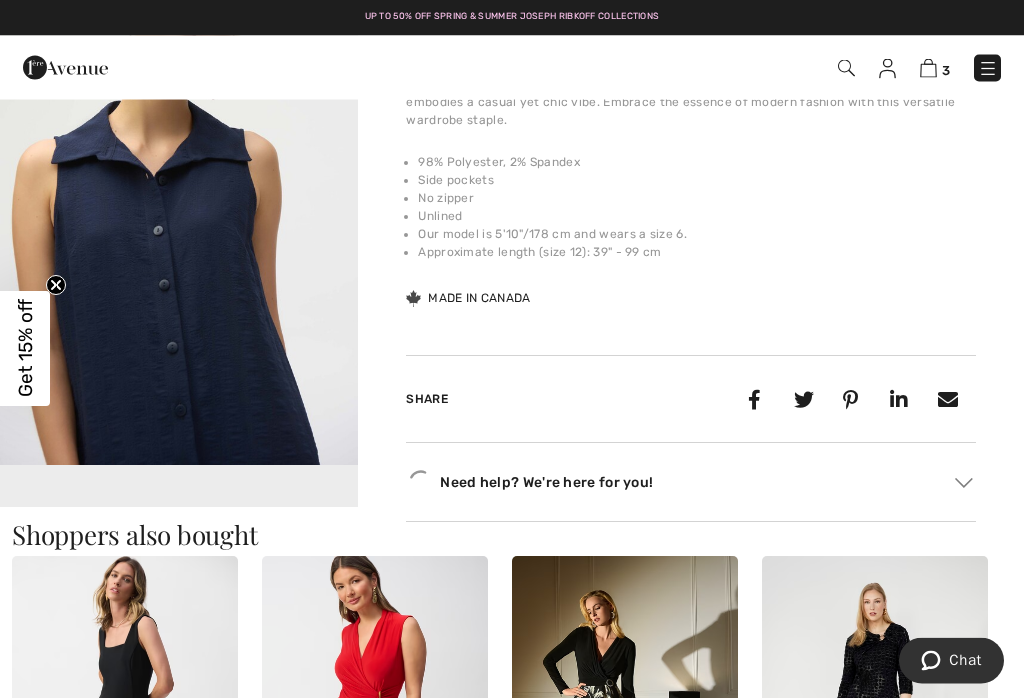 scroll, scrollTop: 0, scrollLeft: 0, axis: both 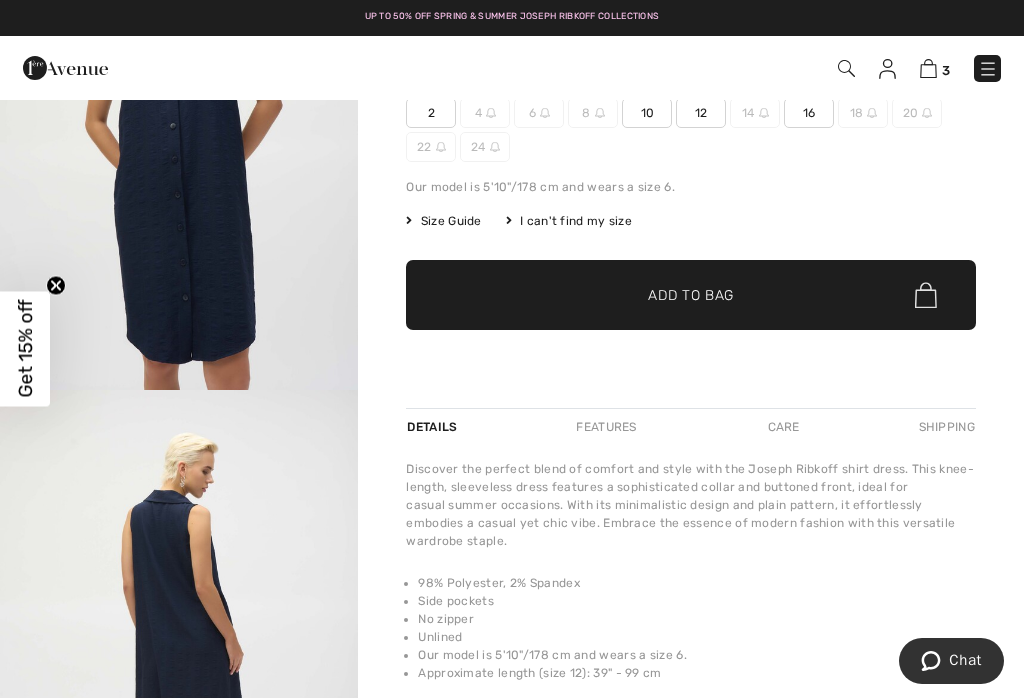 click at bounding box center (928, 68) 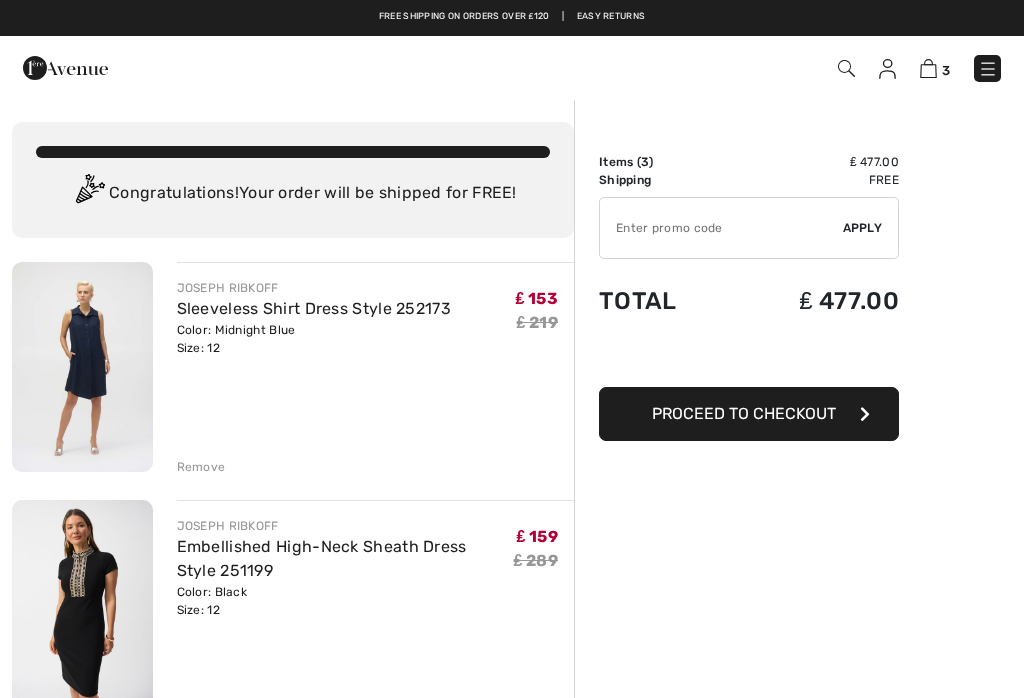 scroll, scrollTop: 0, scrollLeft: 0, axis: both 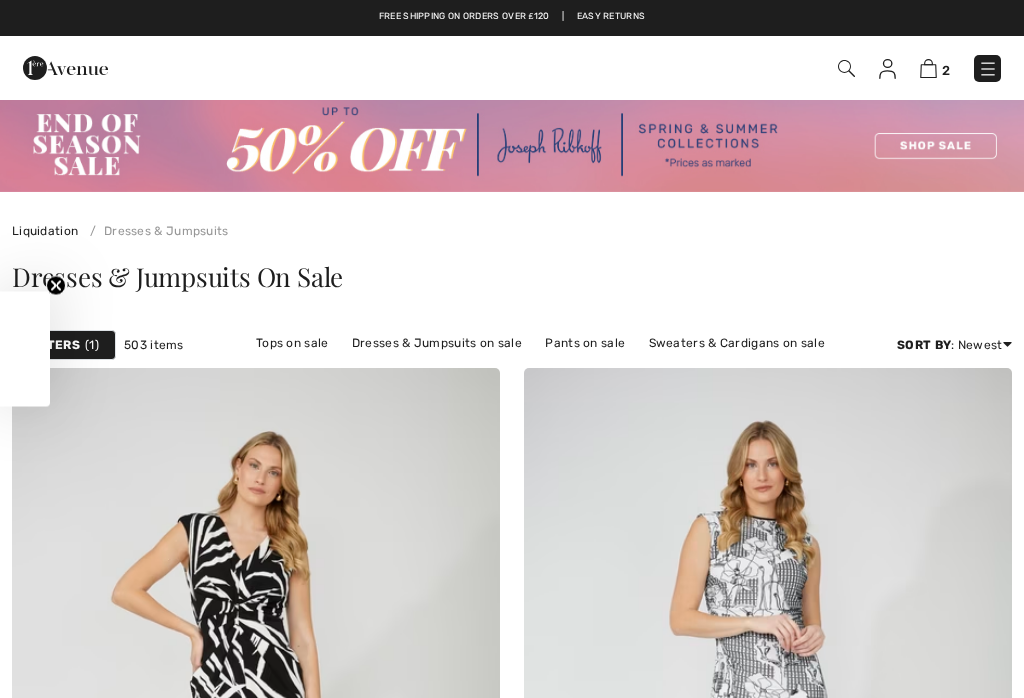 checkbox on "true" 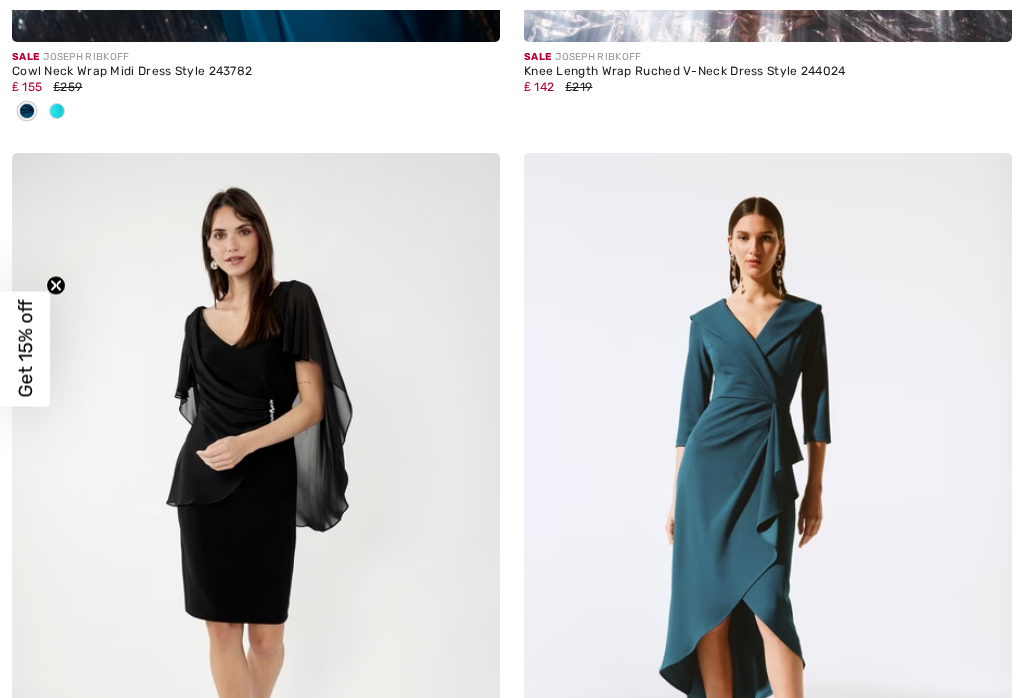 scroll, scrollTop: 11996, scrollLeft: 0, axis: vertical 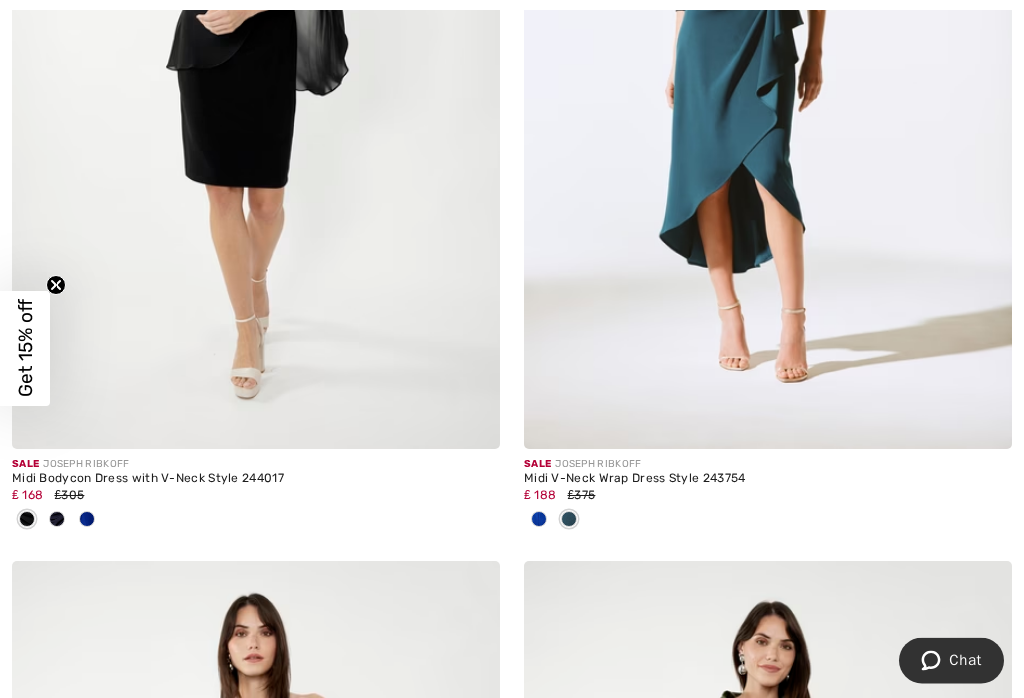 click at bounding box center (768, 84) 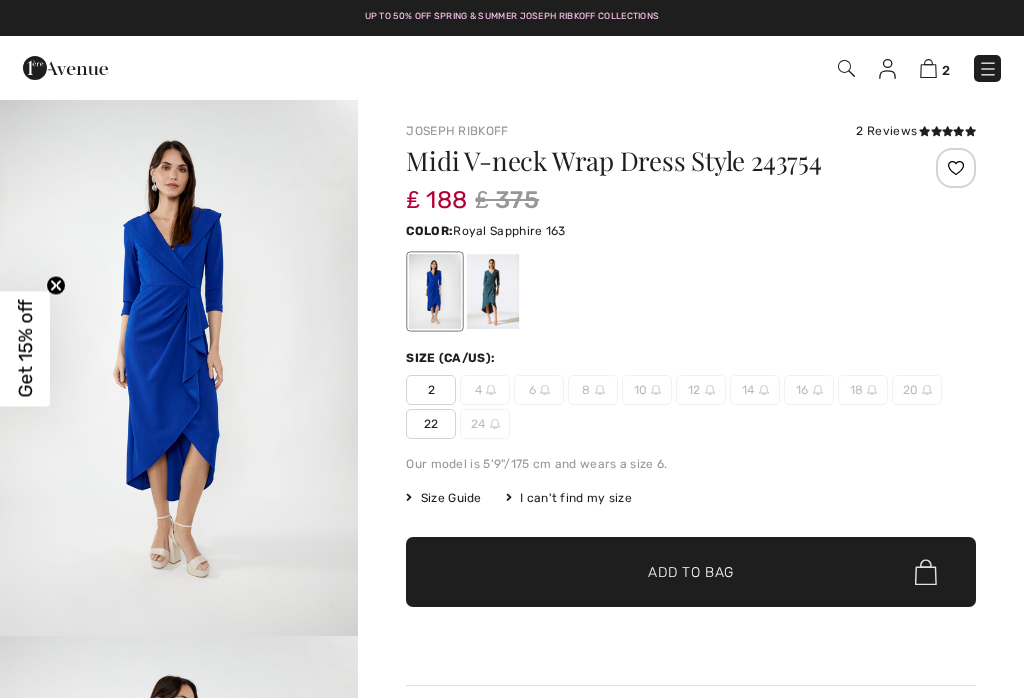 scroll, scrollTop: 0, scrollLeft: 0, axis: both 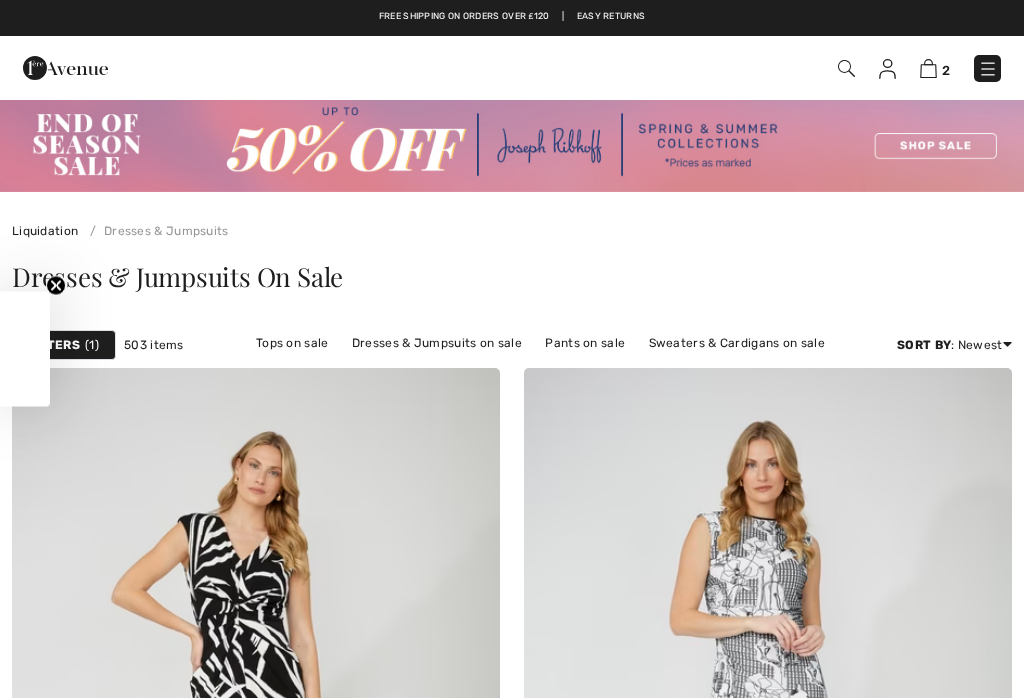 checkbox on "true" 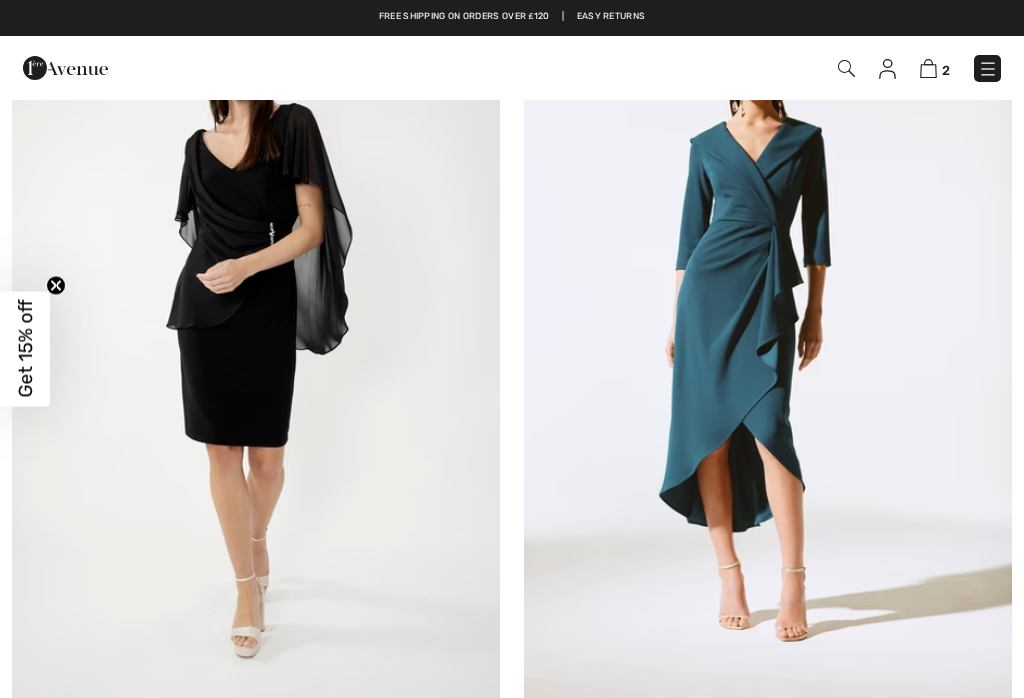scroll, scrollTop: 0, scrollLeft: 0, axis: both 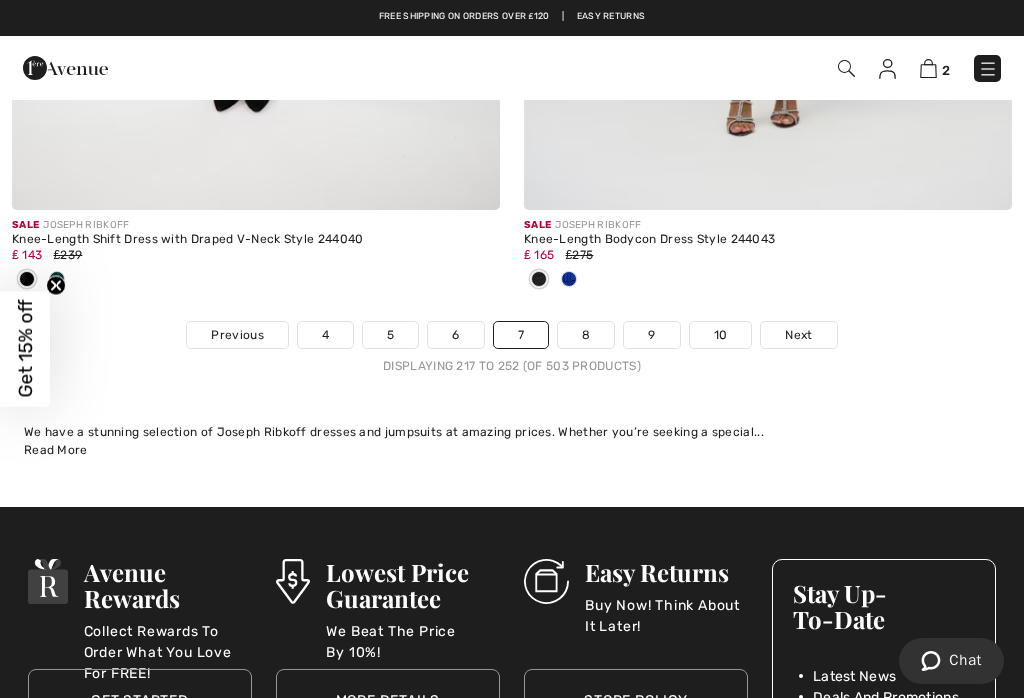 click on "8" at bounding box center [586, 335] 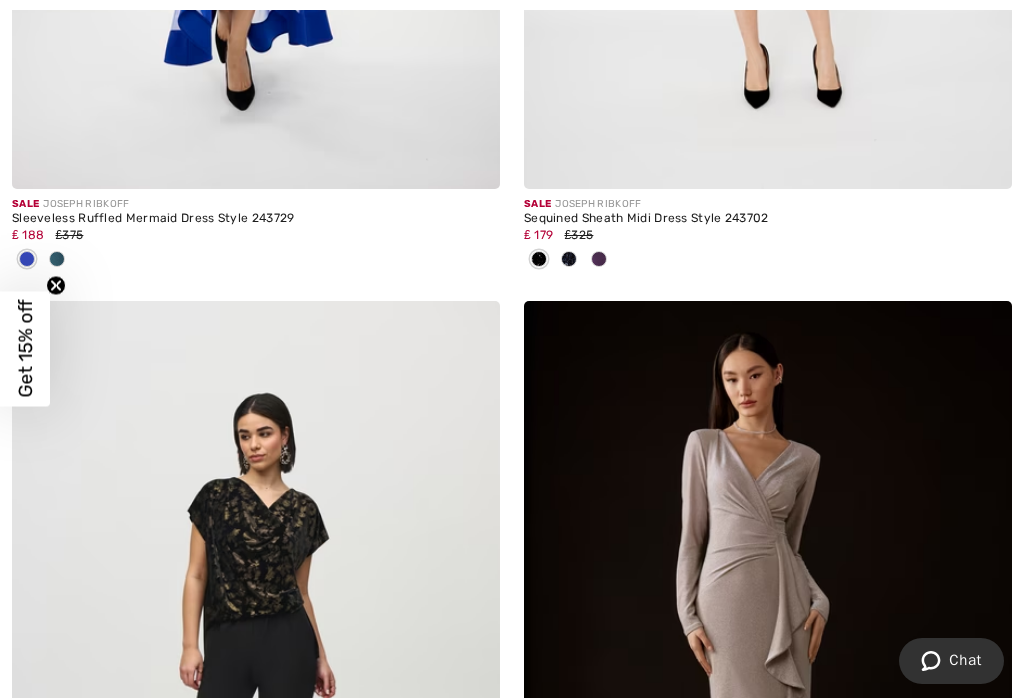 scroll, scrollTop: 1096, scrollLeft: 0, axis: vertical 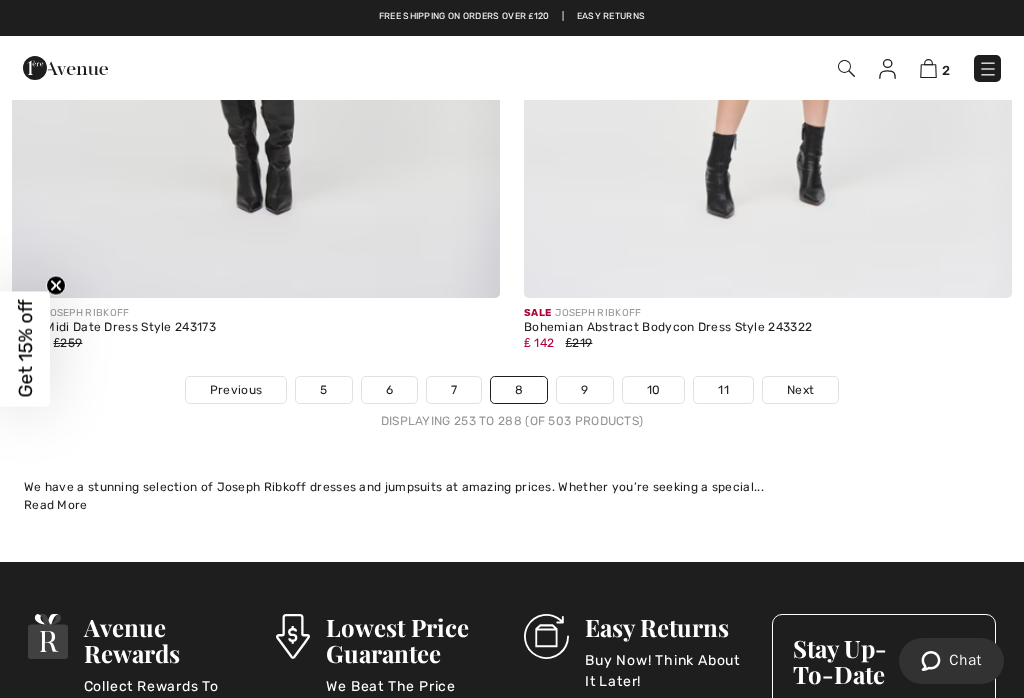 click on "Next" at bounding box center [800, 390] 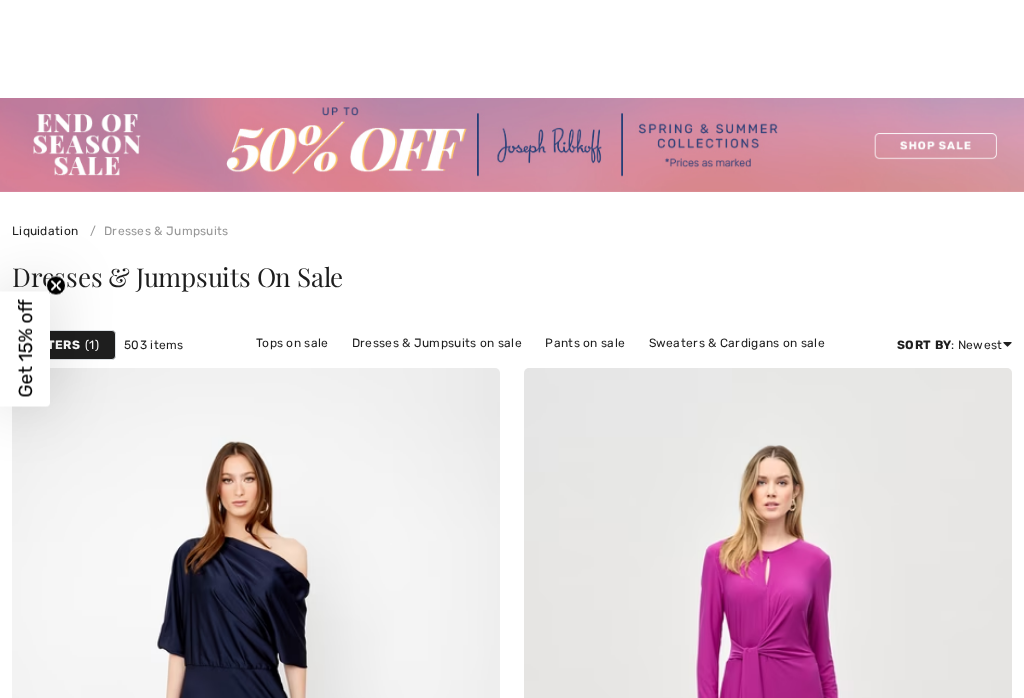 checkbox on "true" 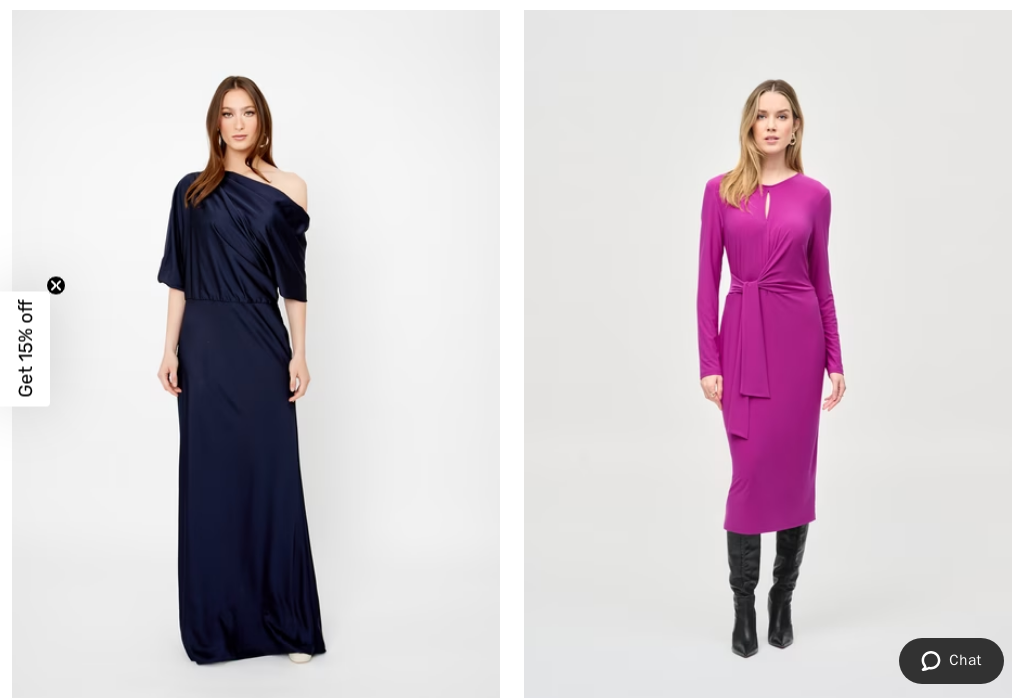 scroll, scrollTop: 438, scrollLeft: 0, axis: vertical 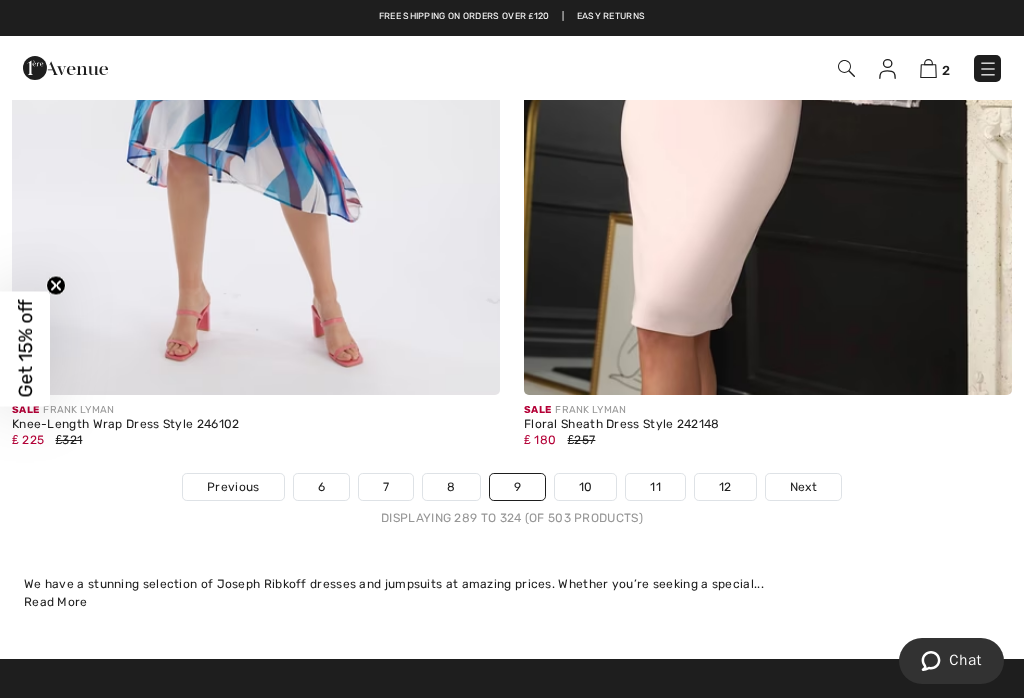 click on "Next" at bounding box center [803, 487] 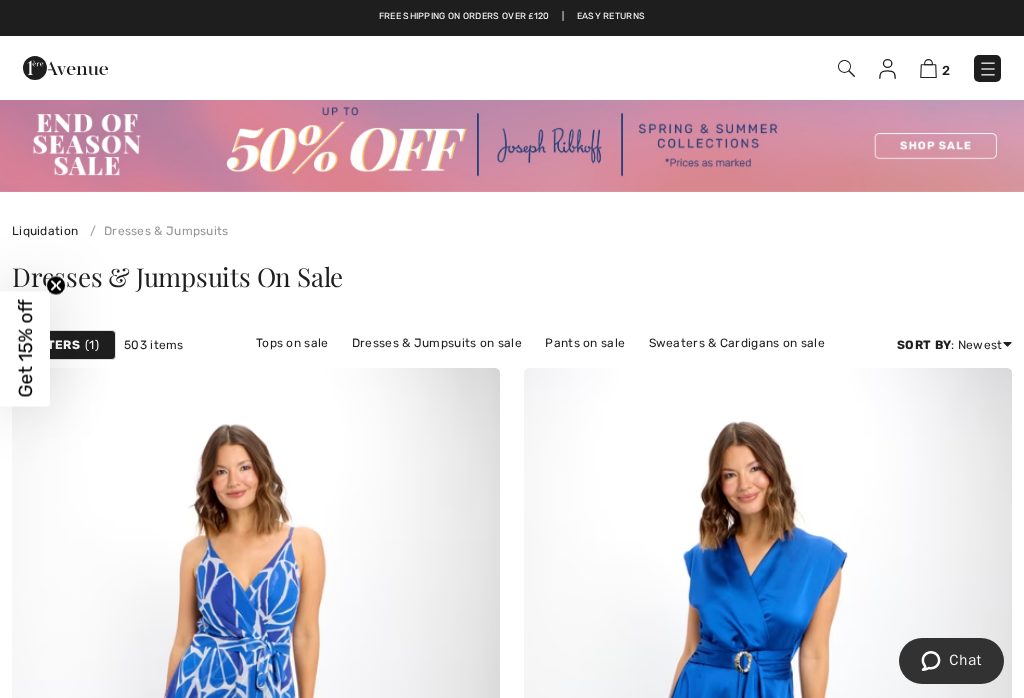 scroll, scrollTop: 398, scrollLeft: 0, axis: vertical 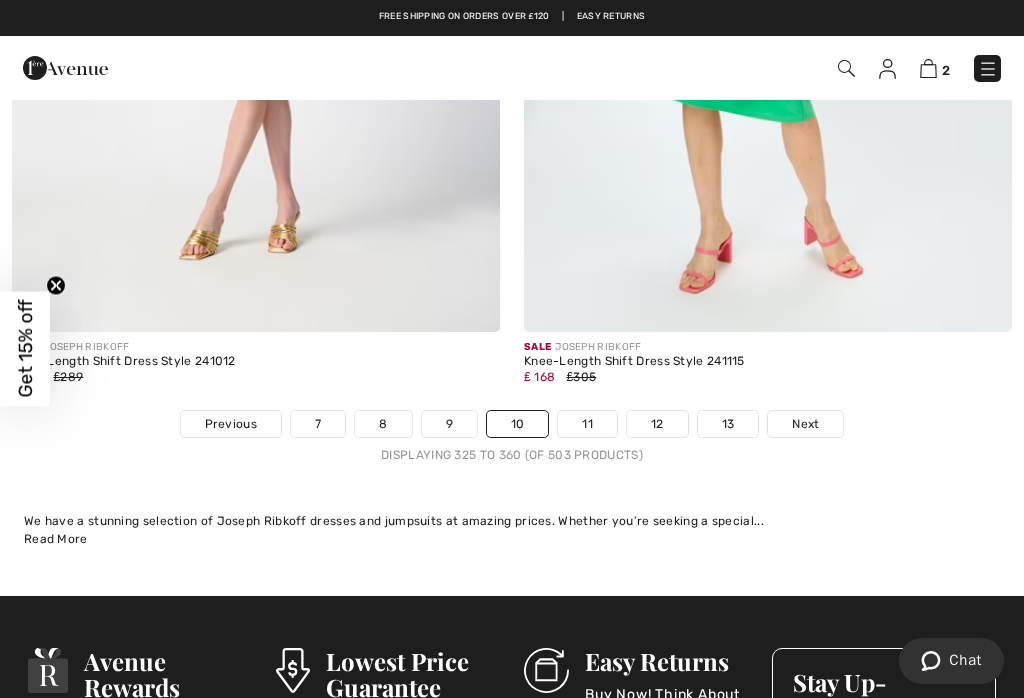 click on "Next" at bounding box center [805, 424] 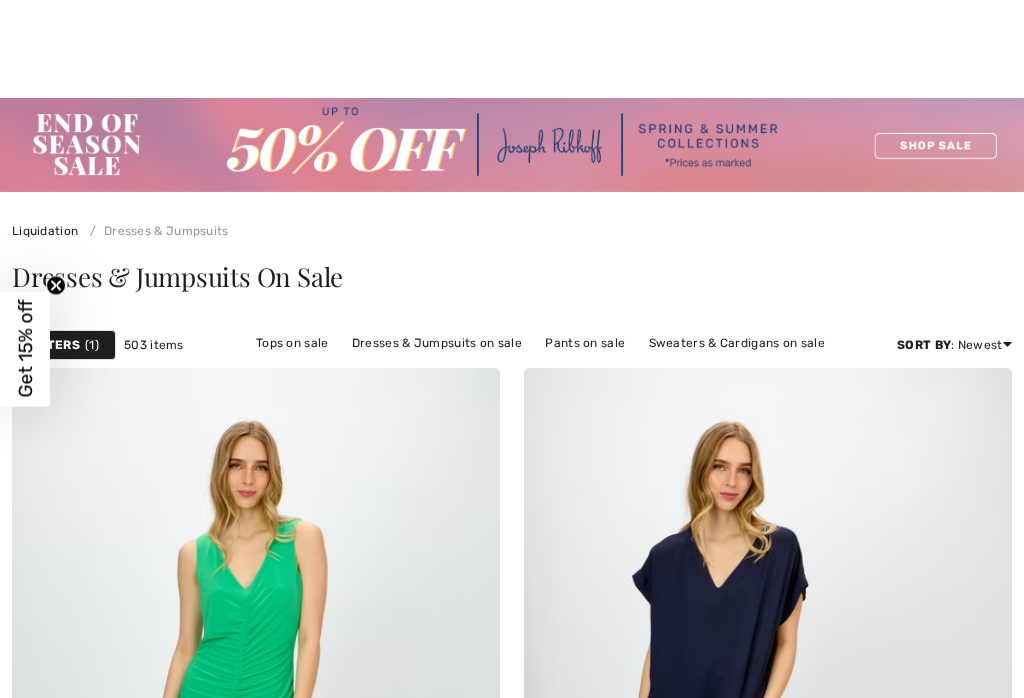 checkbox on "true" 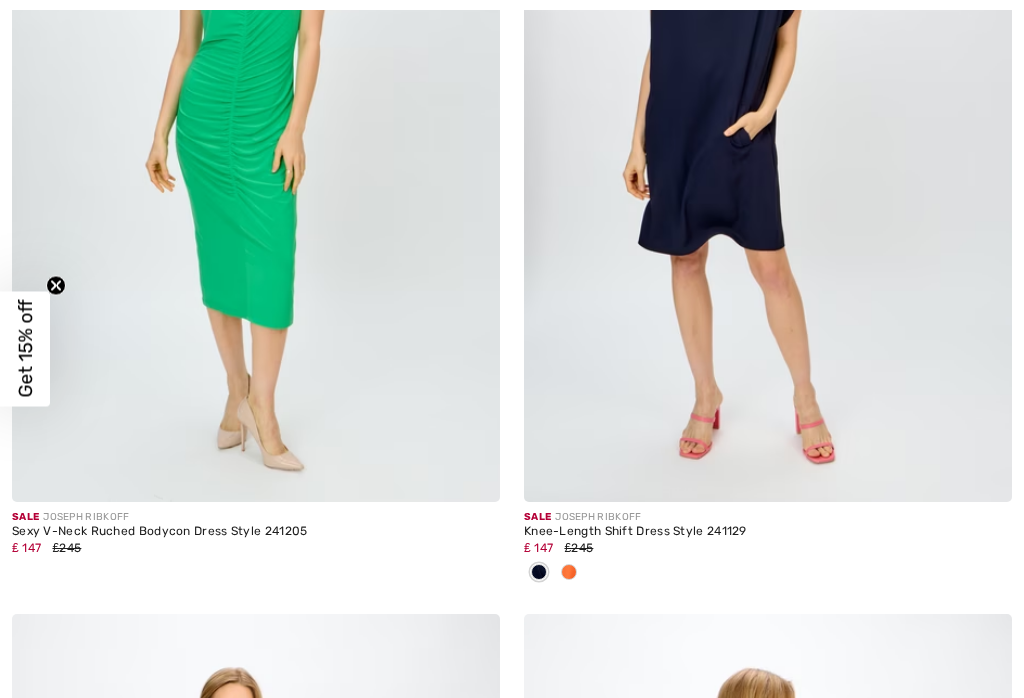 scroll, scrollTop: 679, scrollLeft: 0, axis: vertical 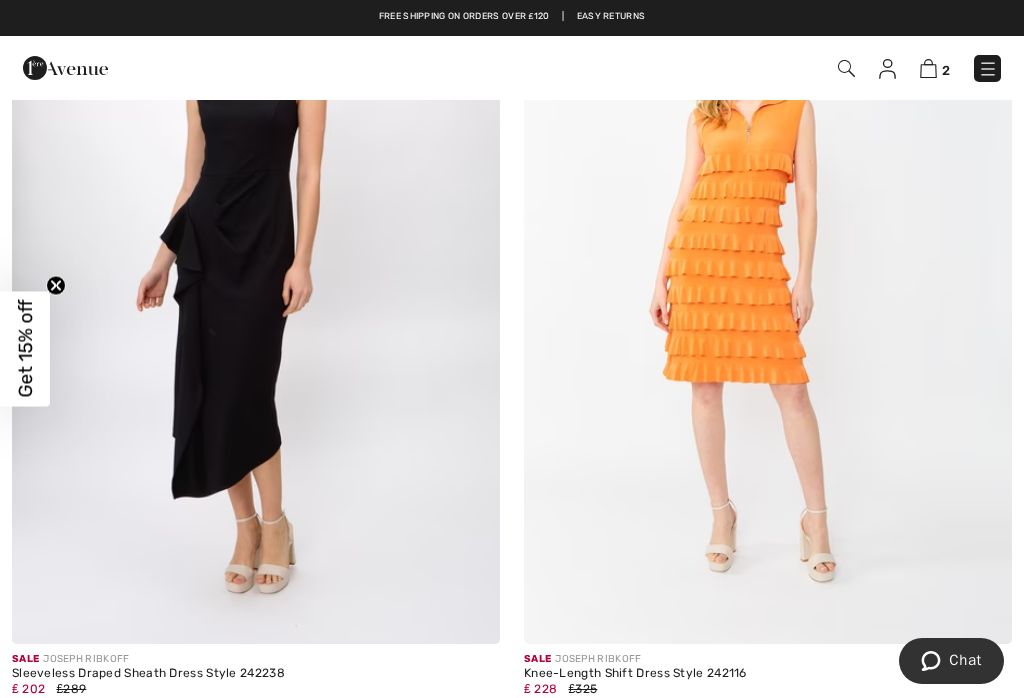 click at bounding box center [768, 278] 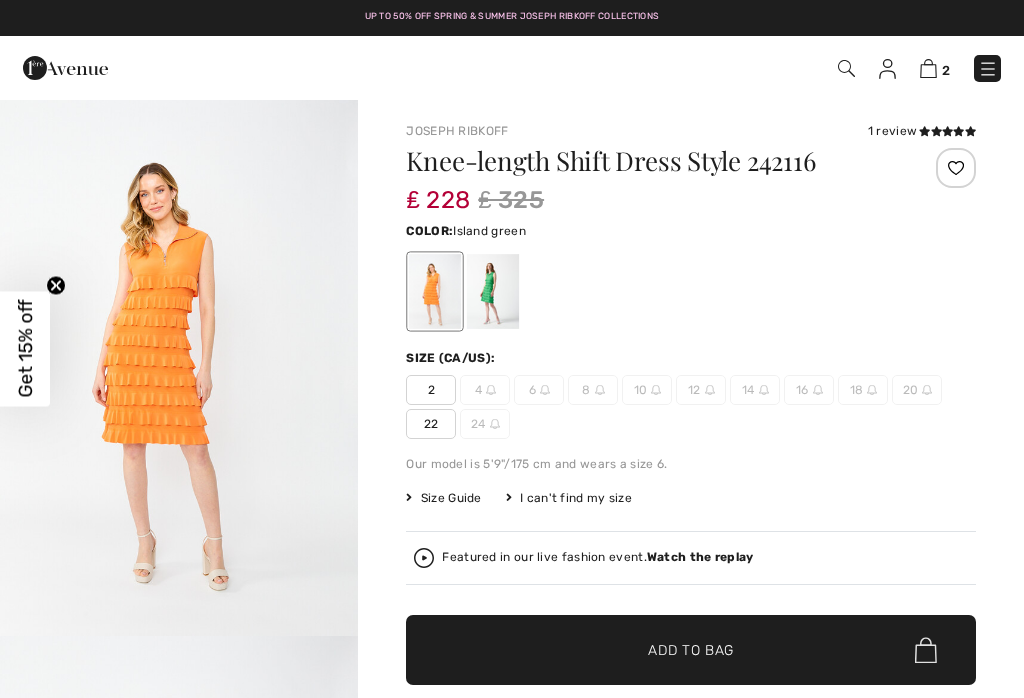 checkbox on "true" 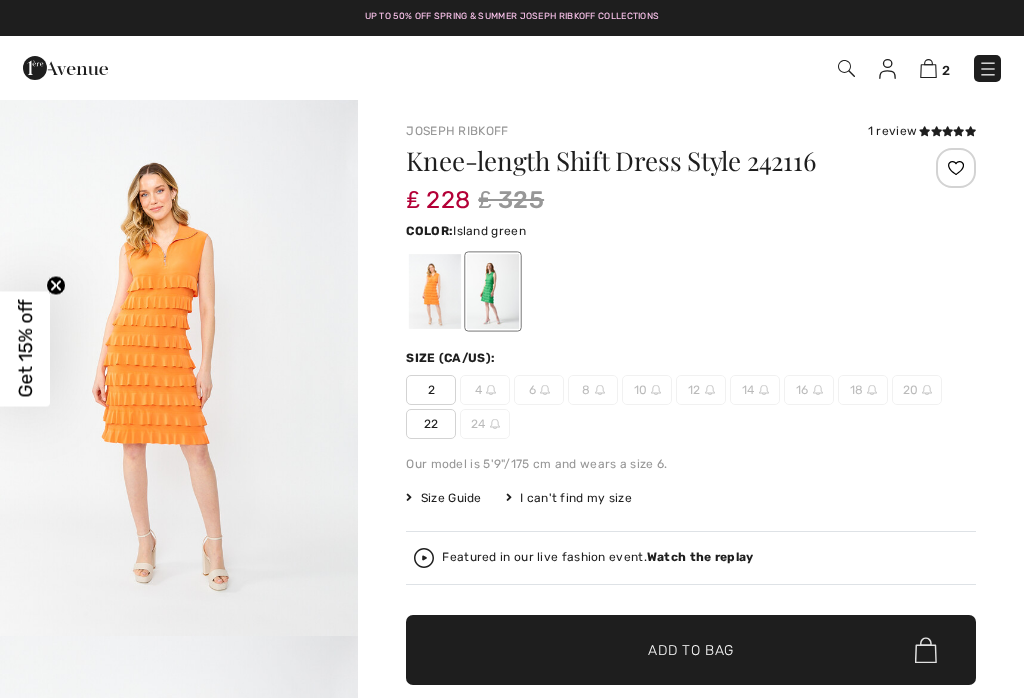scroll, scrollTop: 0, scrollLeft: 0, axis: both 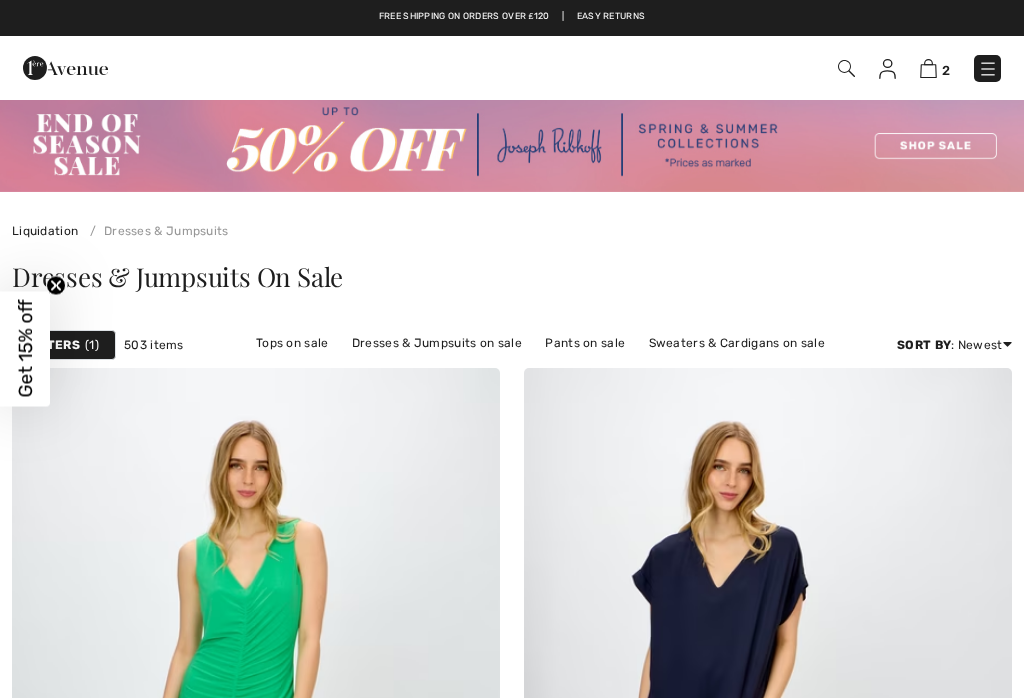 checkbox on "true" 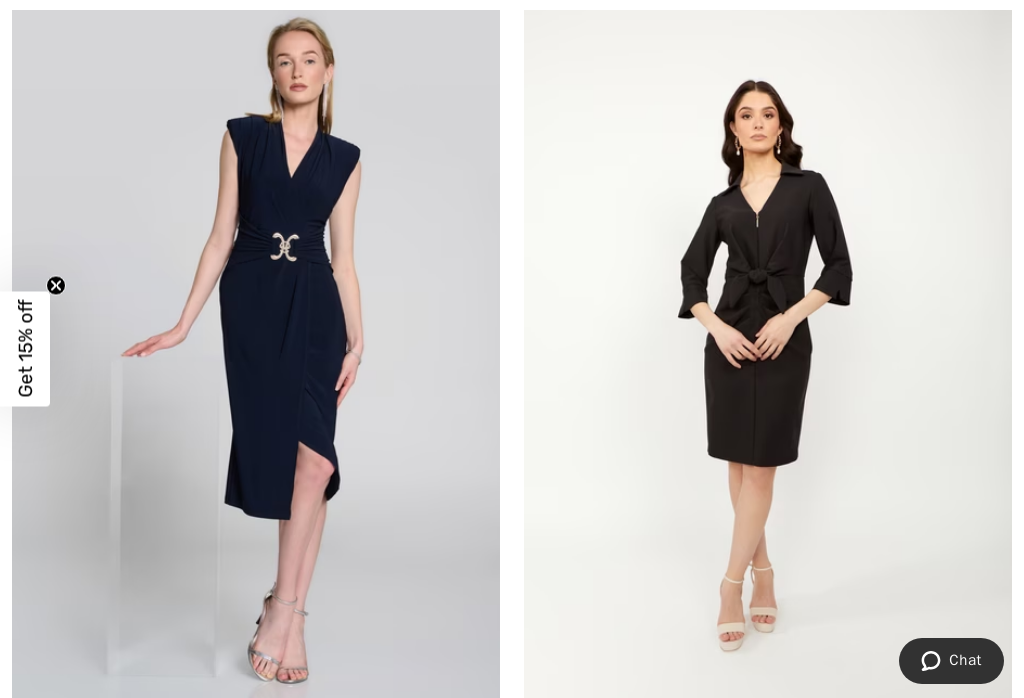 scroll, scrollTop: 388, scrollLeft: 0, axis: vertical 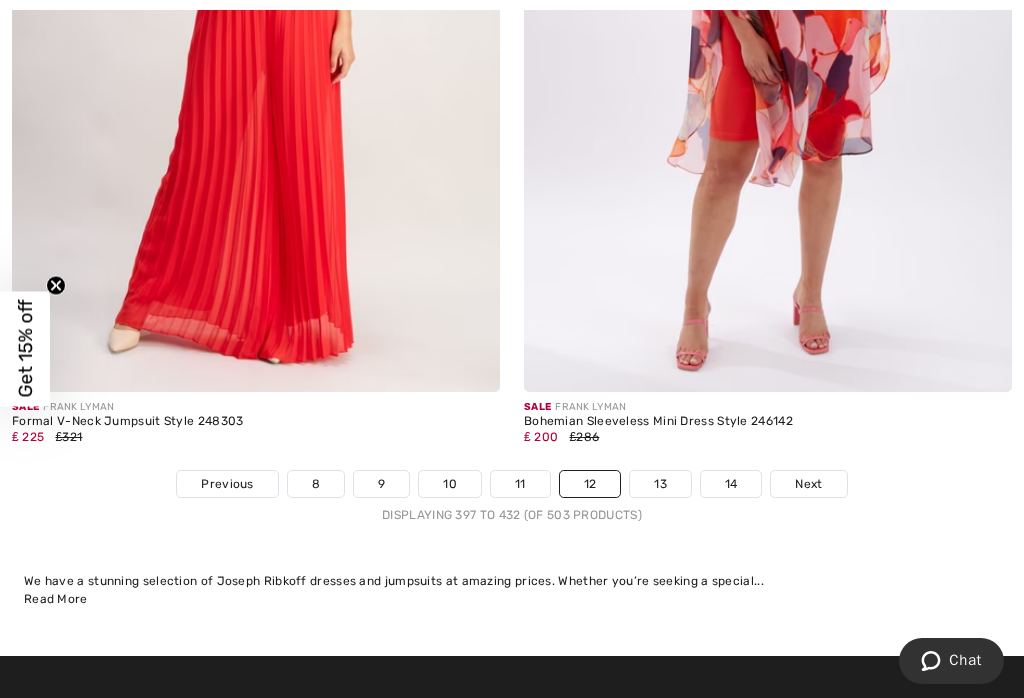 click on "Next" at bounding box center (808, 484) 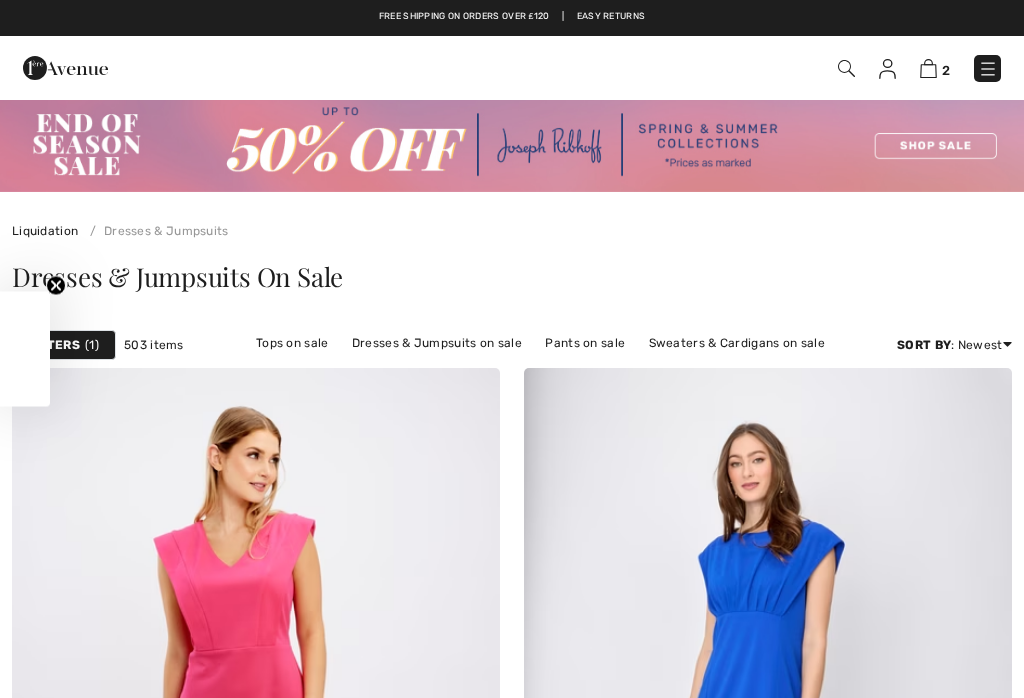 scroll, scrollTop: 0, scrollLeft: 0, axis: both 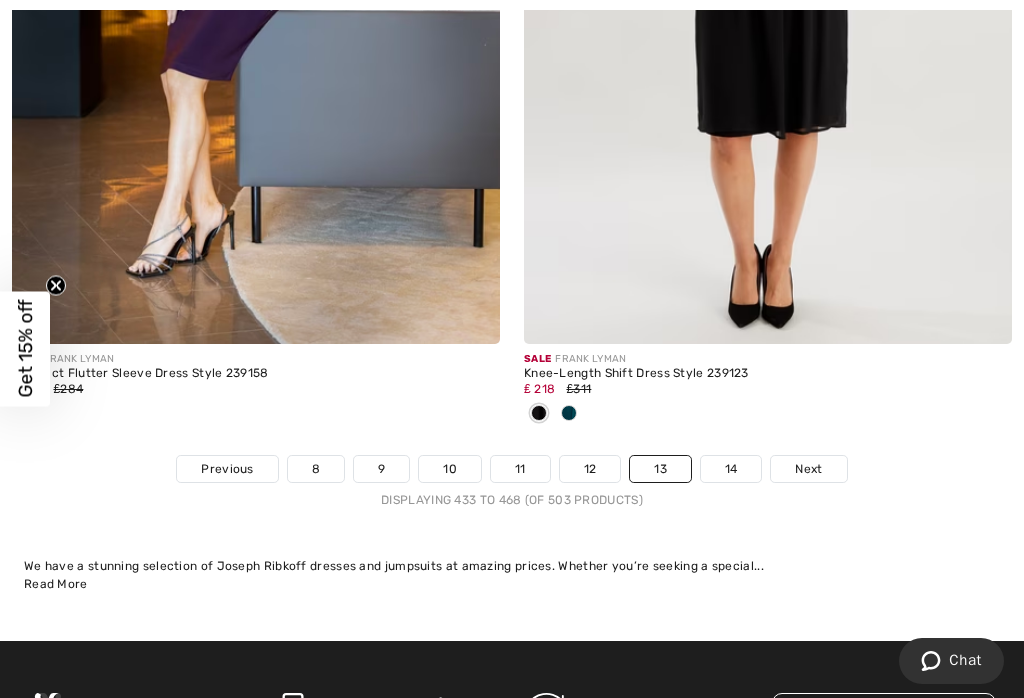 click on "Next" at bounding box center (808, 469) 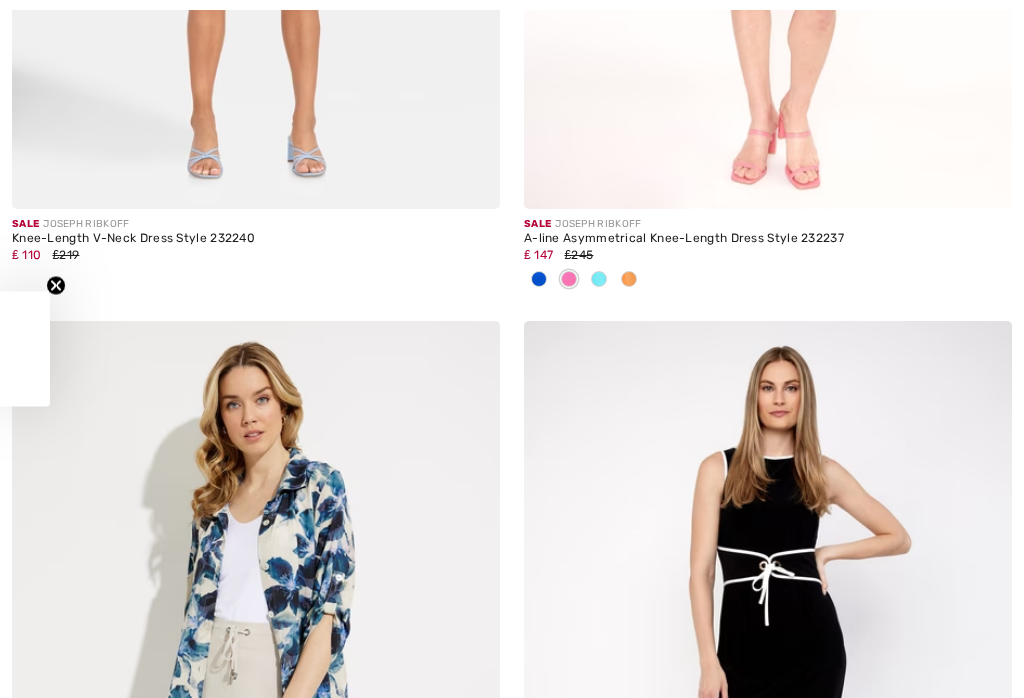 checkbox on "true" 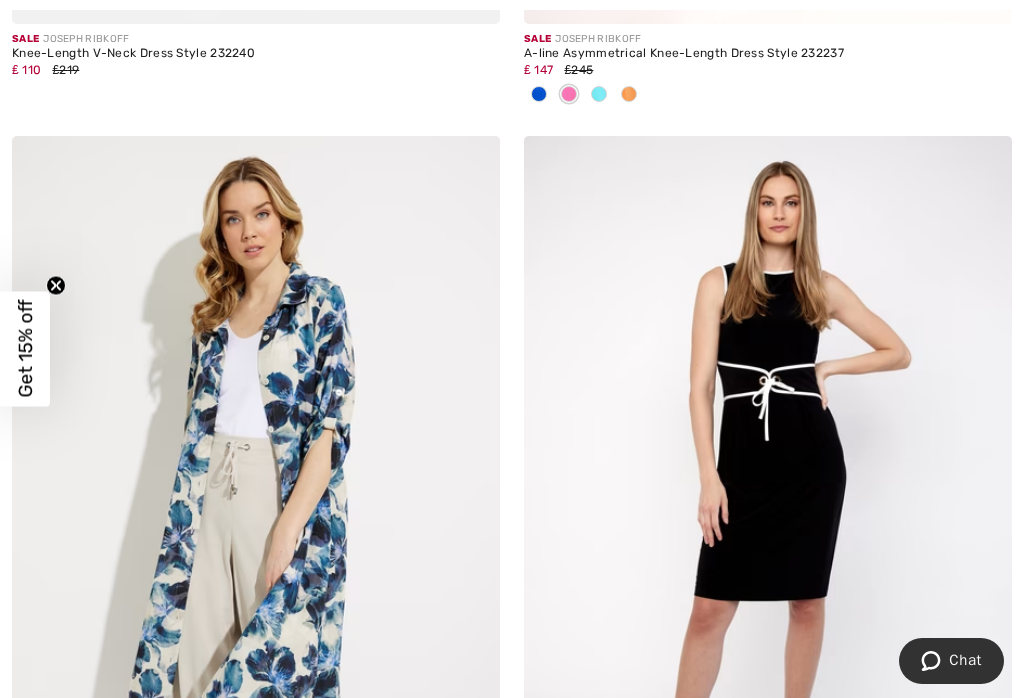 scroll, scrollTop: 1236, scrollLeft: 0, axis: vertical 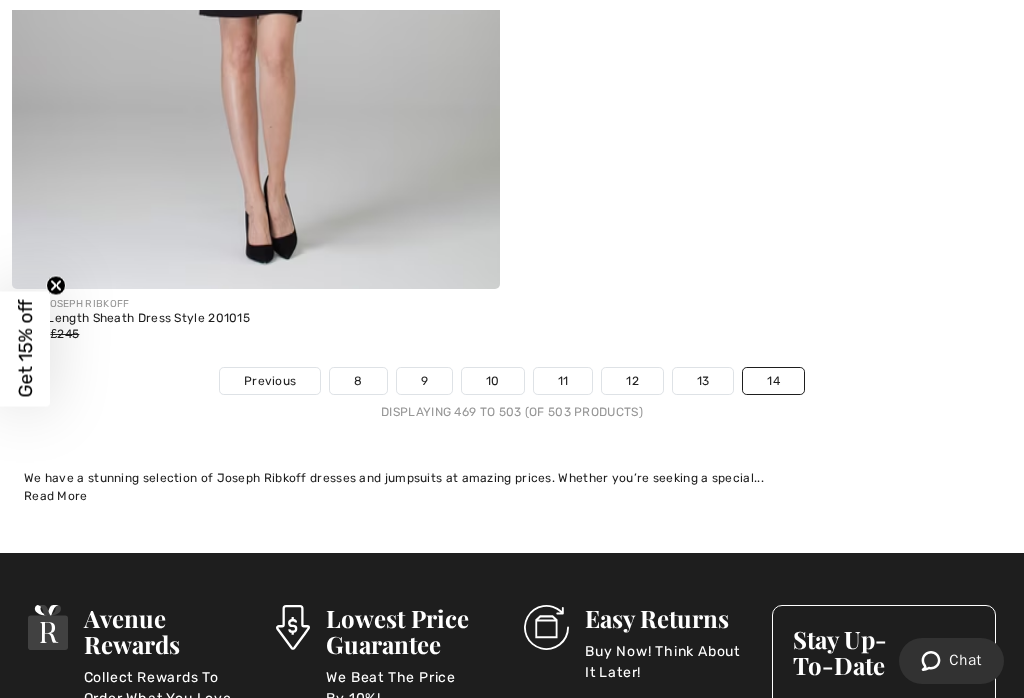 click on "Previous" at bounding box center [270, 381] 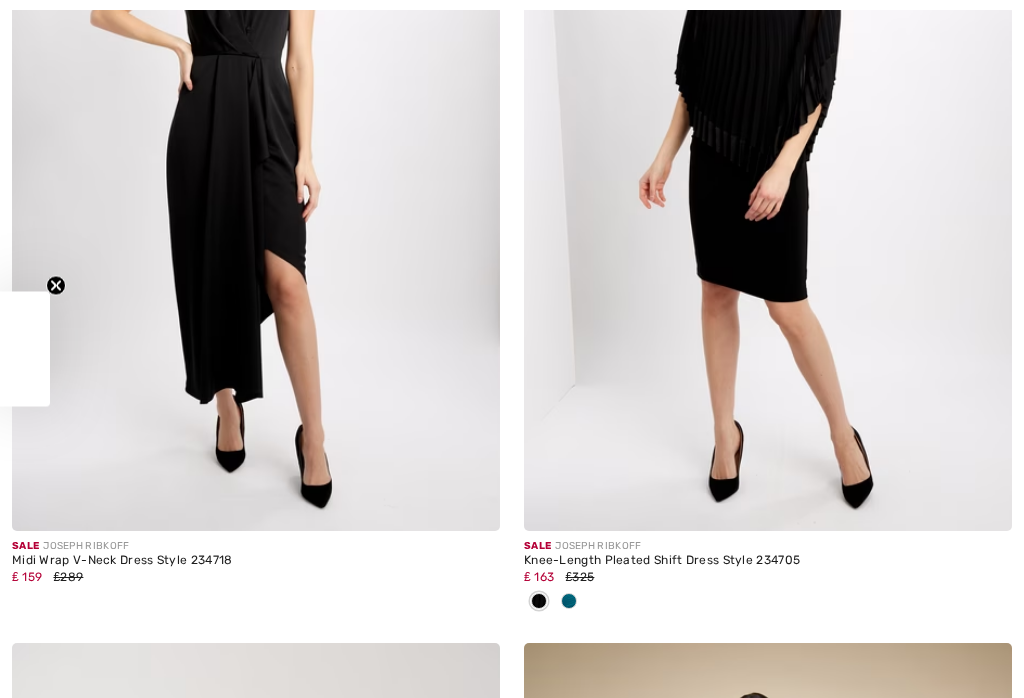 checkbox on "true" 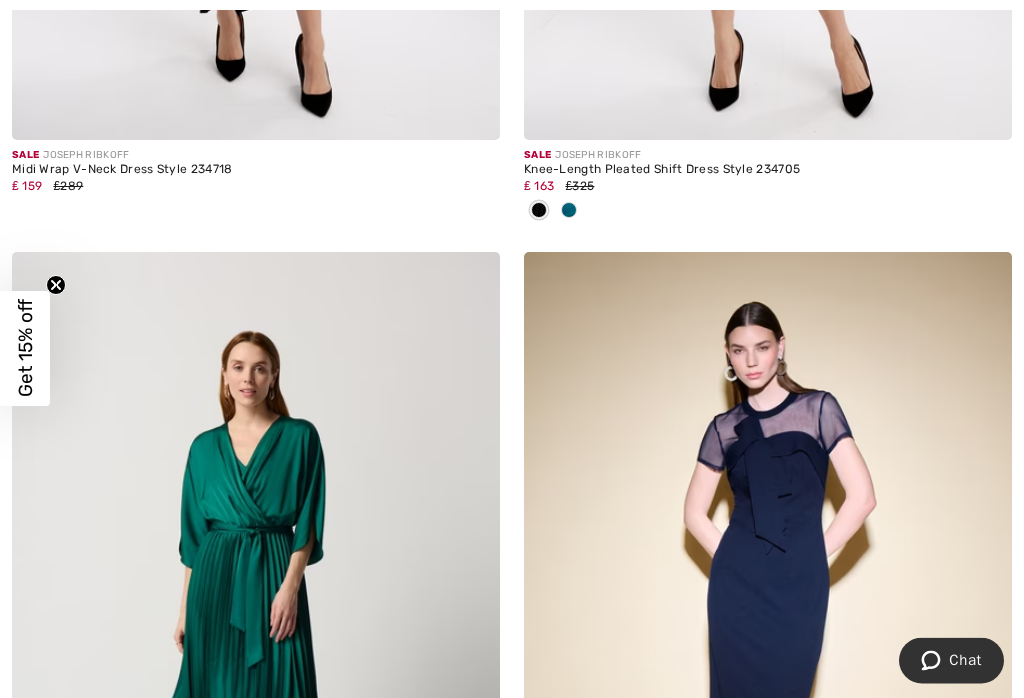 scroll, scrollTop: 2859, scrollLeft: 0, axis: vertical 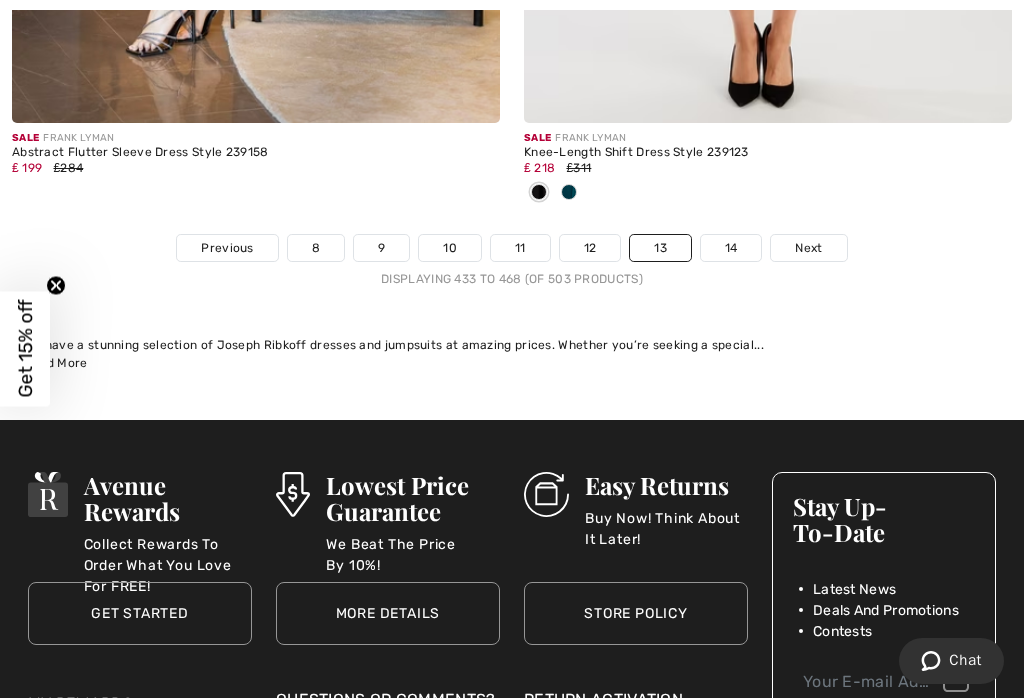 click on "Previous" at bounding box center [227, 248] 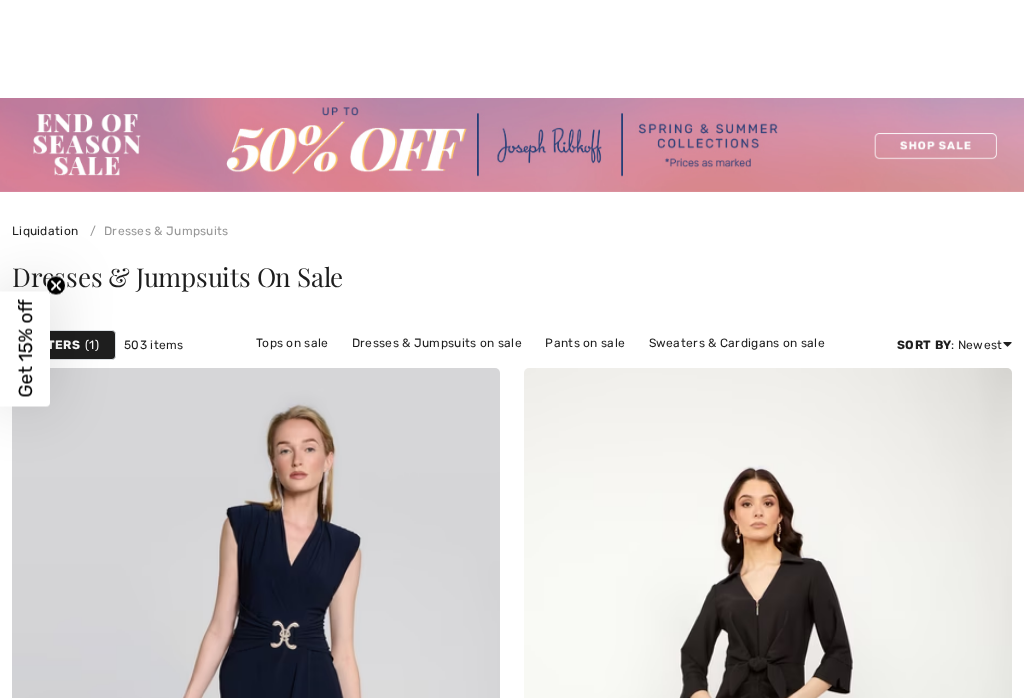 checkbox on "true" 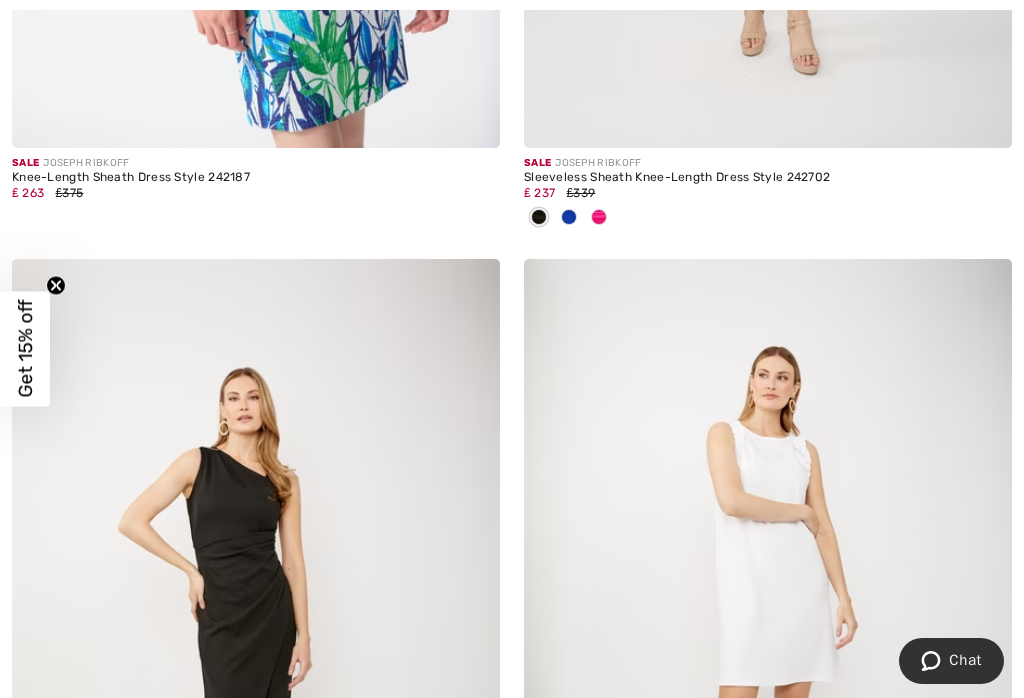 scroll, scrollTop: 2161, scrollLeft: 0, axis: vertical 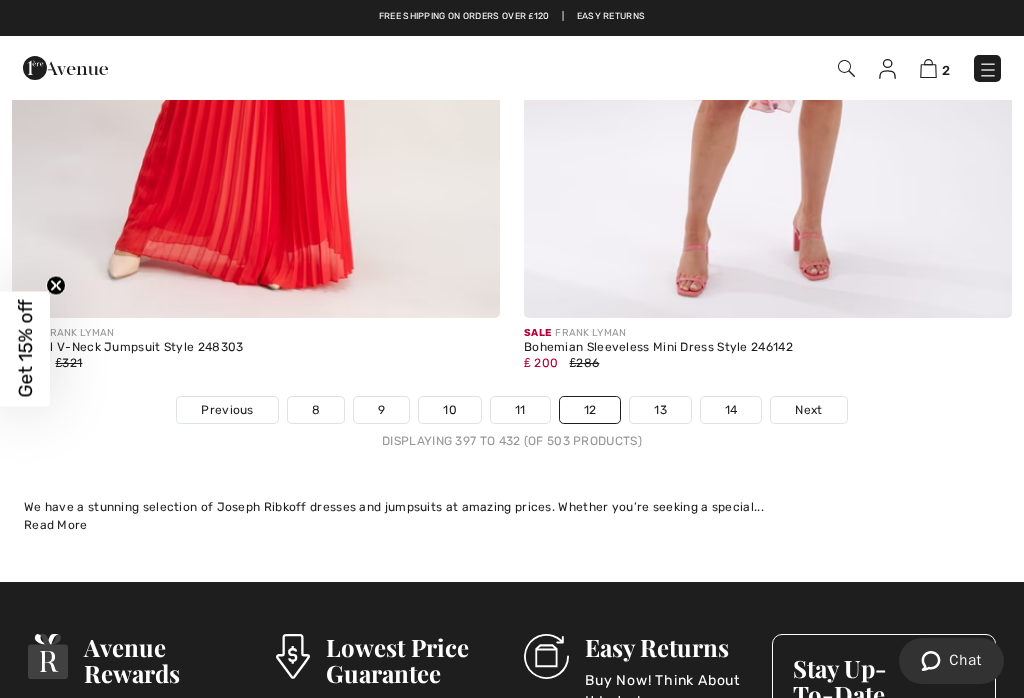 click on "Previous" at bounding box center (227, 410) 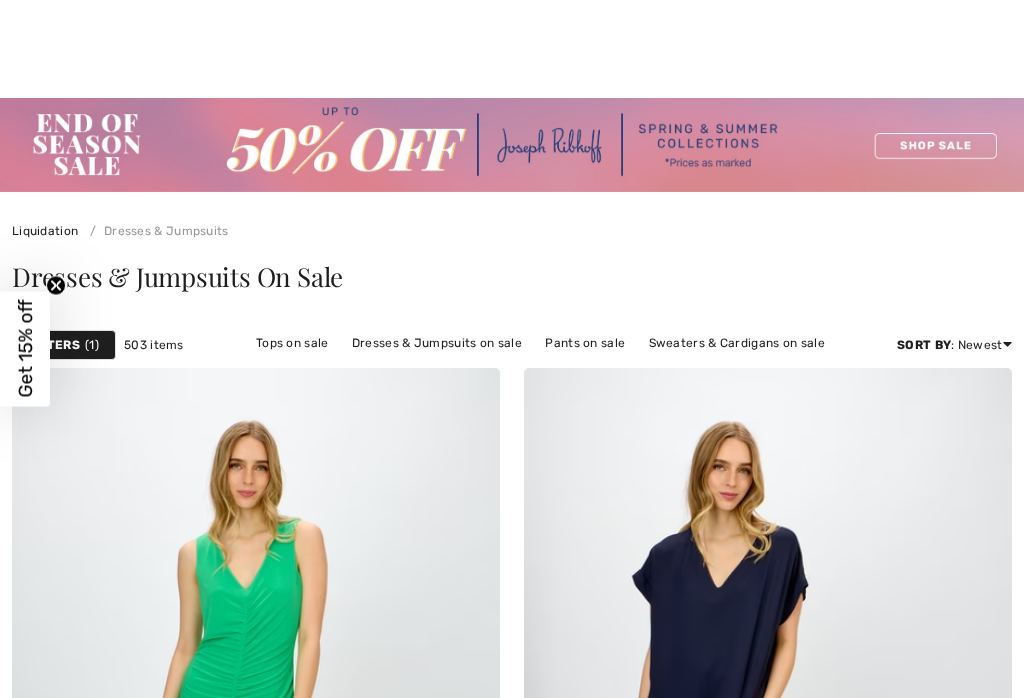 checkbox on "true" 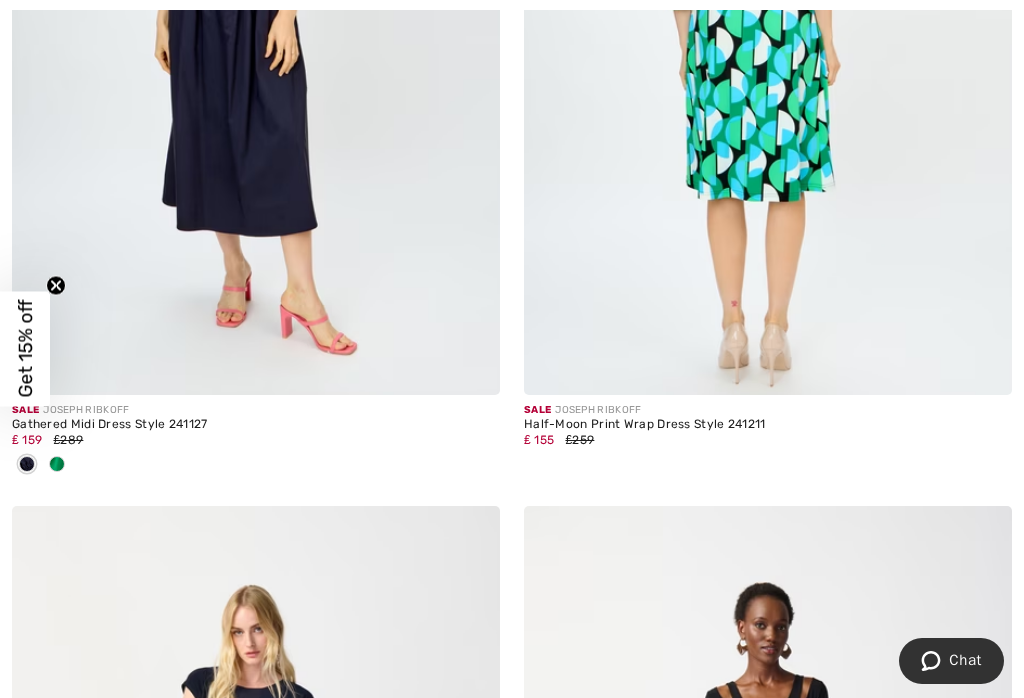 scroll, scrollTop: 0, scrollLeft: 0, axis: both 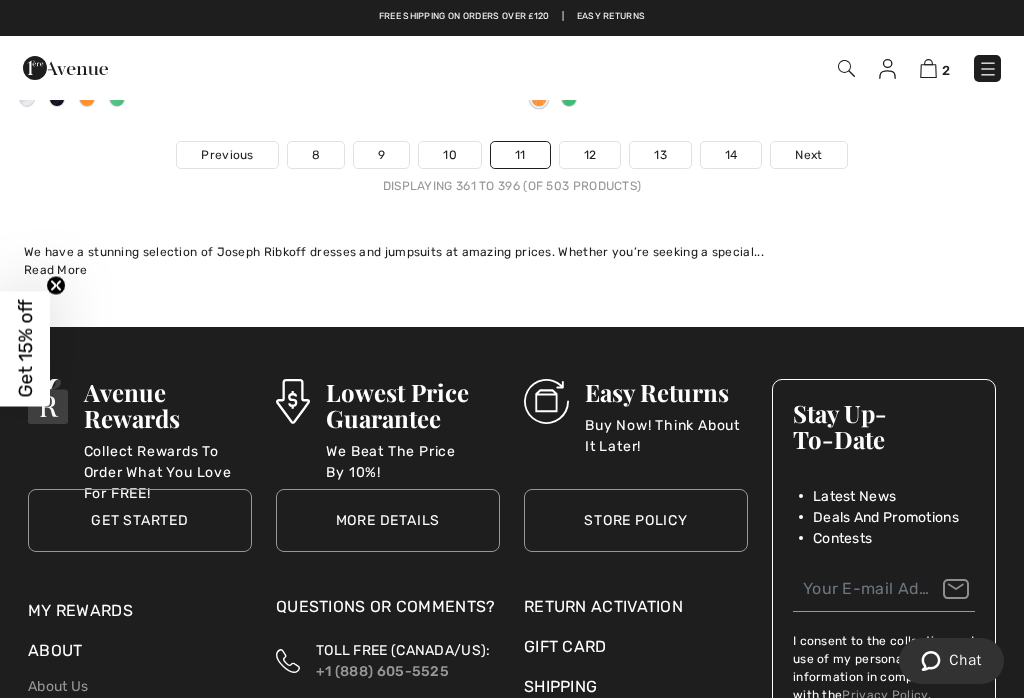 click on "Previous" at bounding box center (227, 155) 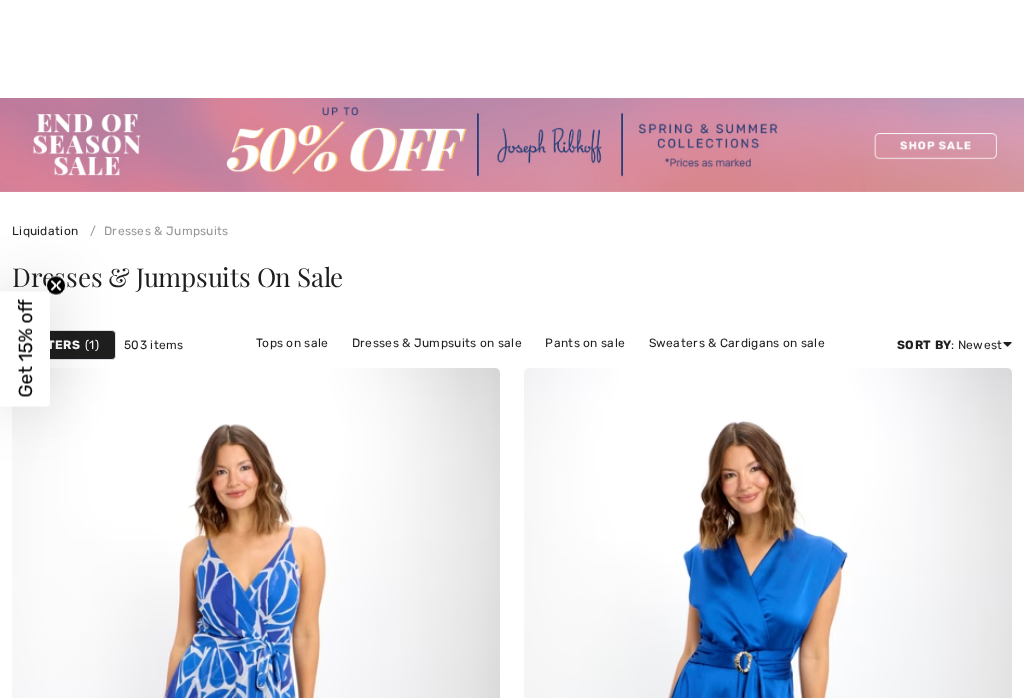 checkbox on "true" 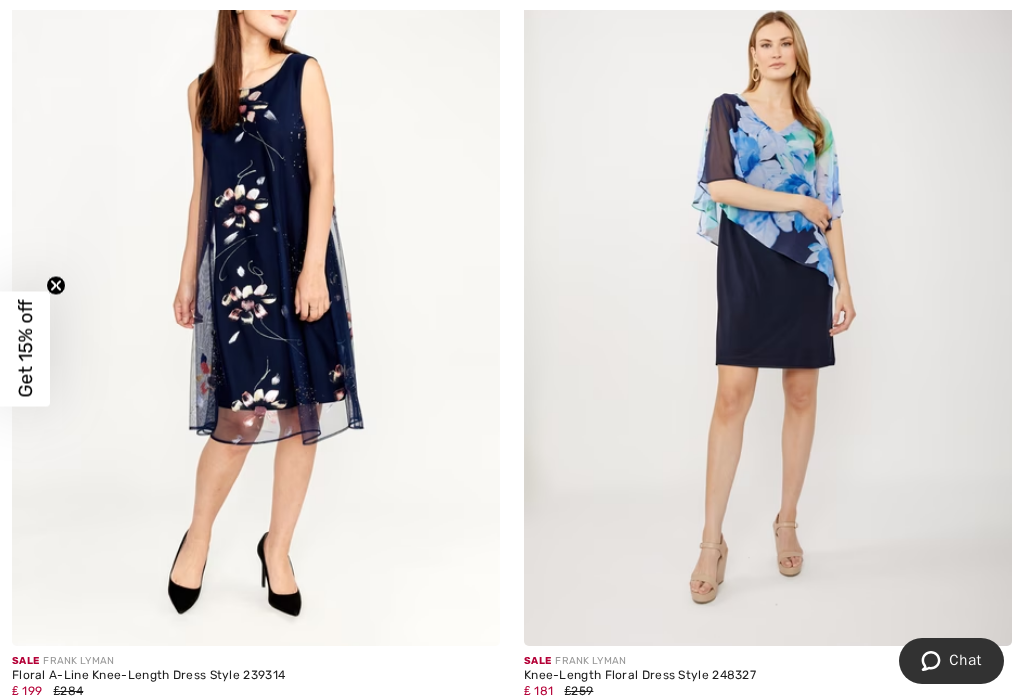 scroll, scrollTop: 1569, scrollLeft: 0, axis: vertical 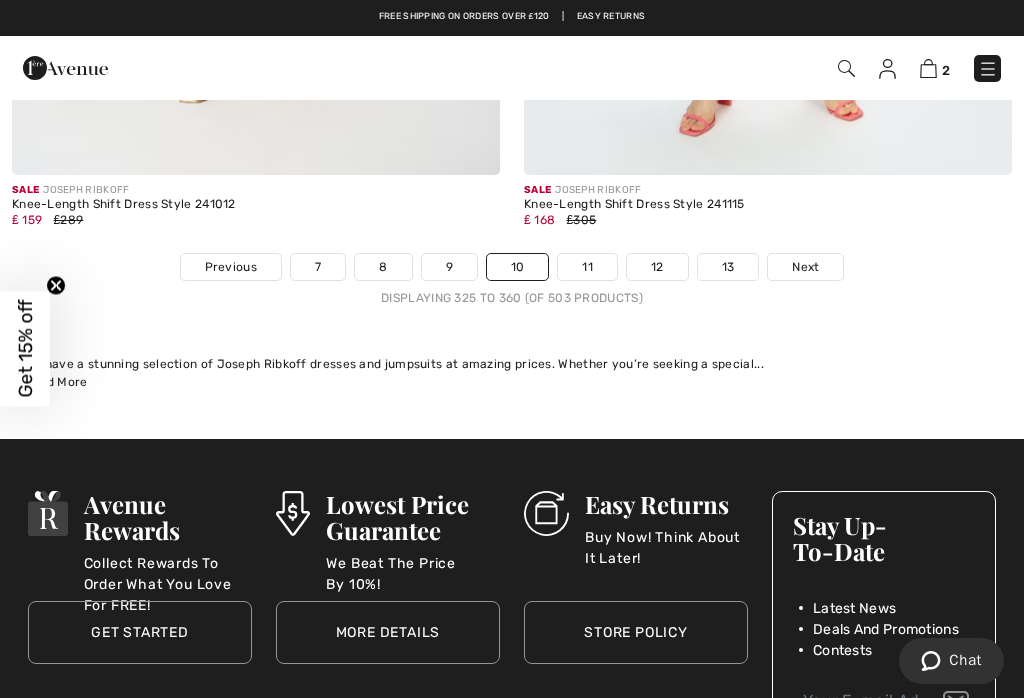 click on "Previous" at bounding box center [231, 267] 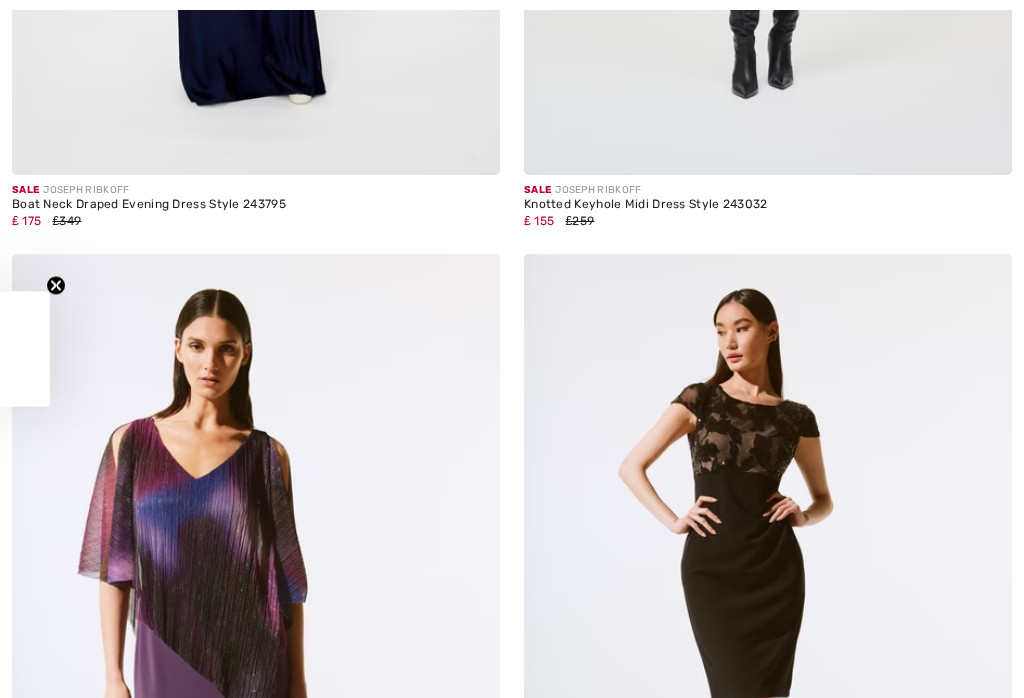 checkbox on "true" 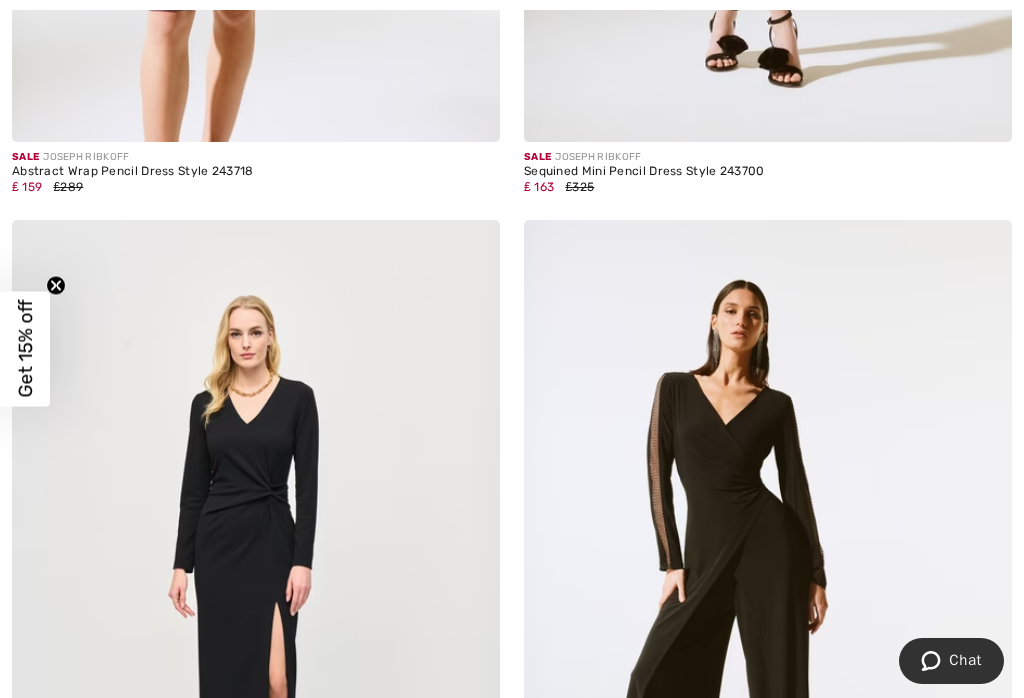 scroll, scrollTop: 0, scrollLeft: 0, axis: both 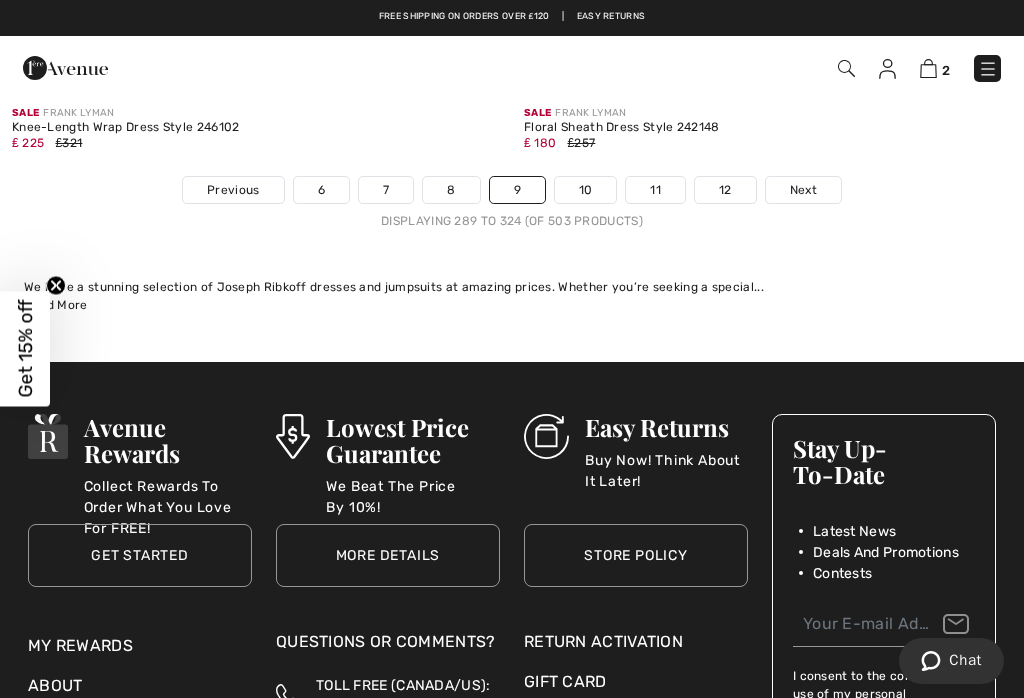 click on "Previous" at bounding box center (233, 190) 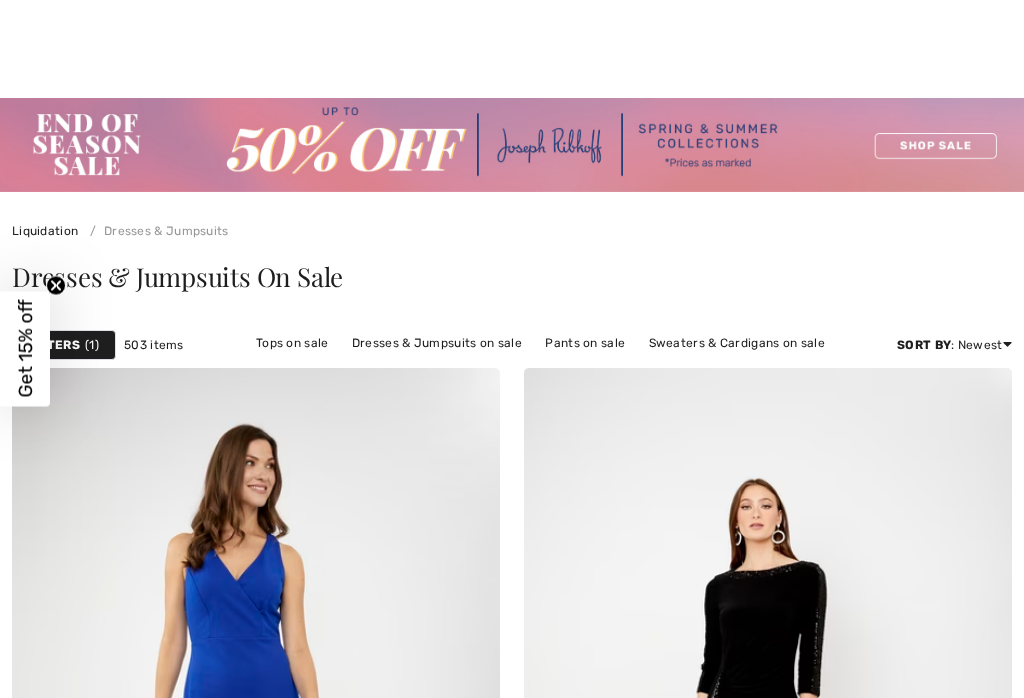 checkbox on "true" 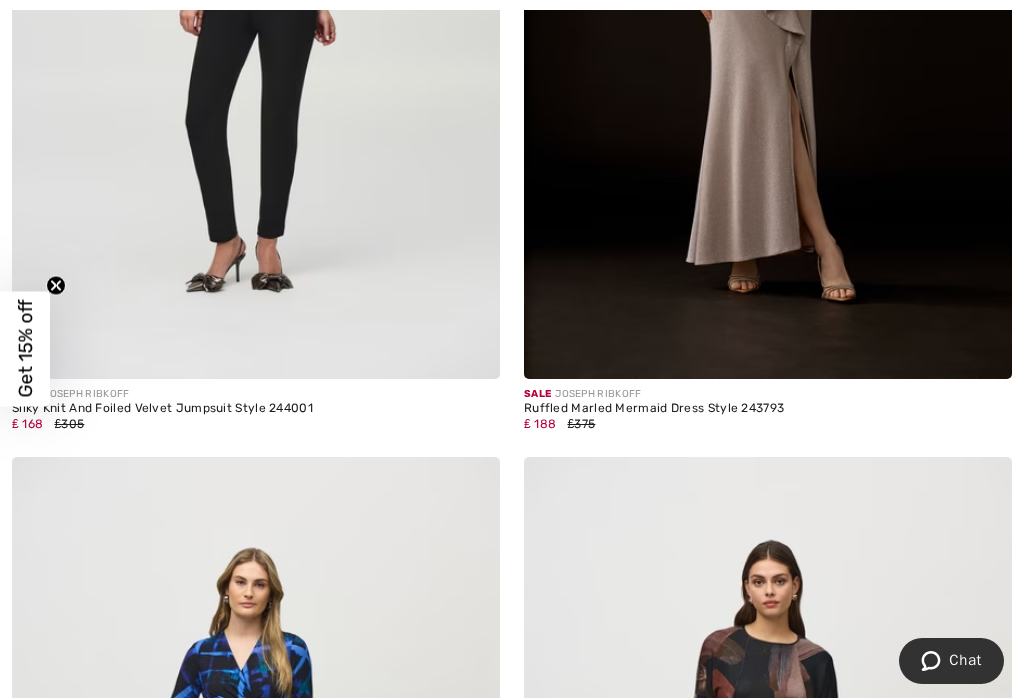 scroll, scrollTop: 1748, scrollLeft: 0, axis: vertical 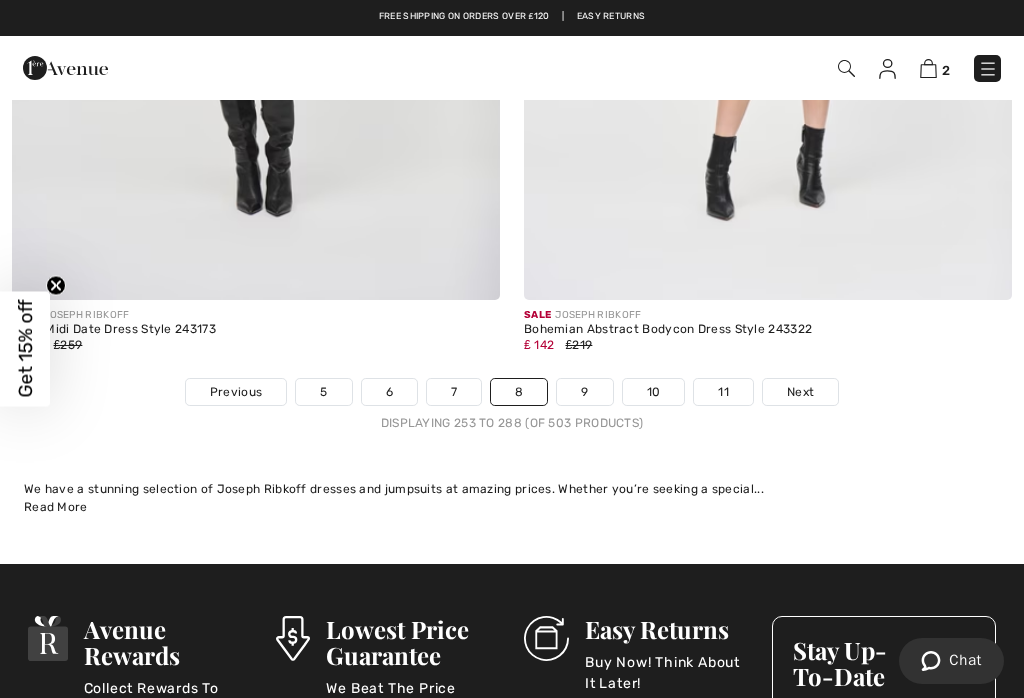 click on "Previous" at bounding box center [236, 392] 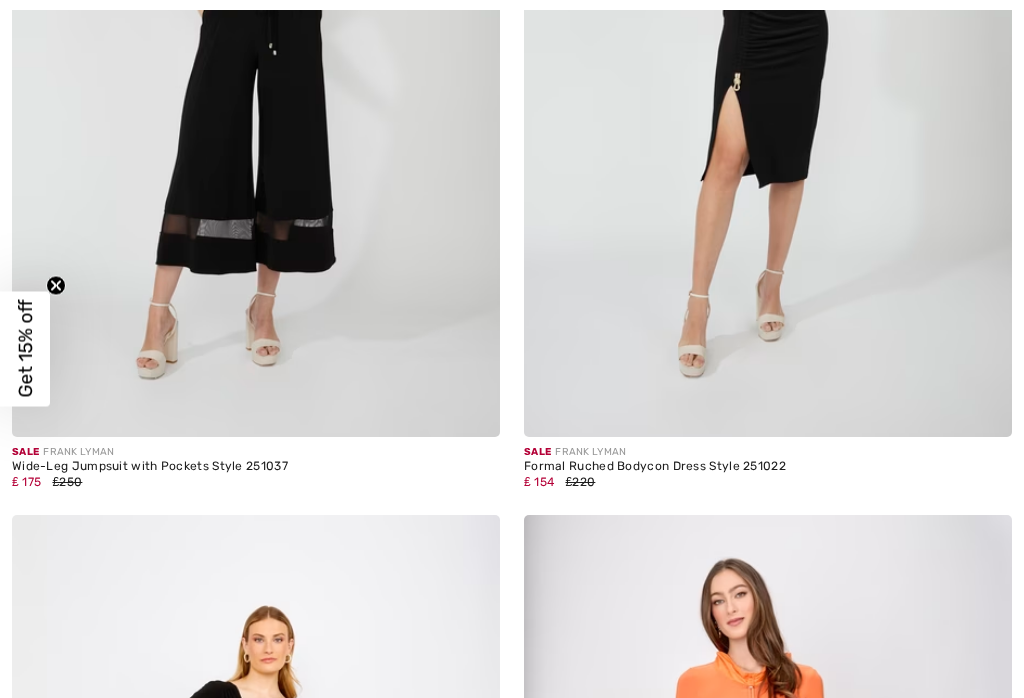 checkbox on "true" 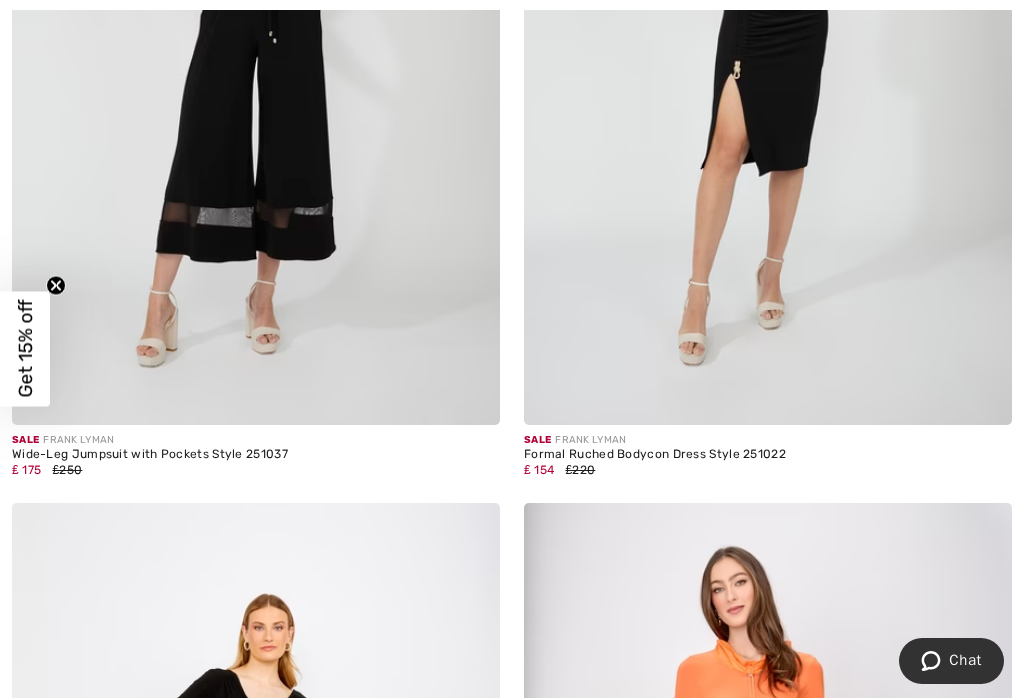 scroll, scrollTop: 1486, scrollLeft: 0, axis: vertical 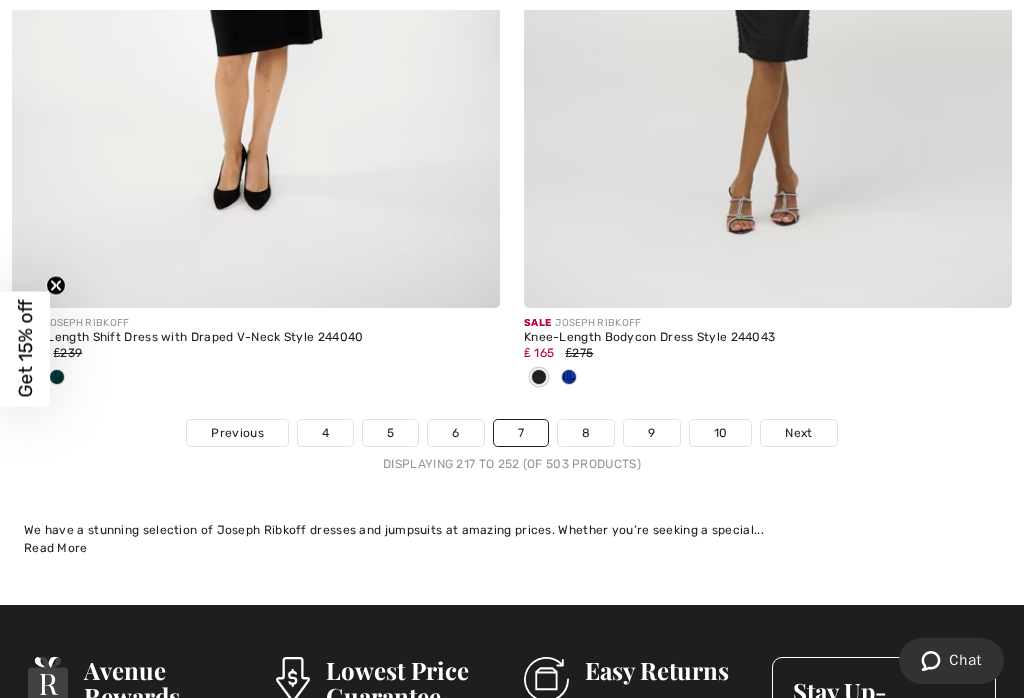 click on "Previous" at bounding box center [237, 433] 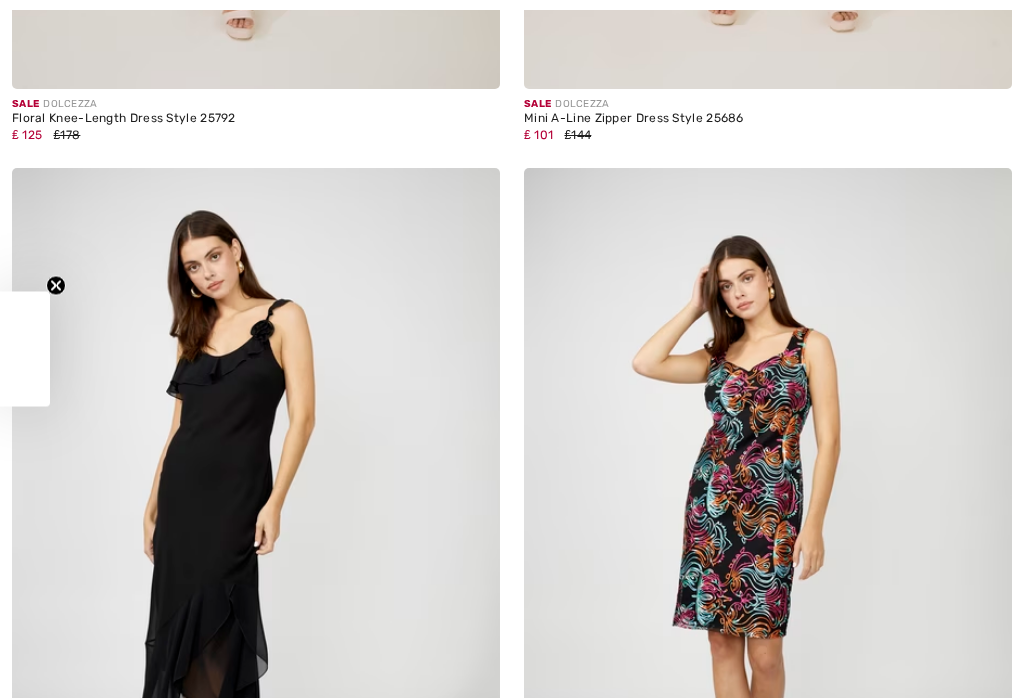 checkbox on "true" 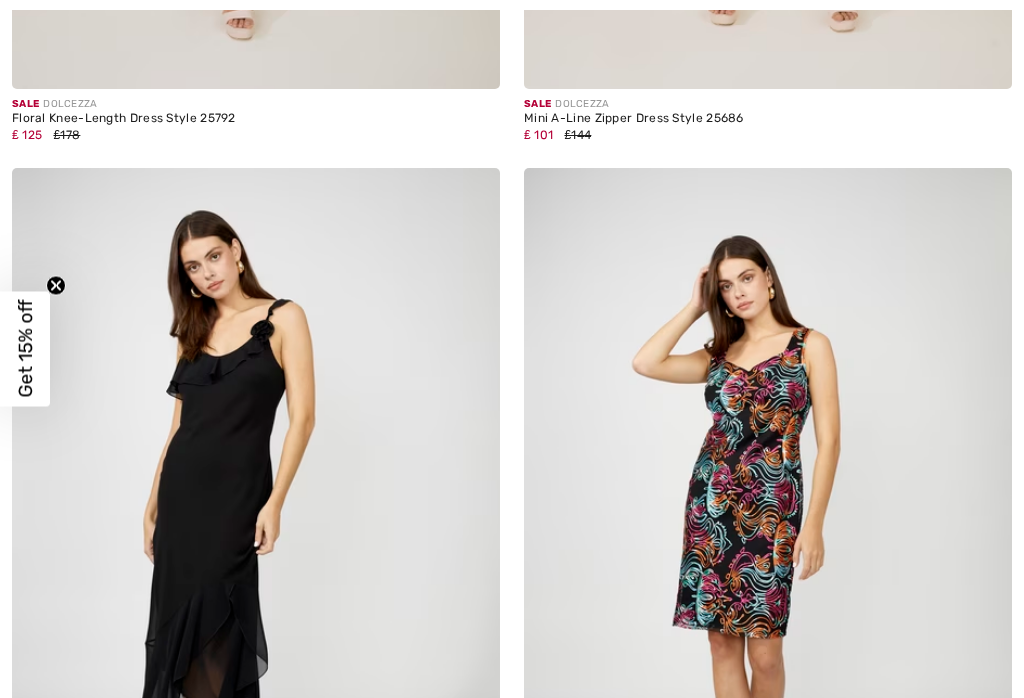 scroll, scrollTop: 1047, scrollLeft: 0, axis: vertical 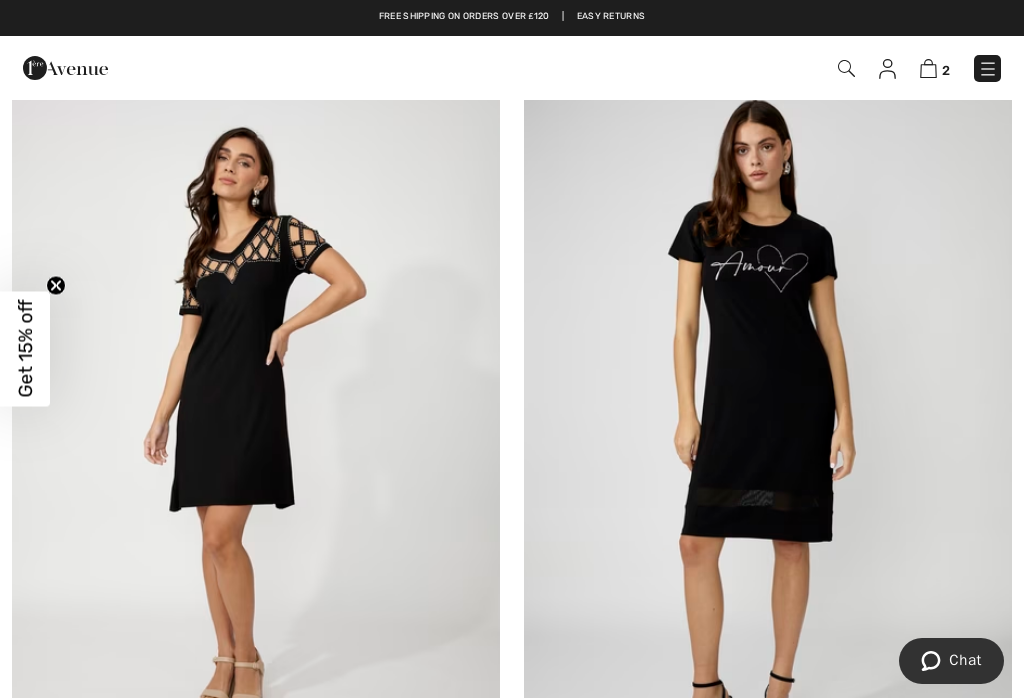 click on "Get 15% off" at bounding box center (25, 349) 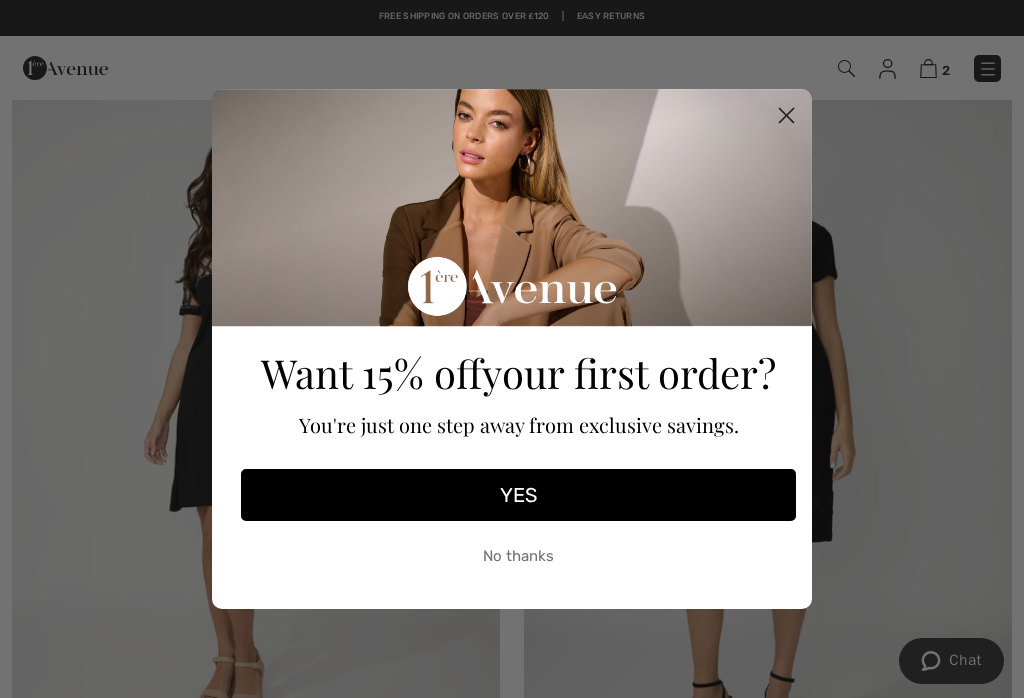 click on "YES" at bounding box center (518, 495) 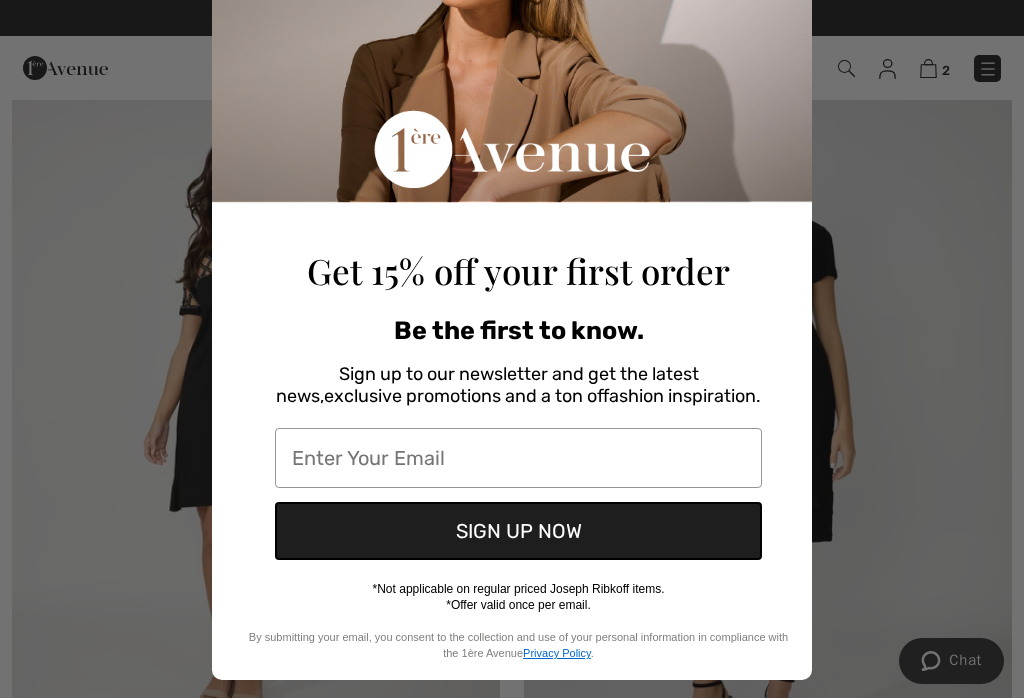 scroll, scrollTop: 169, scrollLeft: 0, axis: vertical 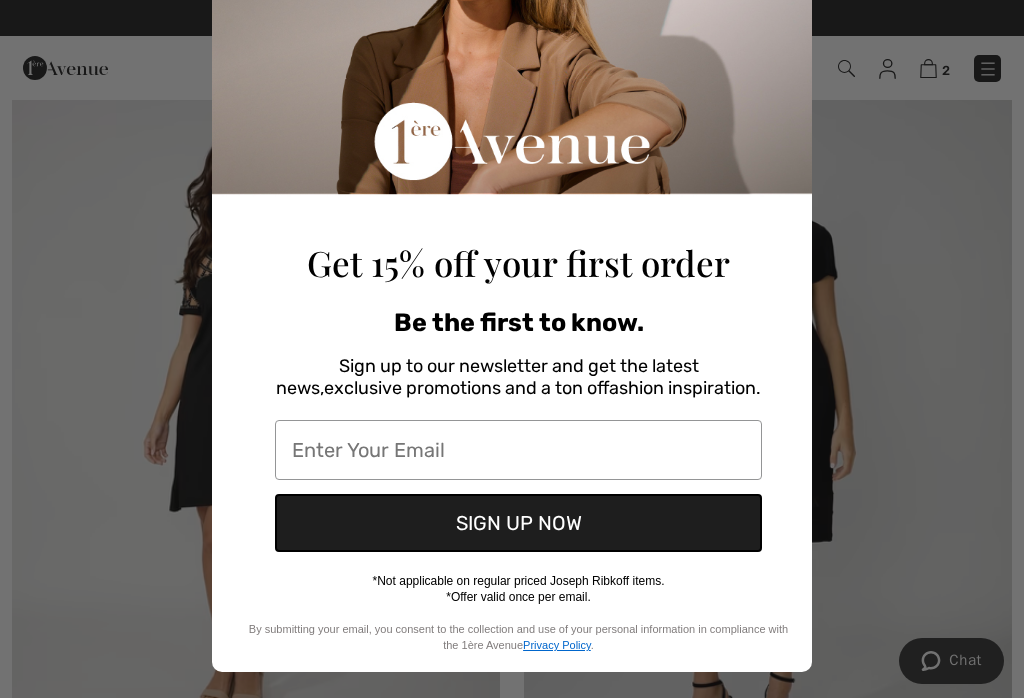 click at bounding box center [518, 450] 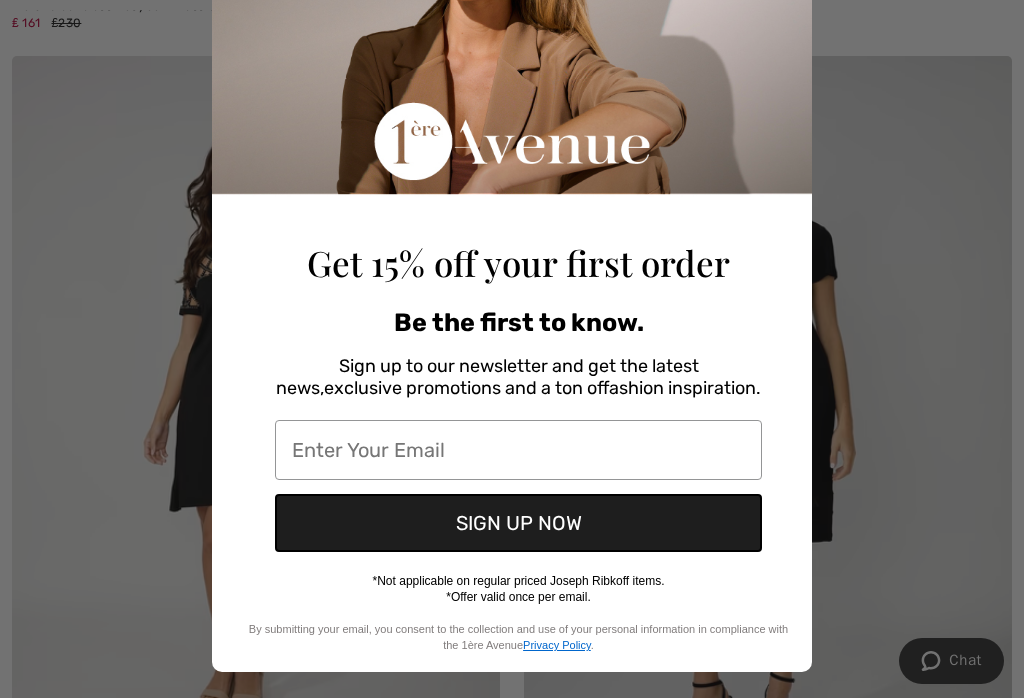 scroll, scrollTop: 3554, scrollLeft: 0, axis: vertical 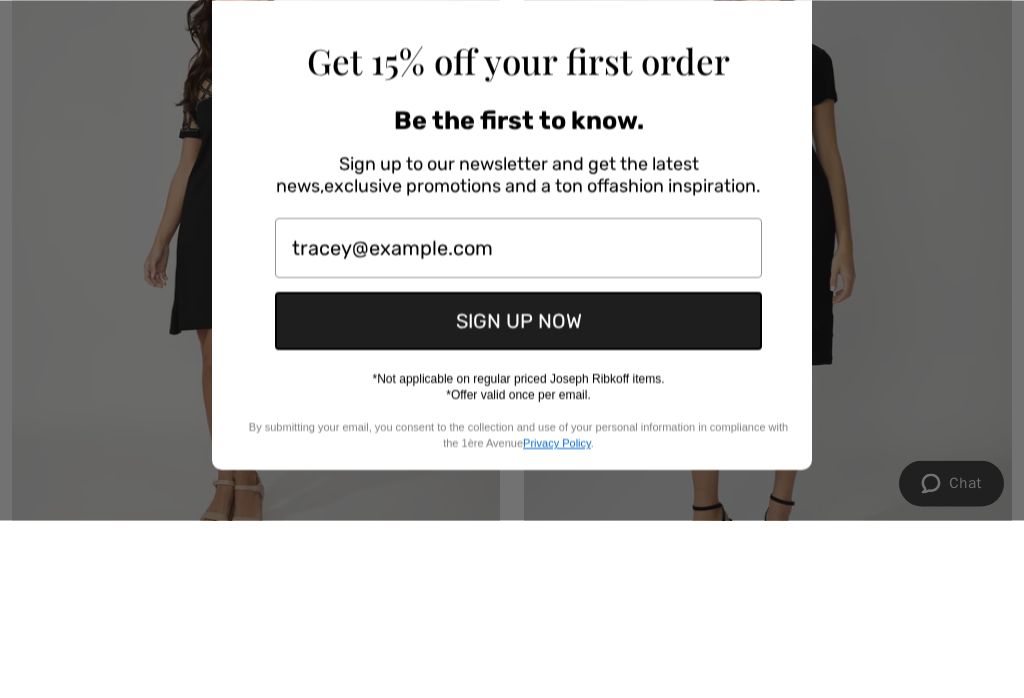 type on "tracey@traceymillerfamilylaw.com-" 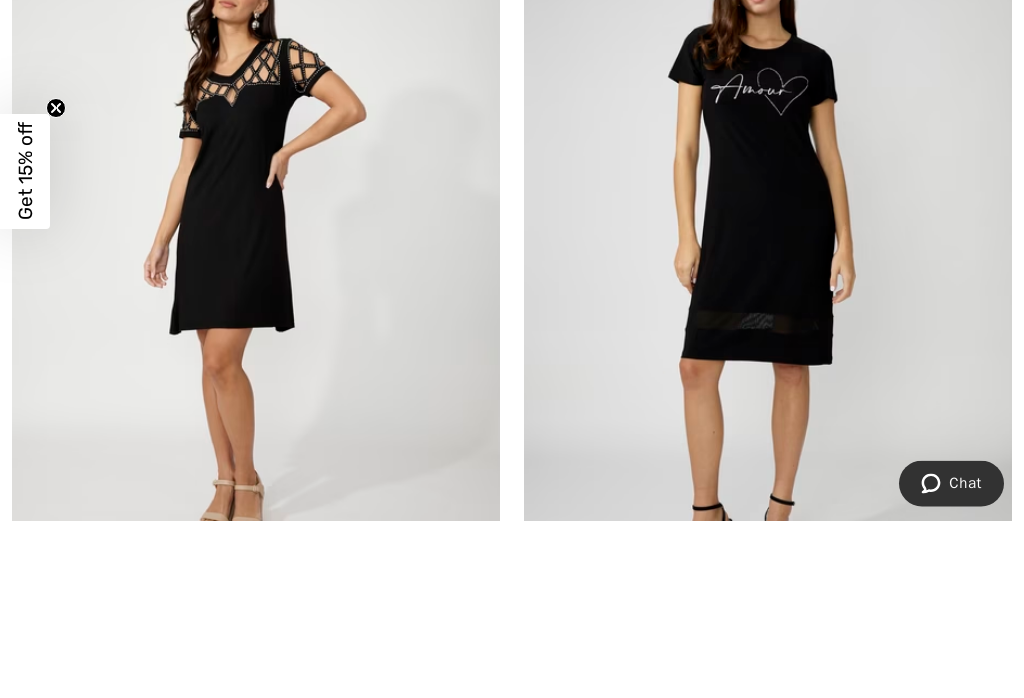 scroll, scrollTop: 3732, scrollLeft: 0, axis: vertical 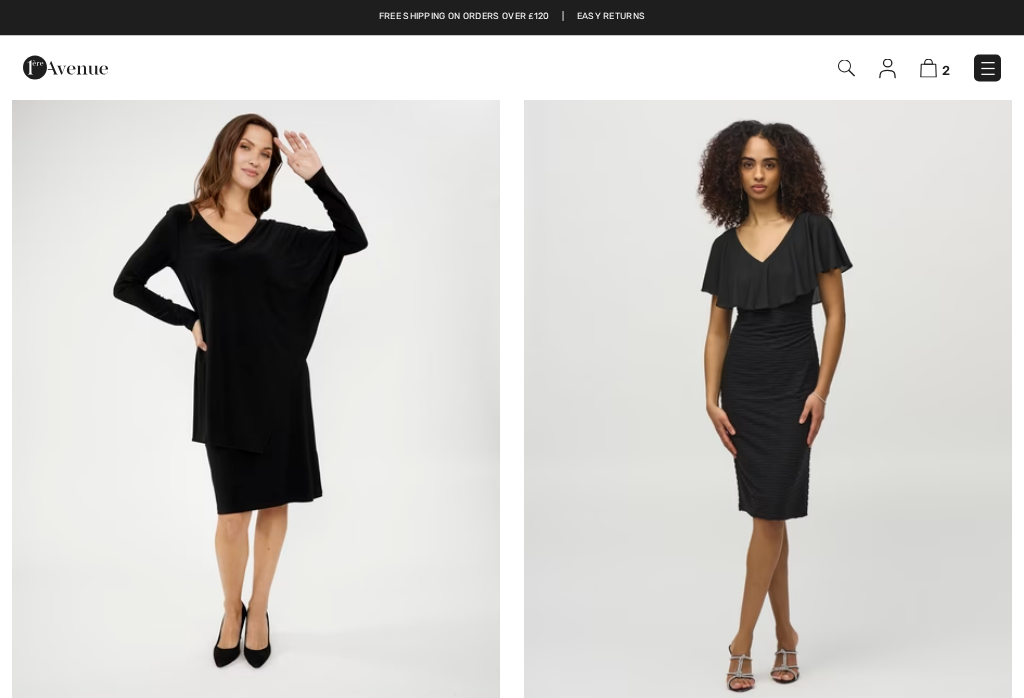 checkbox on "true" 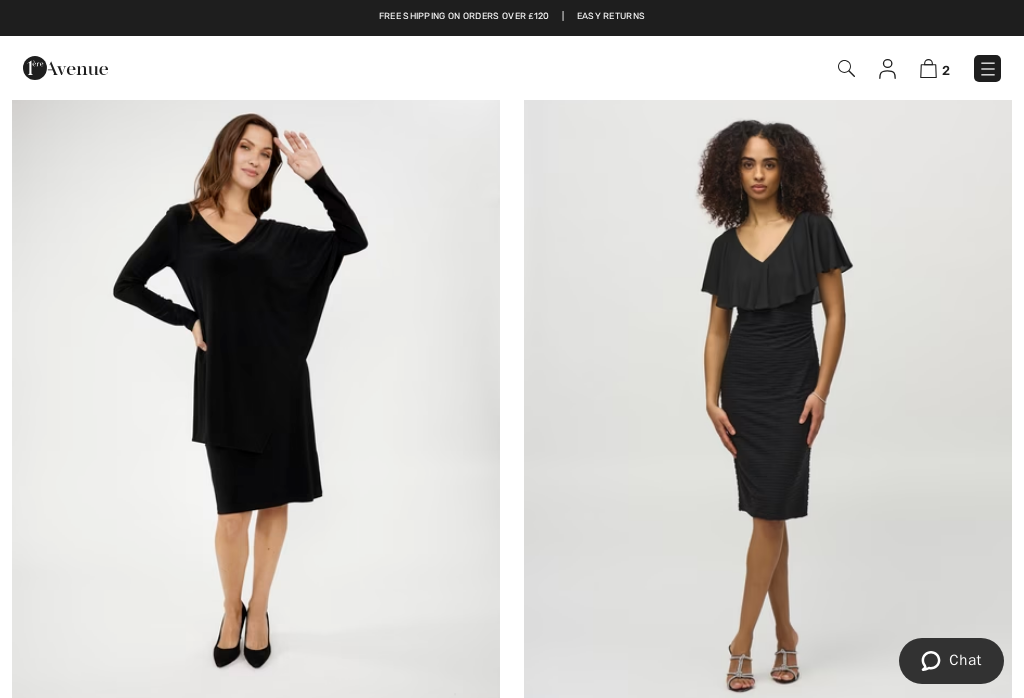 scroll, scrollTop: 0, scrollLeft: 0, axis: both 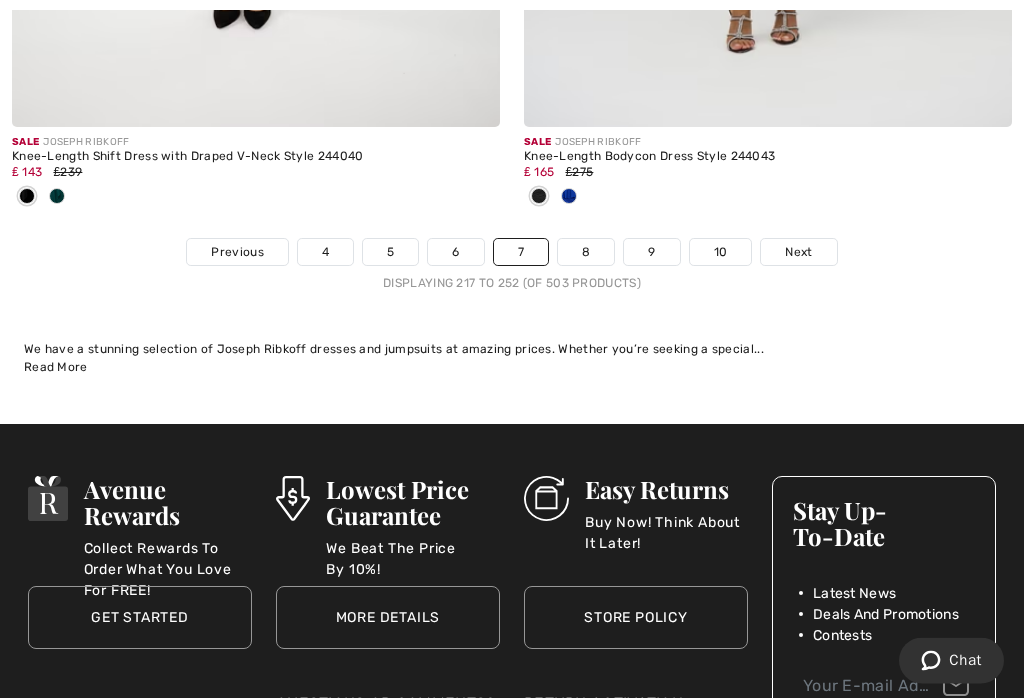 click on "Previous" at bounding box center [237, 253] 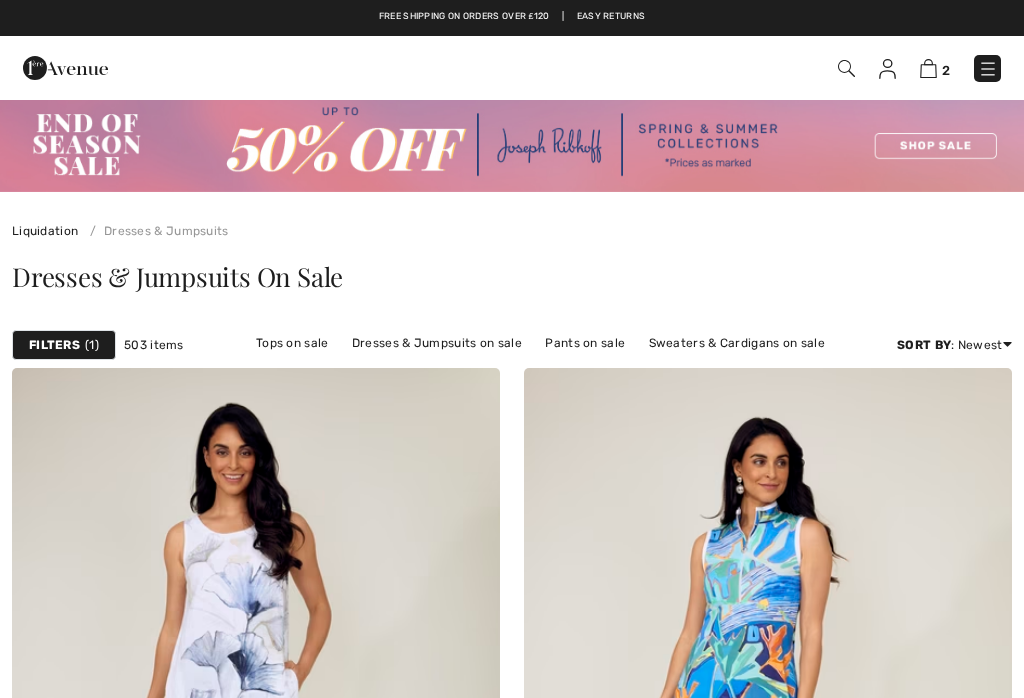 checkbox on "true" 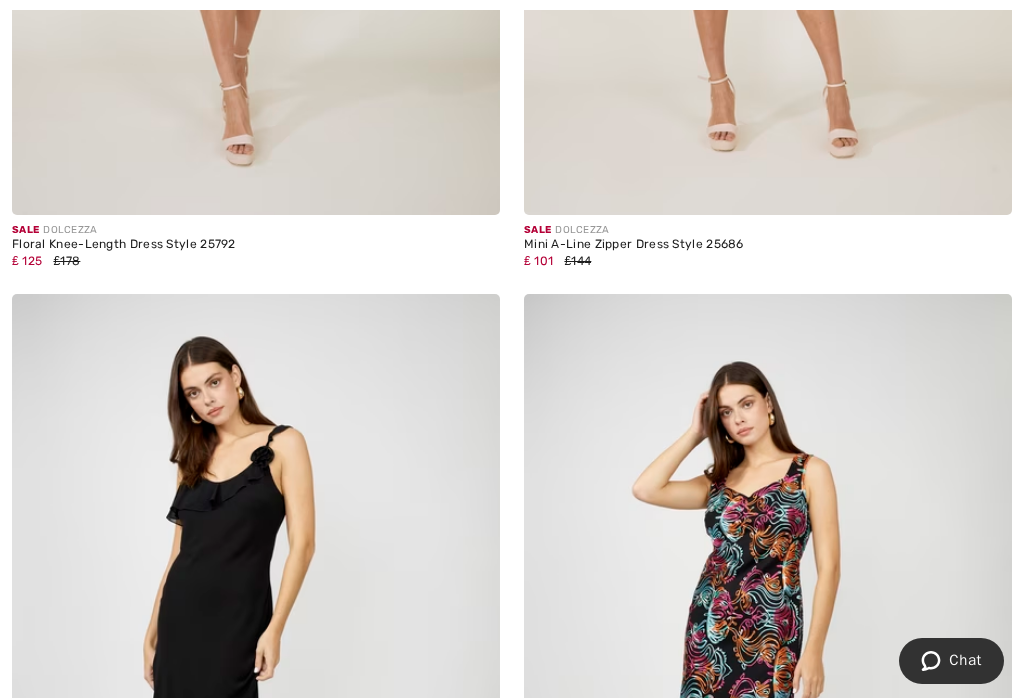 scroll, scrollTop: 0, scrollLeft: 0, axis: both 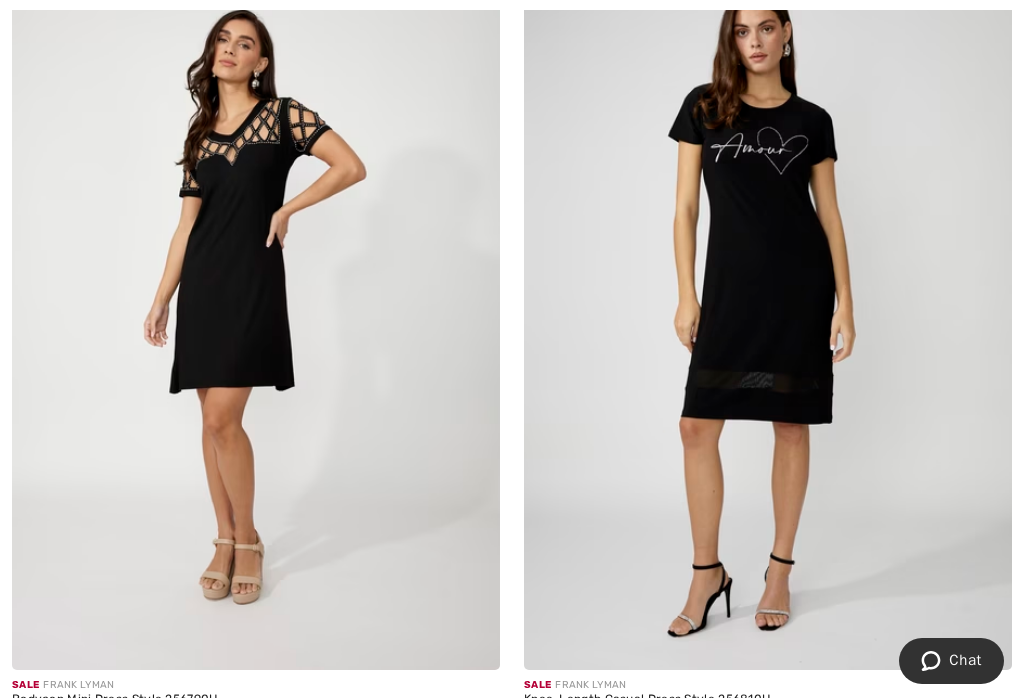 click at bounding box center [256, 304] 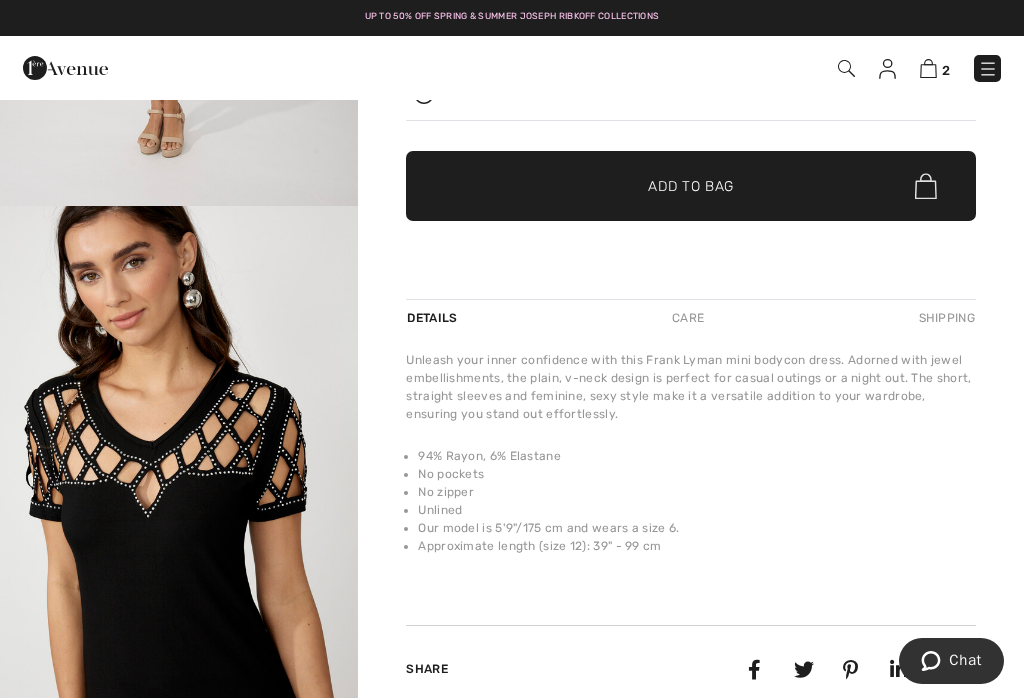 scroll, scrollTop: 458, scrollLeft: 0, axis: vertical 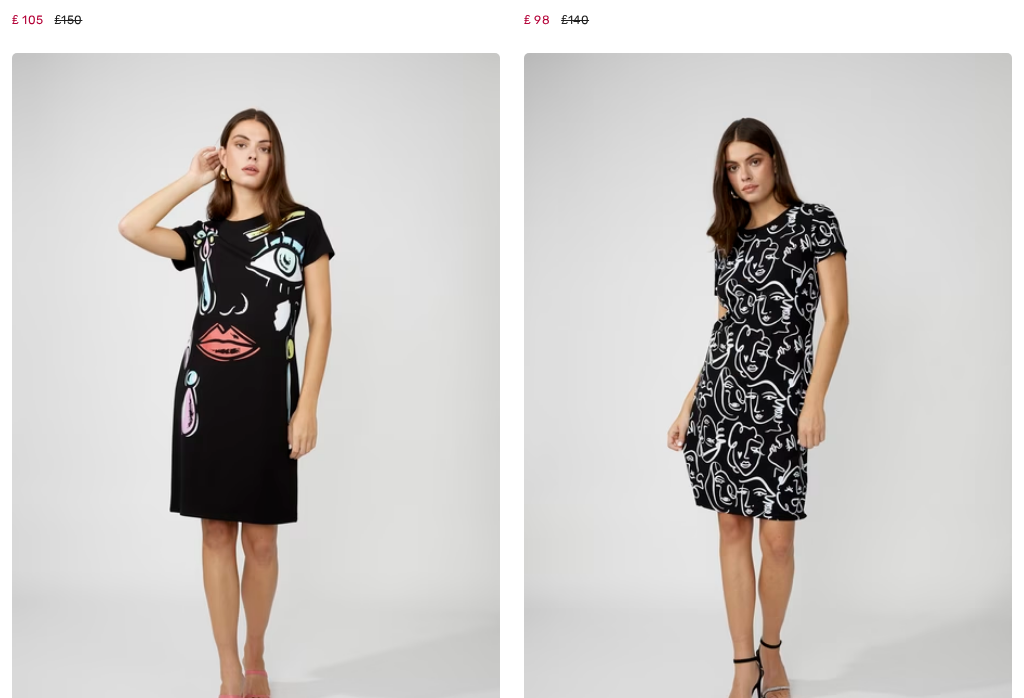 checkbox on "true" 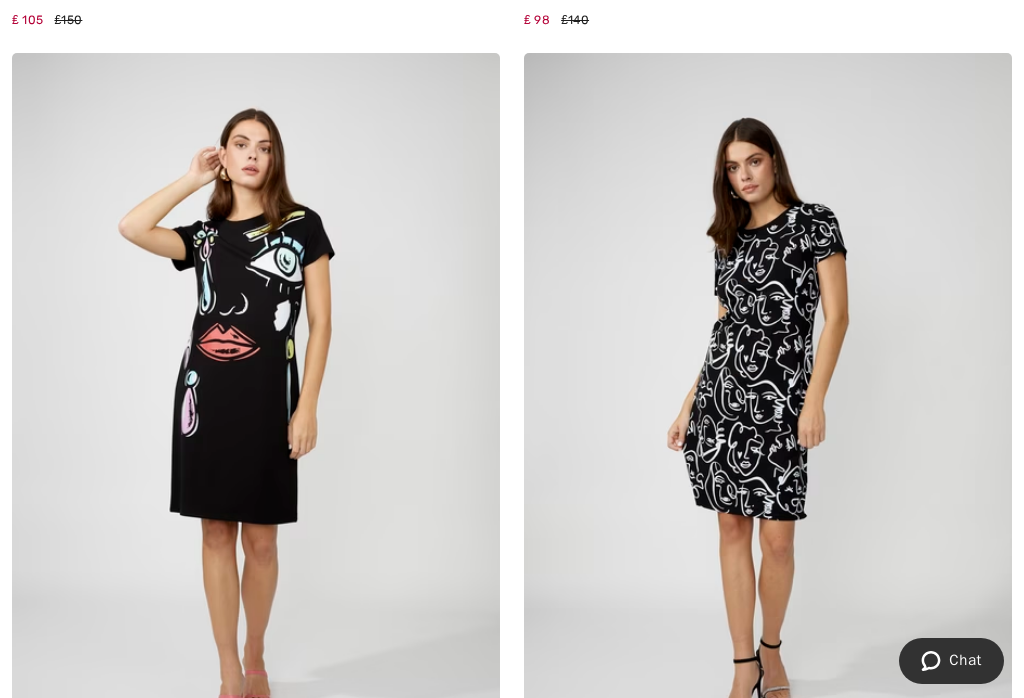 scroll, scrollTop: 4590, scrollLeft: 0, axis: vertical 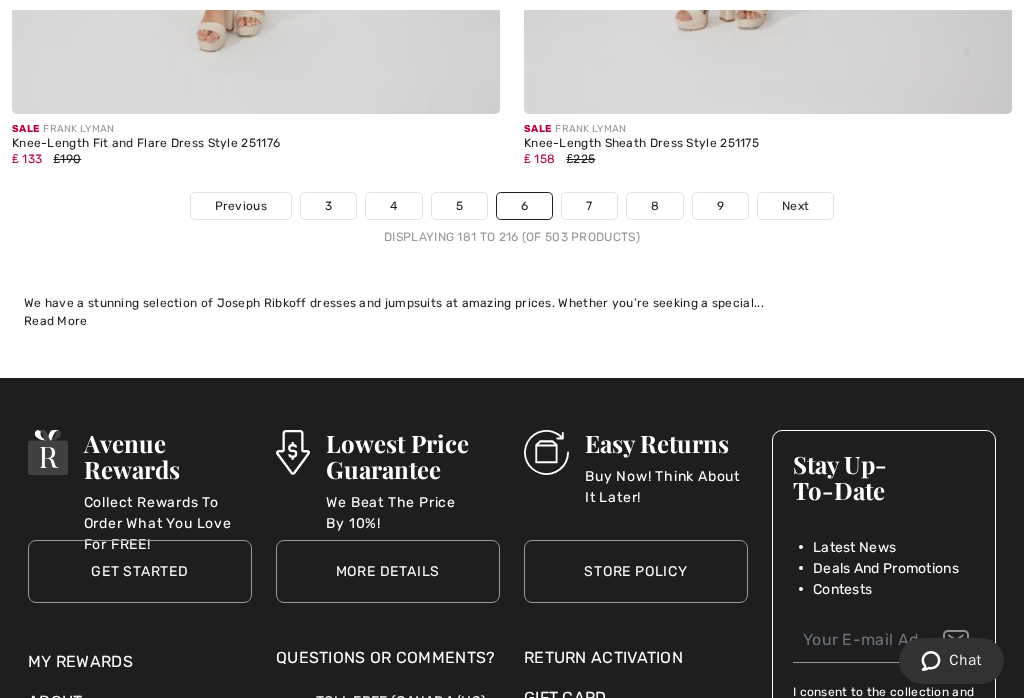 click on "Previous" at bounding box center (241, 206) 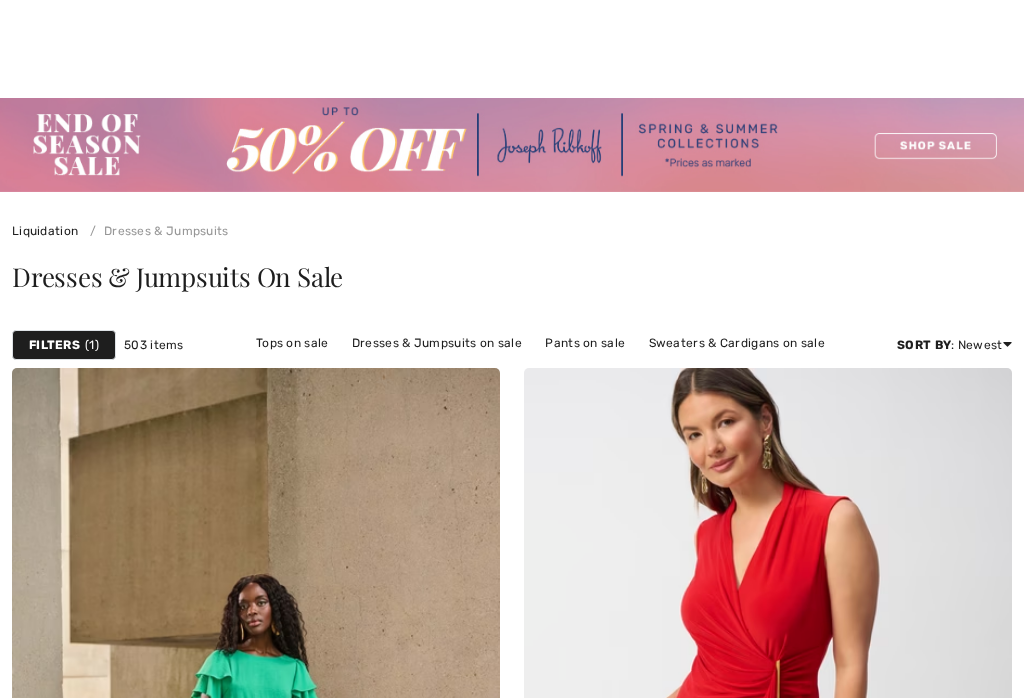 checkbox on "true" 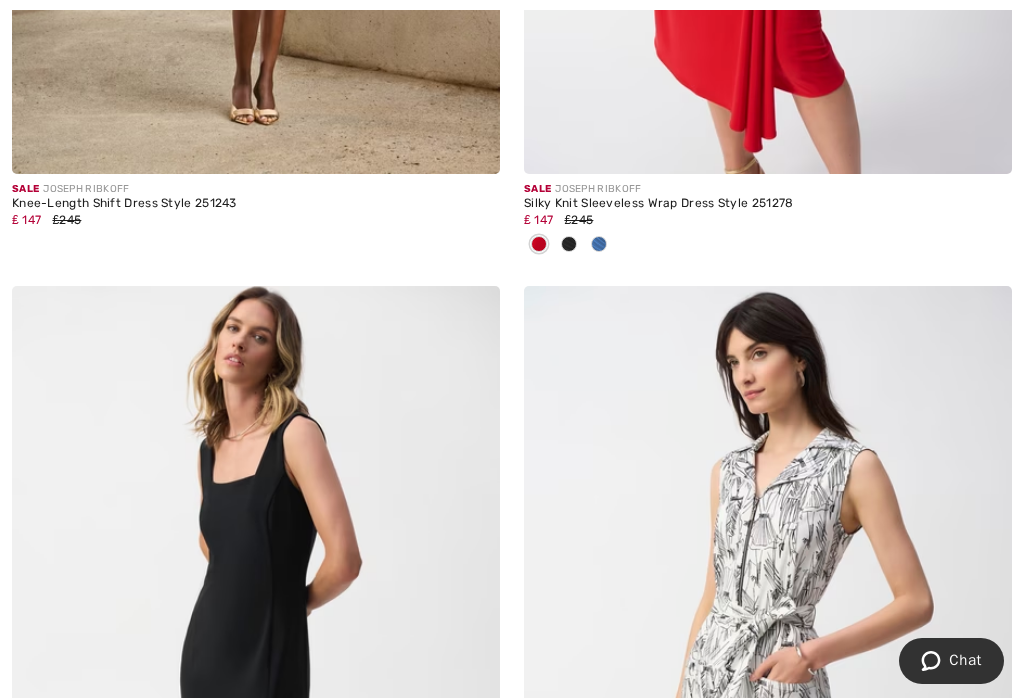scroll, scrollTop: 0, scrollLeft: 0, axis: both 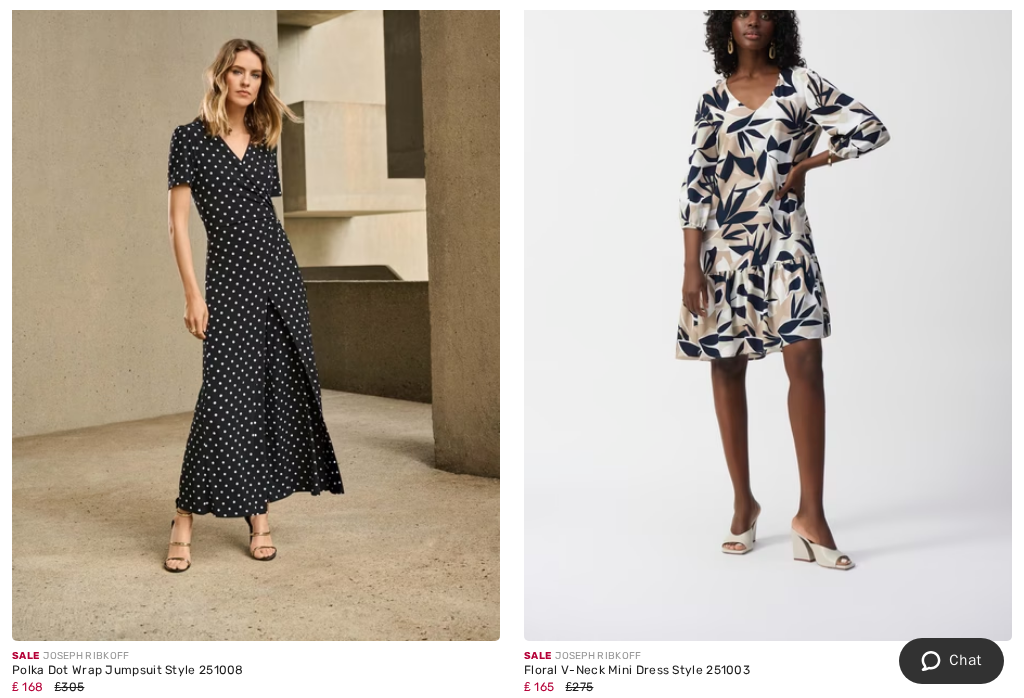 click at bounding box center [256, 275] 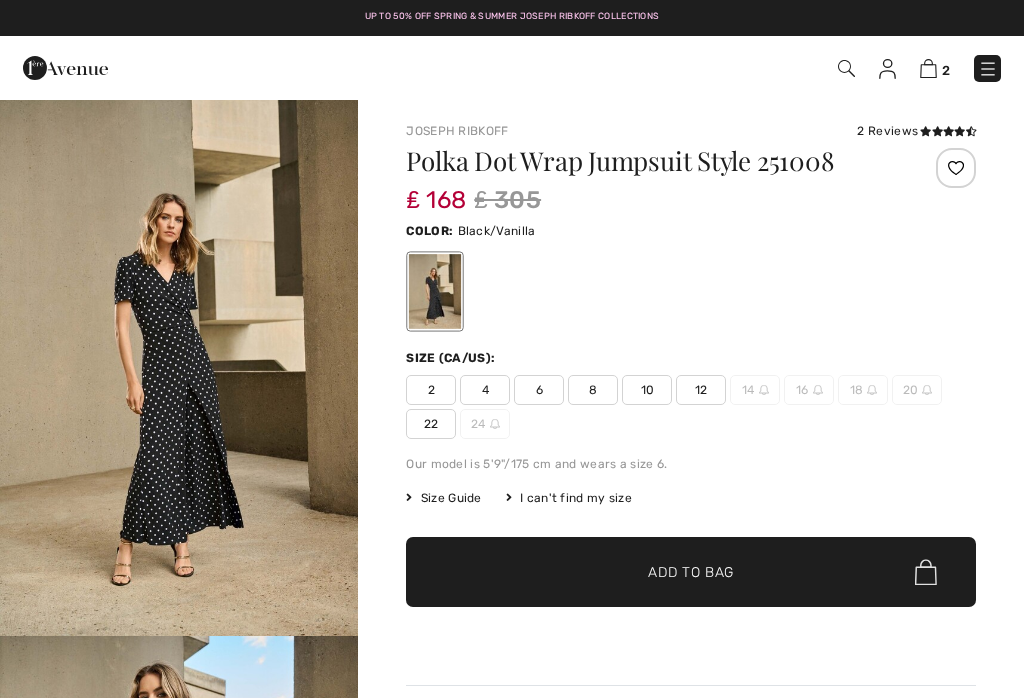 scroll, scrollTop: 0, scrollLeft: 0, axis: both 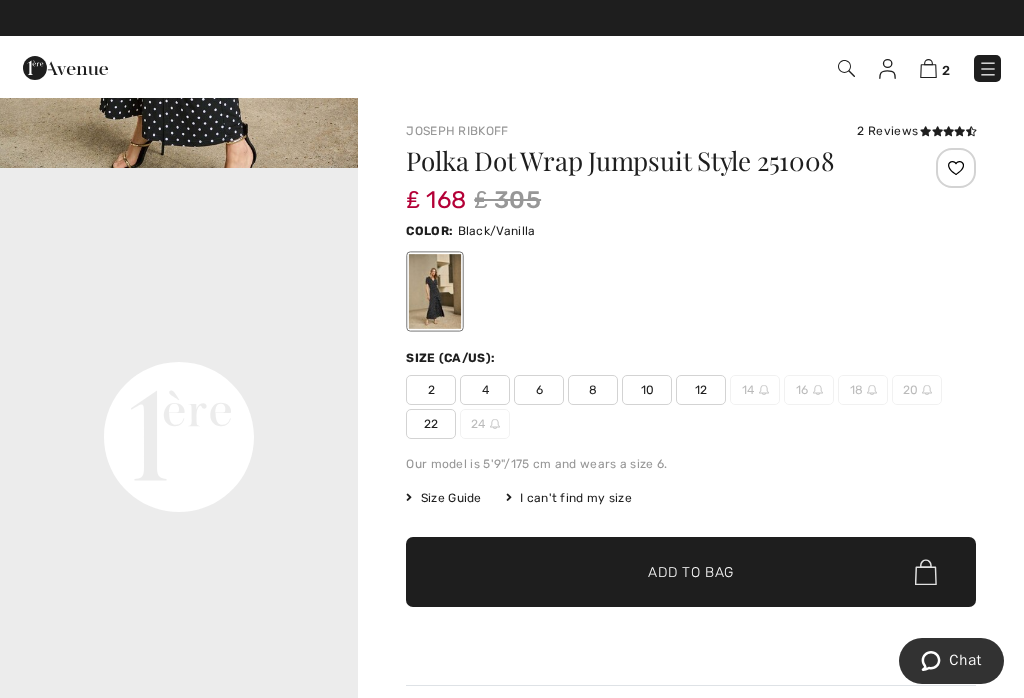 click on "Your browser does not support the video tag." at bounding box center (179, 257) 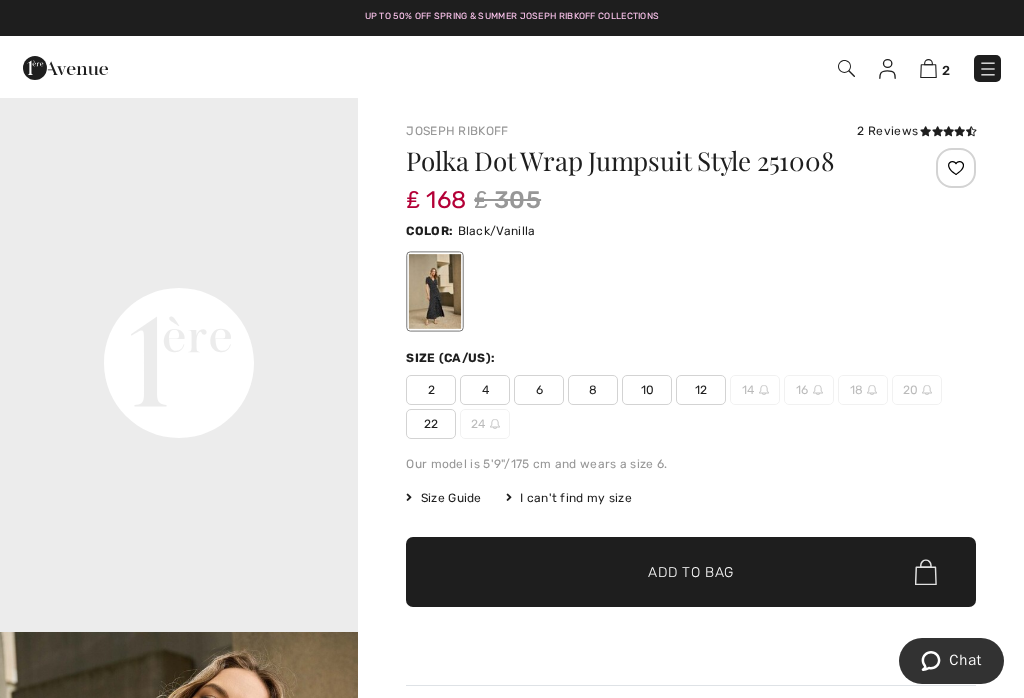 scroll, scrollTop: 1065, scrollLeft: 0, axis: vertical 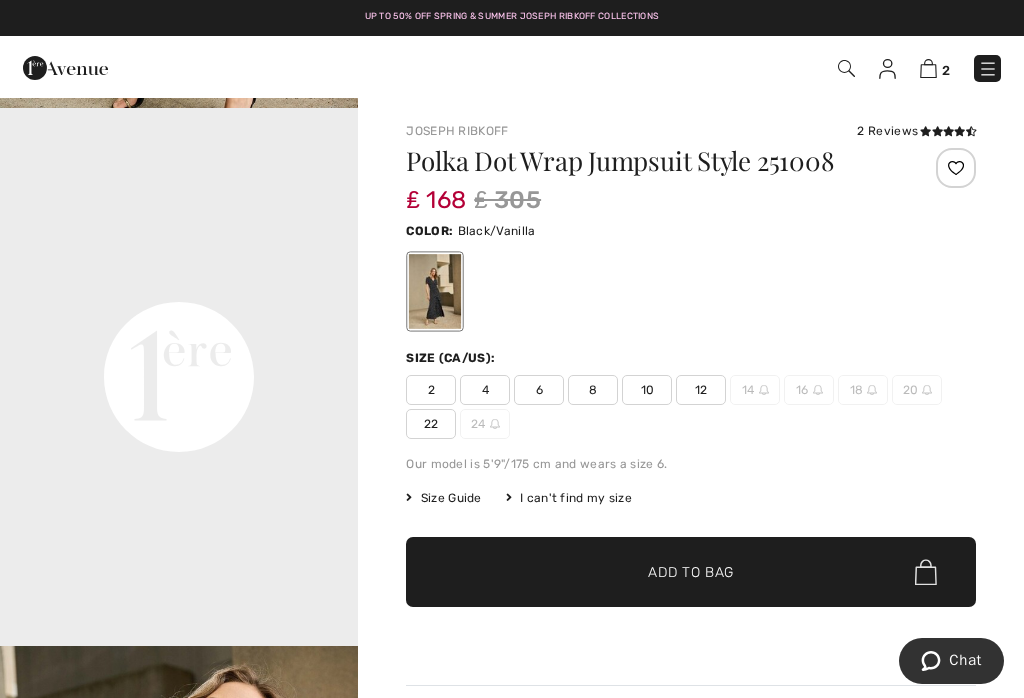 click on "Your browser does not support the video tag." at bounding box center (179, 197) 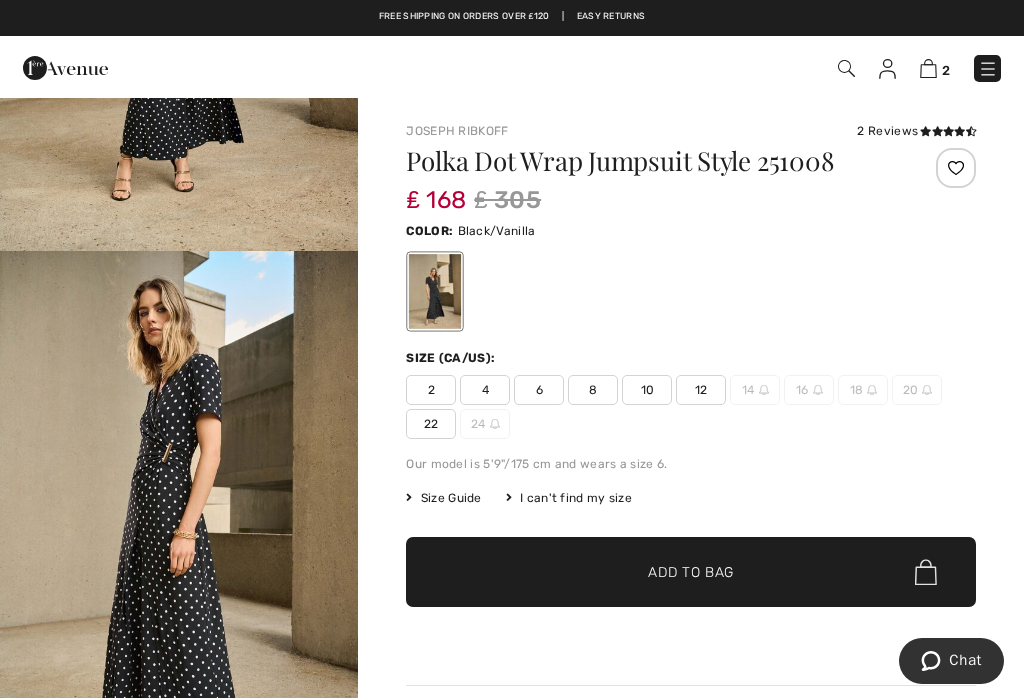 scroll, scrollTop: 384, scrollLeft: 0, axis: vertical 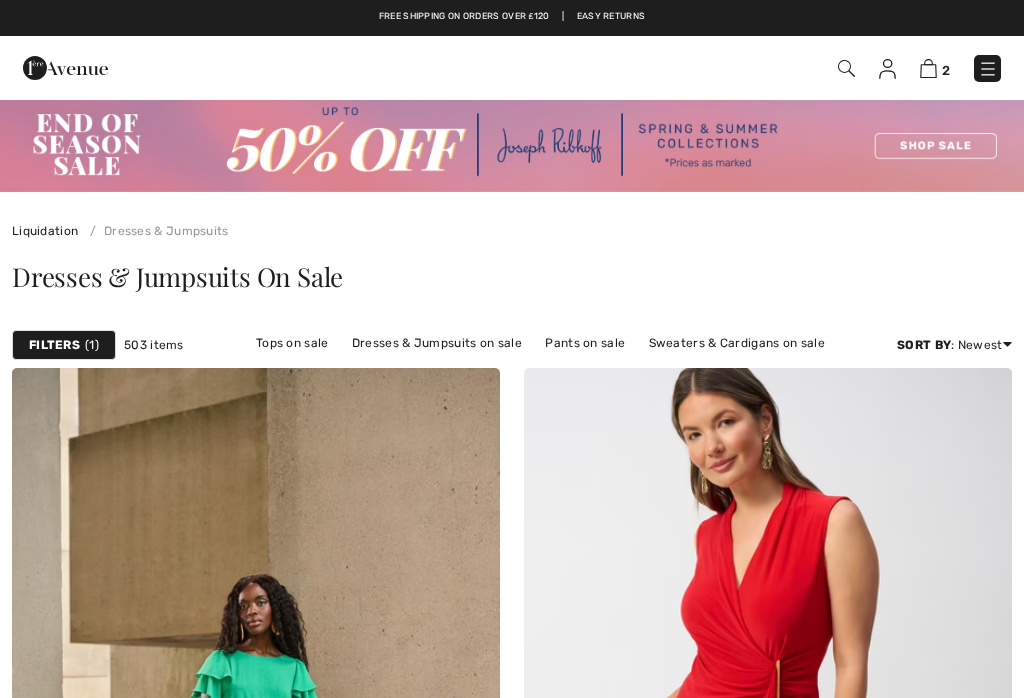 checkbox on "true" 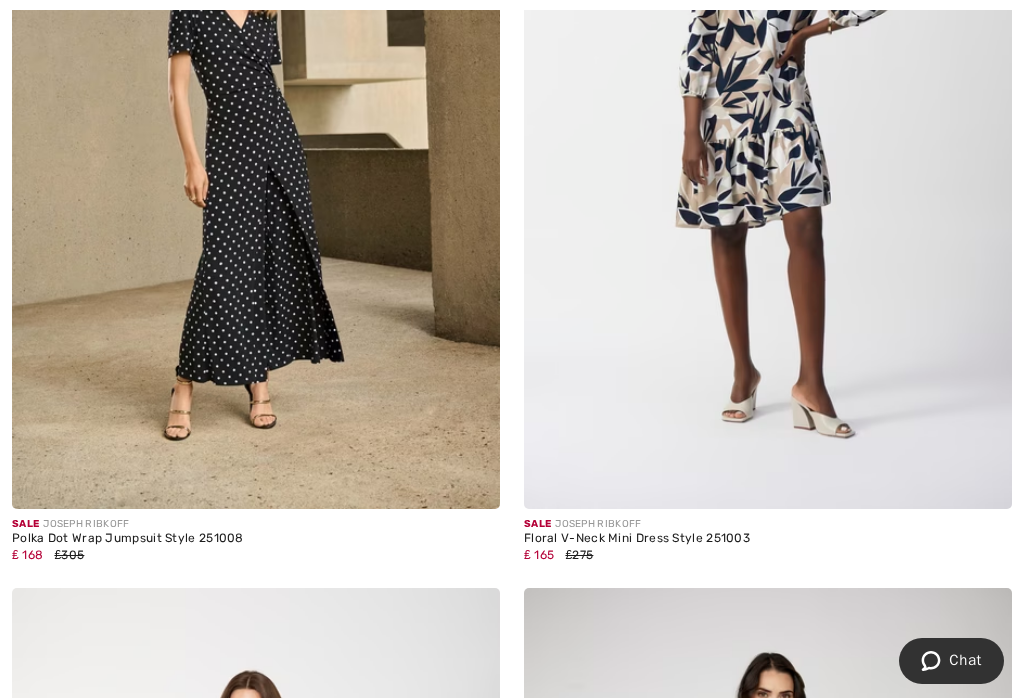 scroll, scrollTop: 12629, scrollLeft: 0, axis: vertical 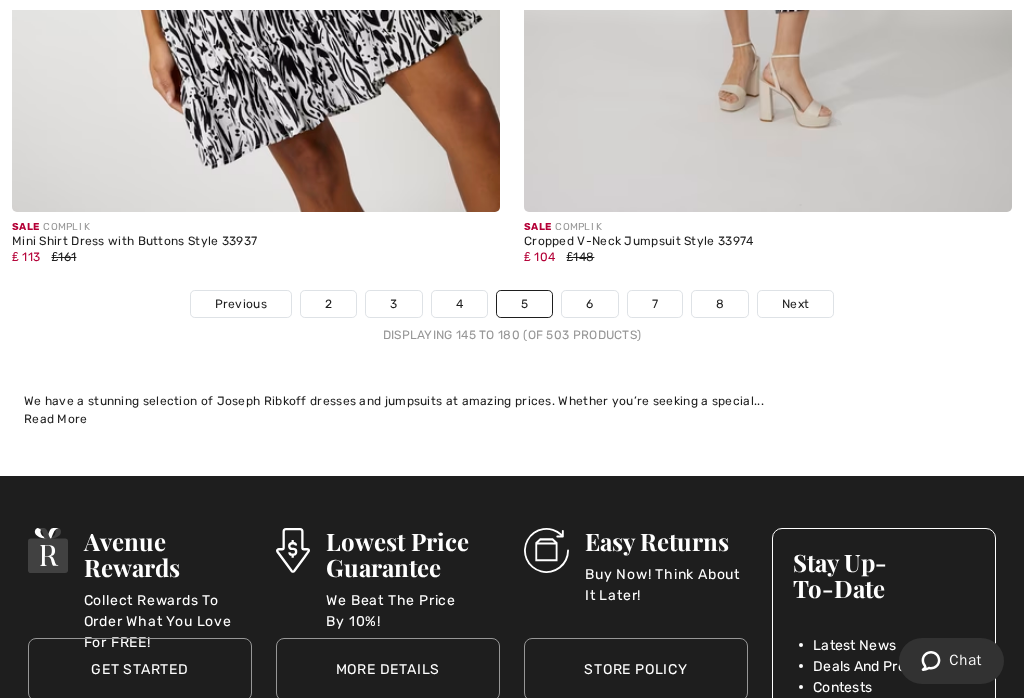 click on "Previous" at bounding box center [241, 304] 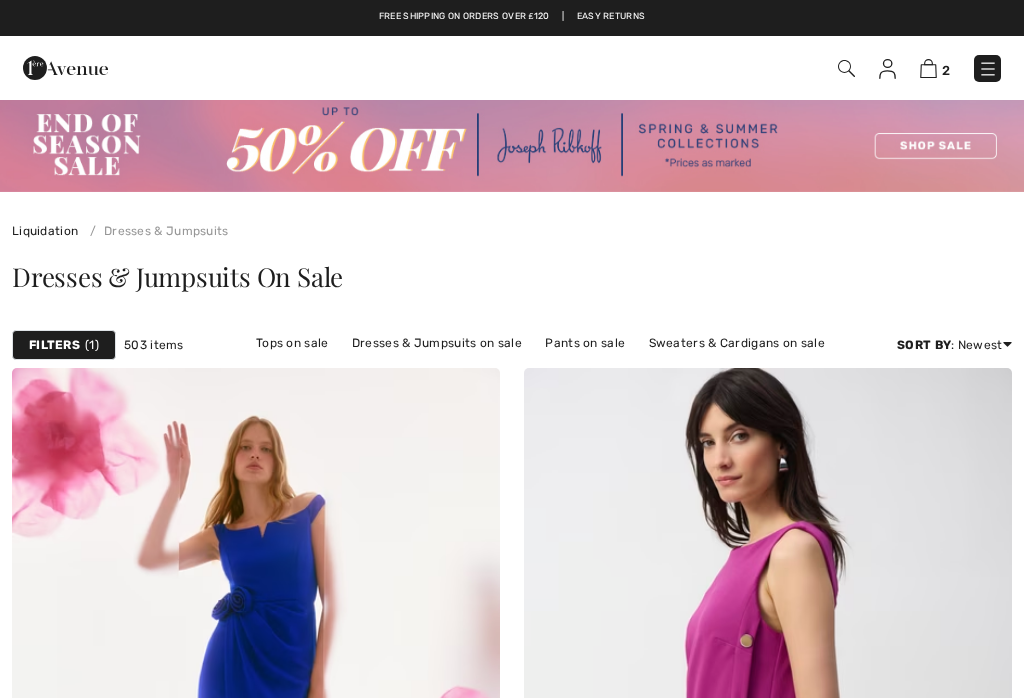 scroll, scrollTop: 0, scrollLeft: 0, axis: both 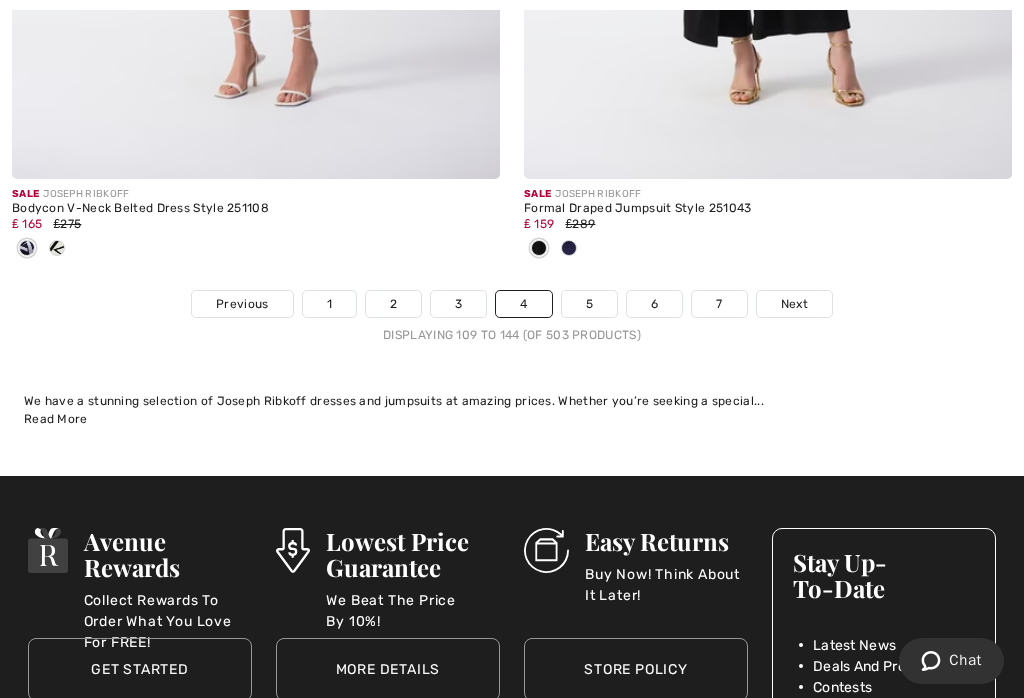 click on "Previous" at bounding box center (242, 304) 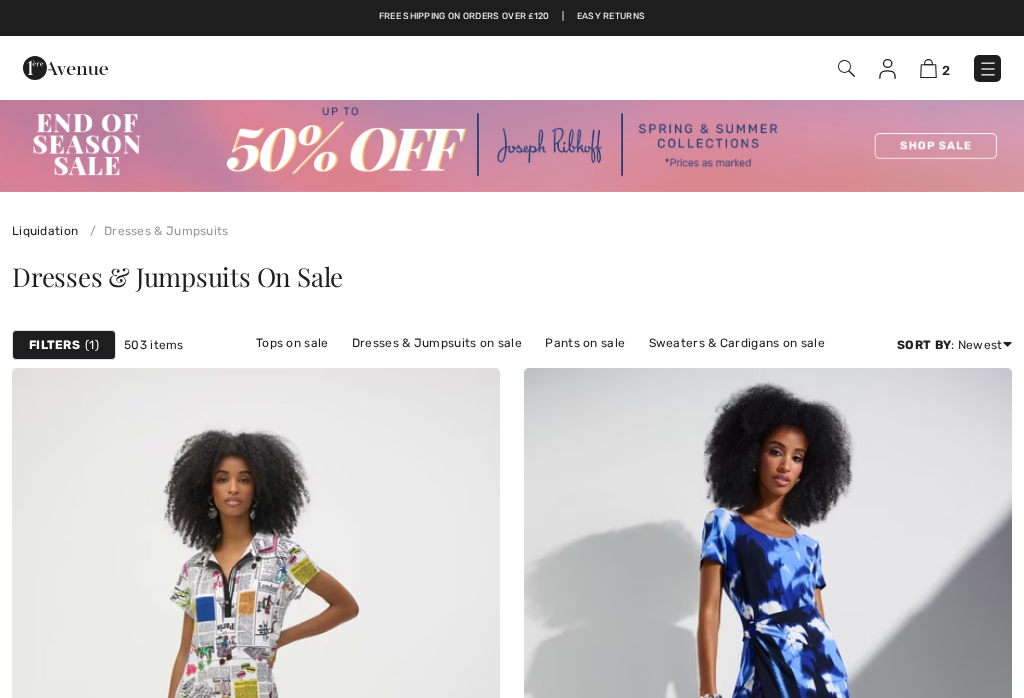 checkbox on "true" 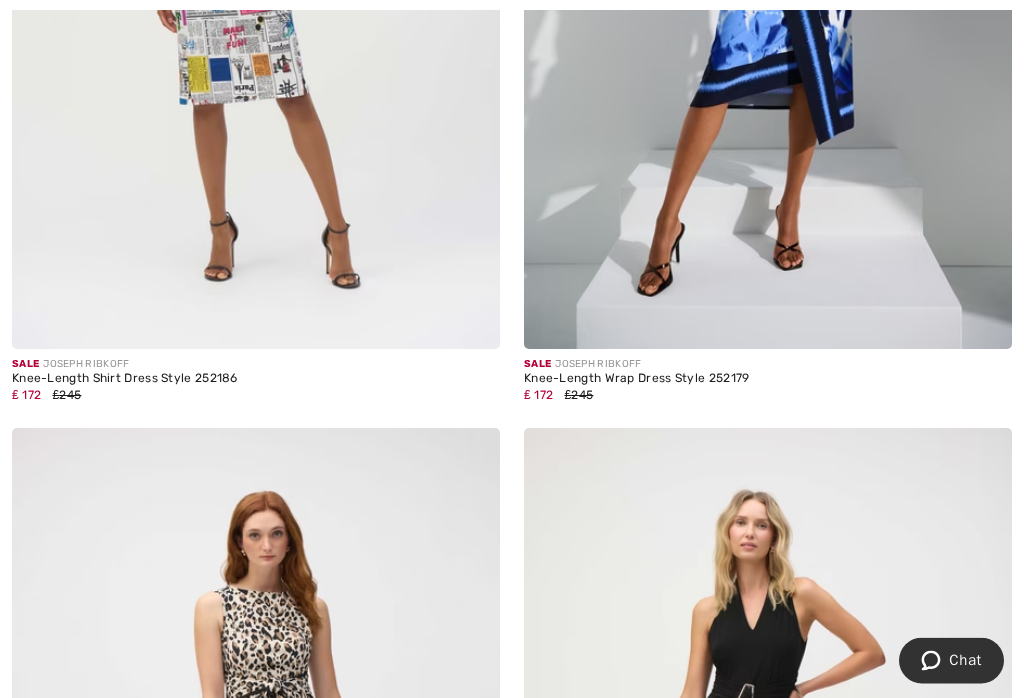 scroll, scrollTop: 769, scrollLeft: 0, axis: vertical 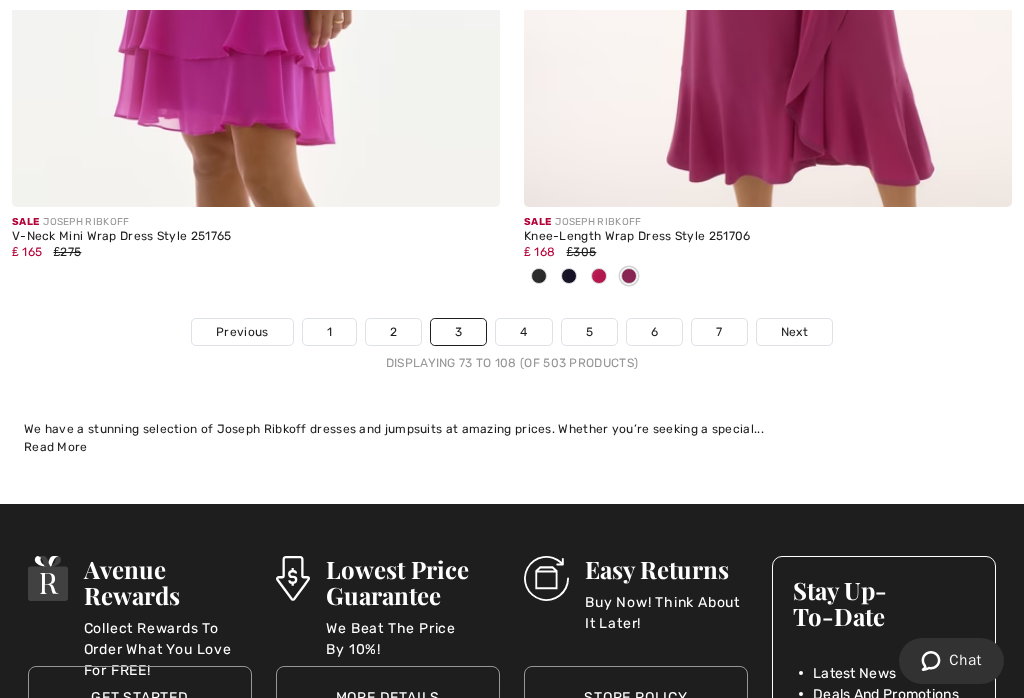 click on "Previous" at bounding box center [242, 332] 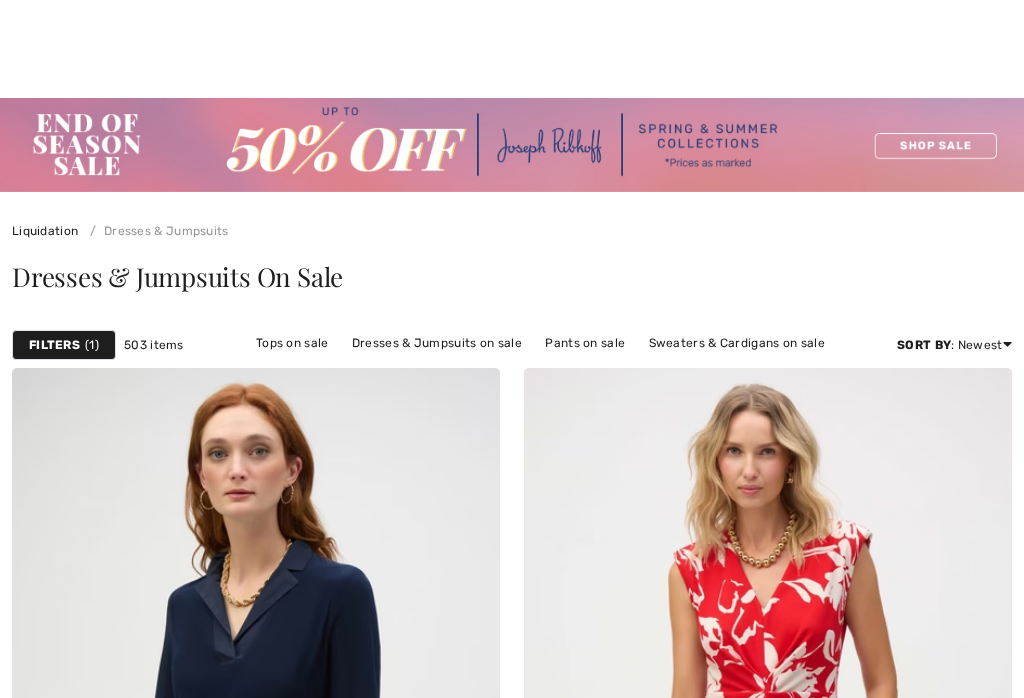 checkbox on "true" 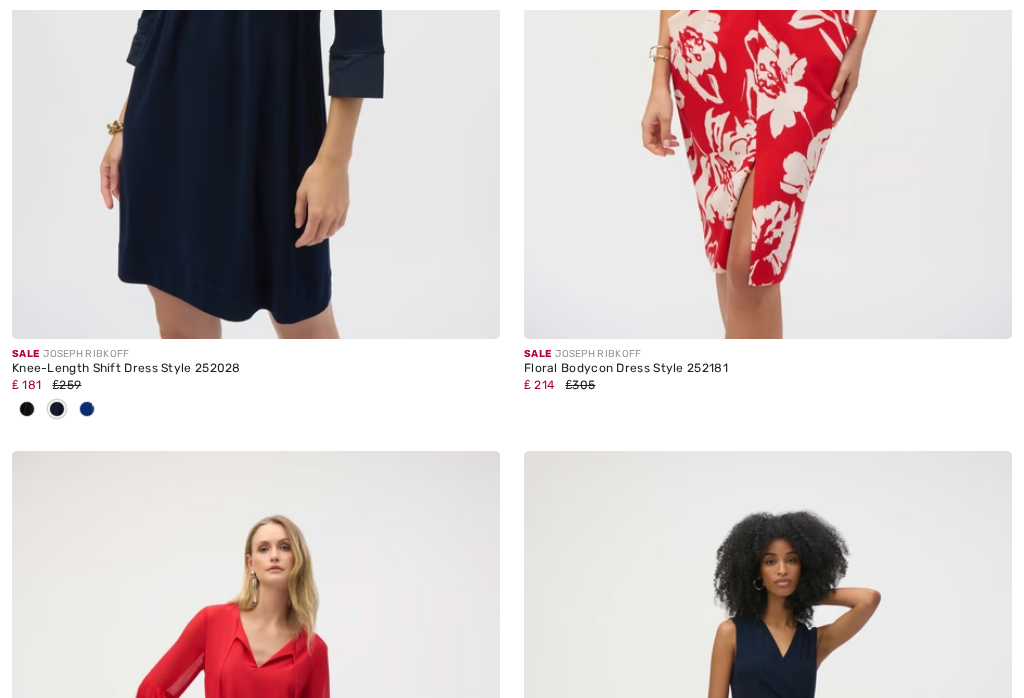 scroll, scrollTop: 969, scrollLeft: 0, axis: vertical 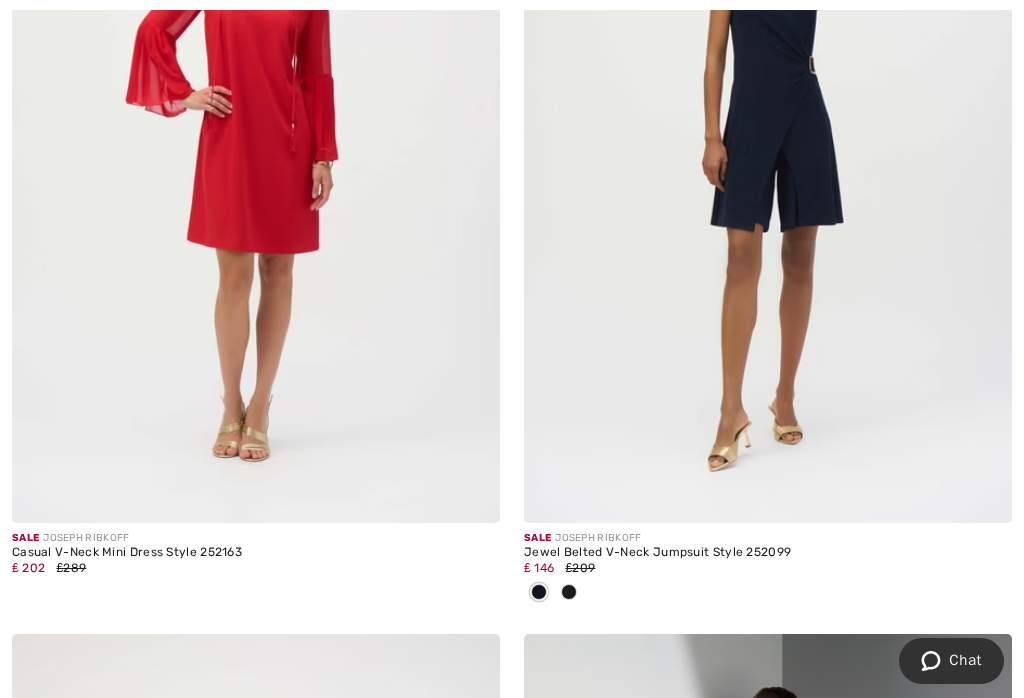 click at bounding box center [768, 157] 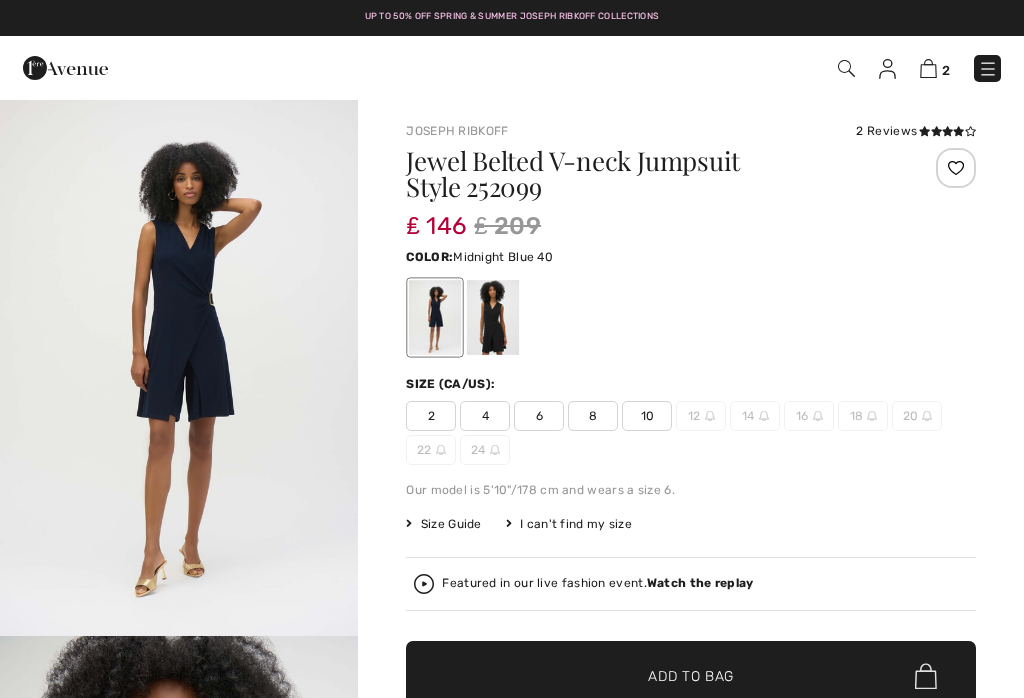 scroll, scrollTop: 0, scrollLeft: 0, axis: both 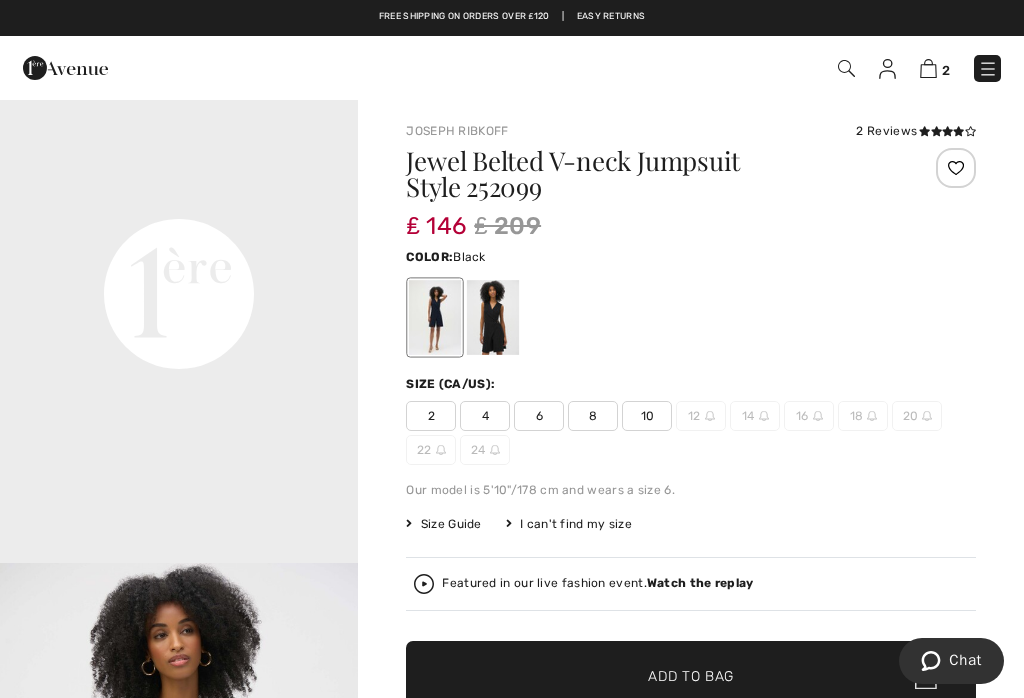 click at bounding box center [493, 317] 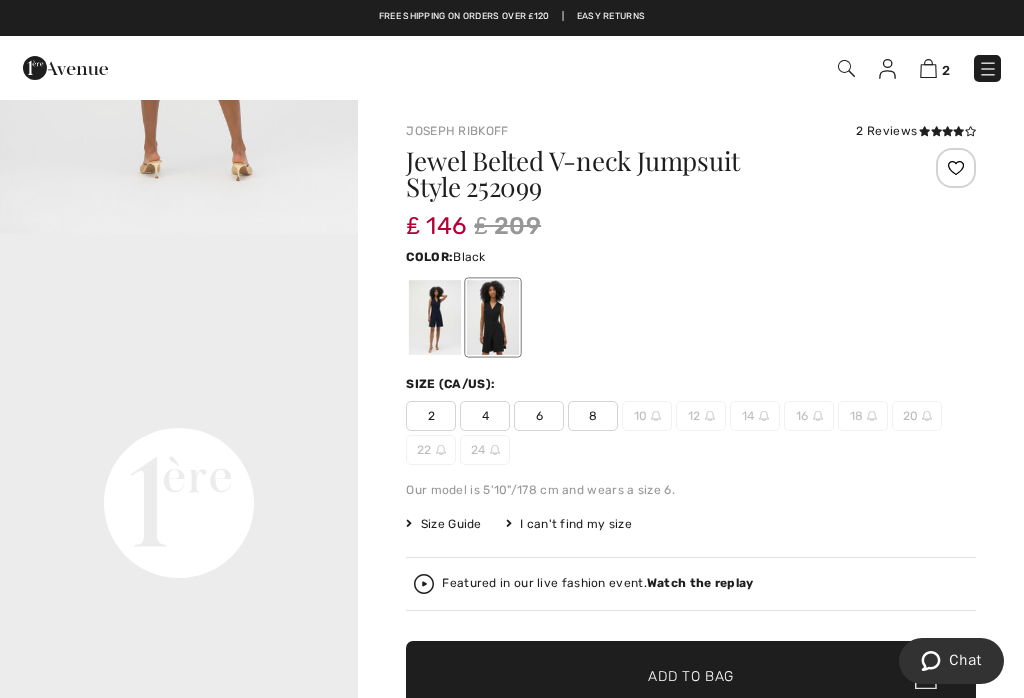 scroll, scrollTop: 939, scrollLeft: 0, axis: vertical 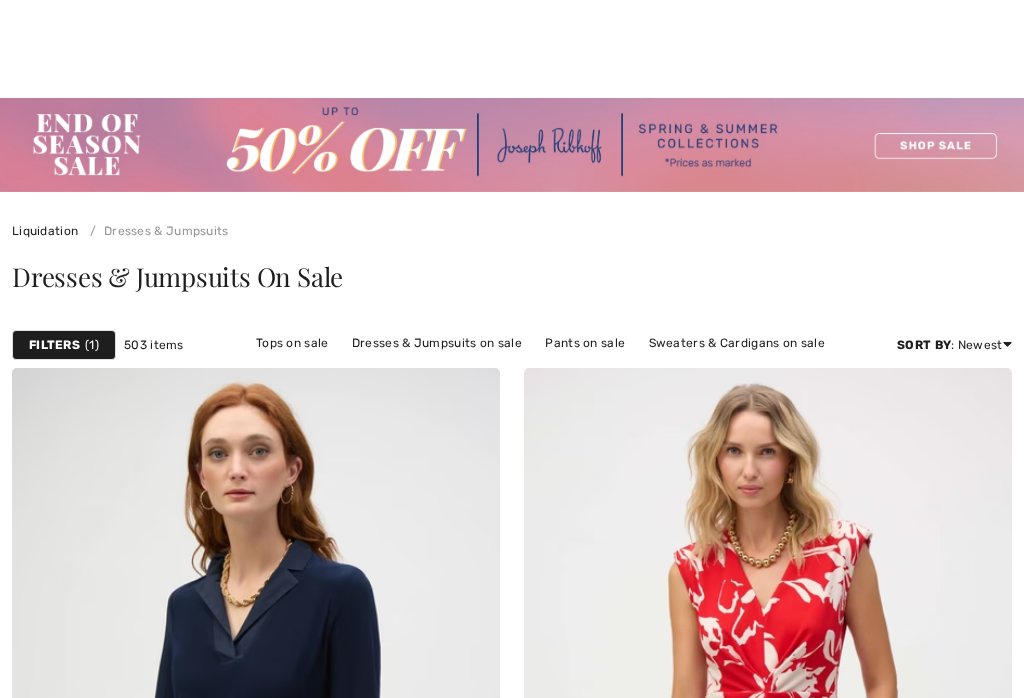 checkbox on "true" 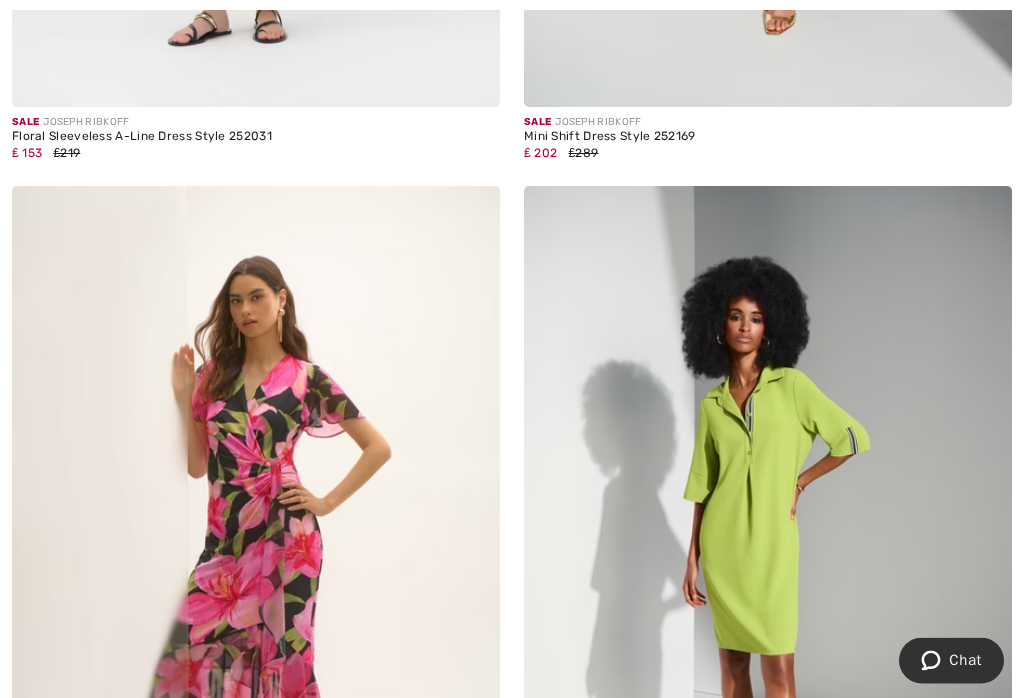 scroll, scrollTop: 1974, scrollLeft: 0, axis: vertical 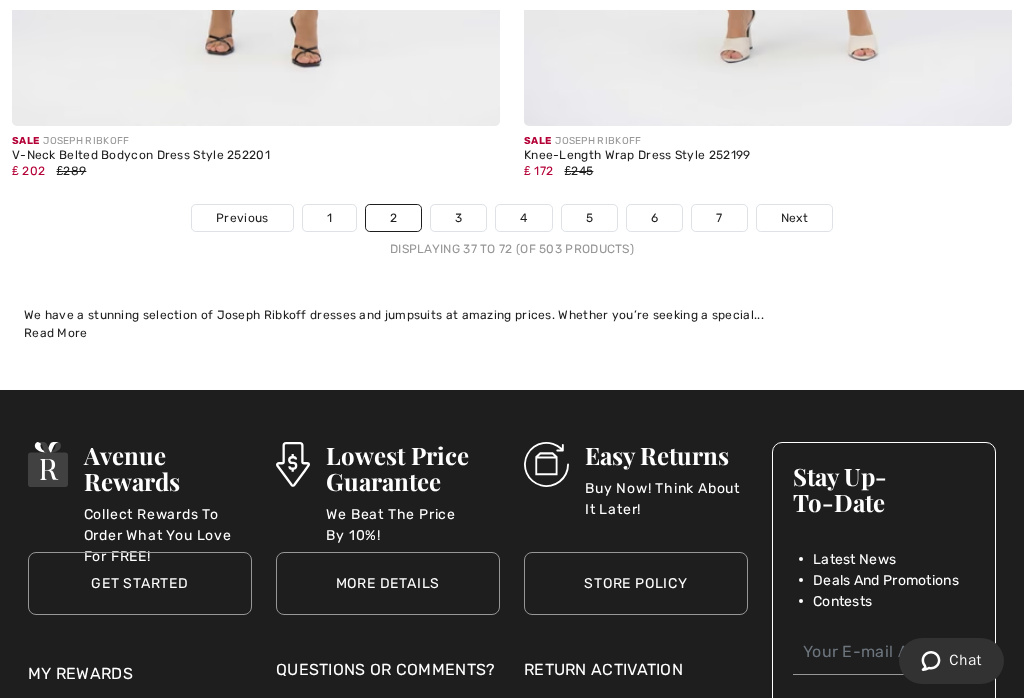 click on "Previous" at bounding box center (242, 218) 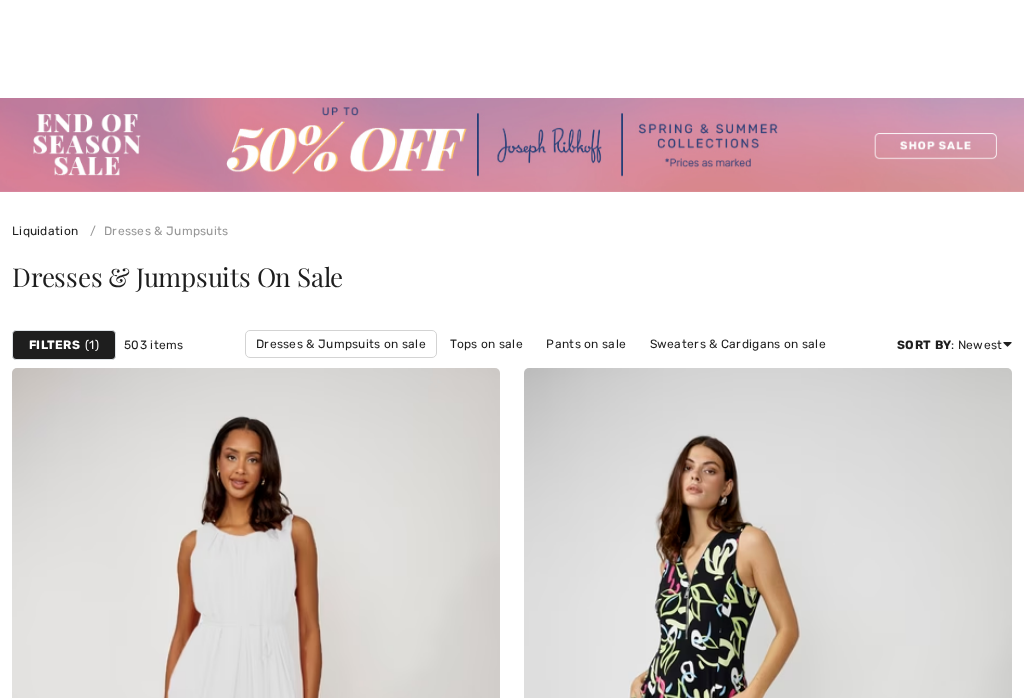 checkbox on "true" 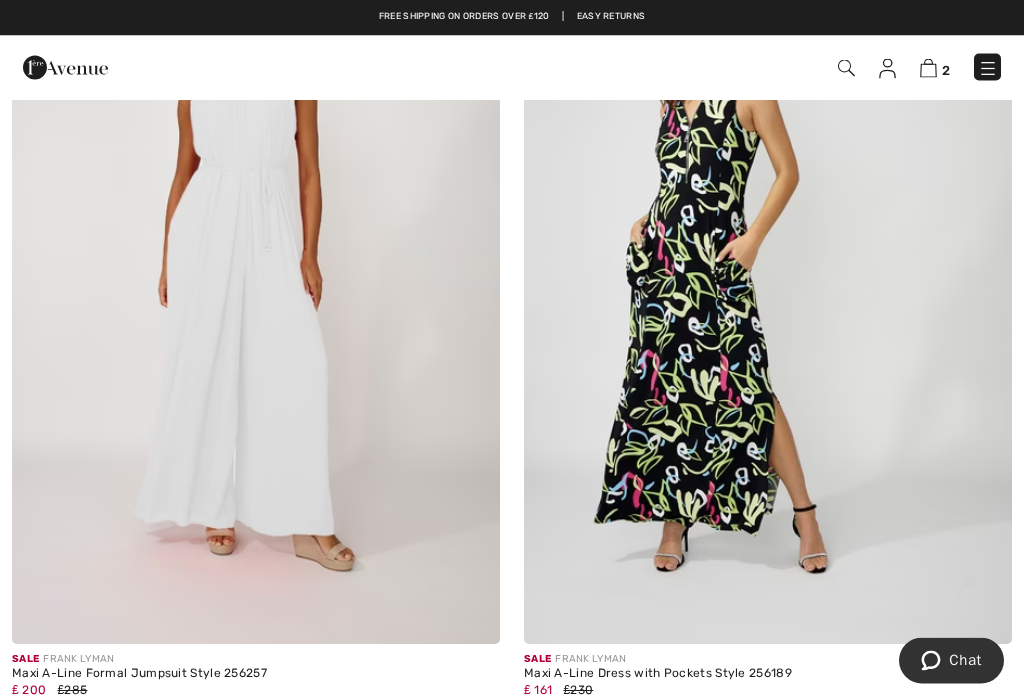 scroll, scrollTop: 451, scrollLeft: 0, axis: vertical 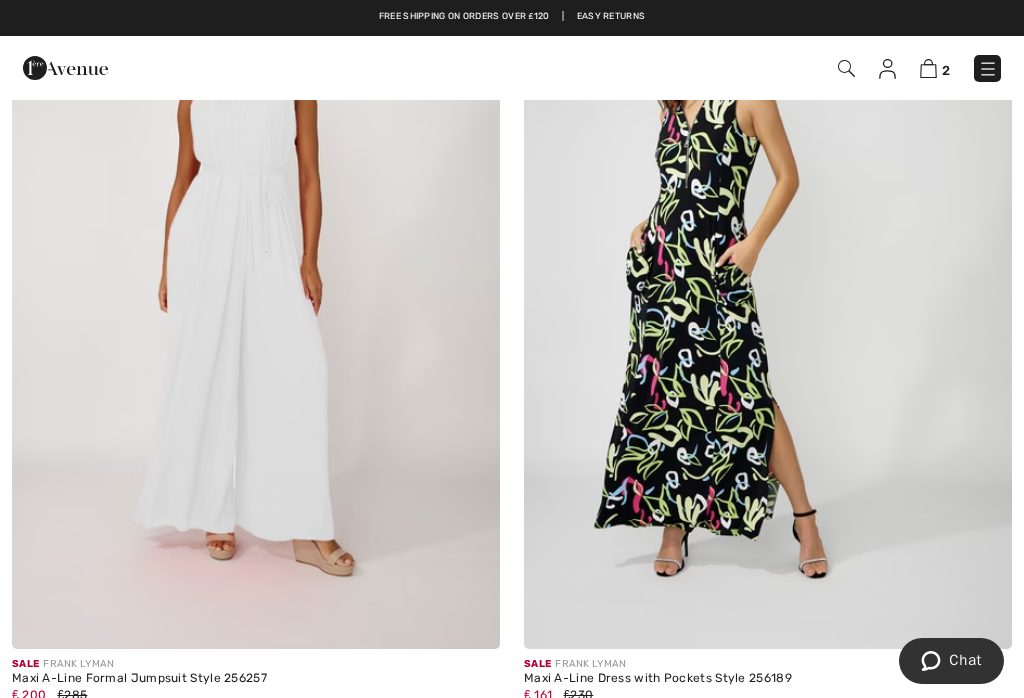 click at bounding box center [768, 283] 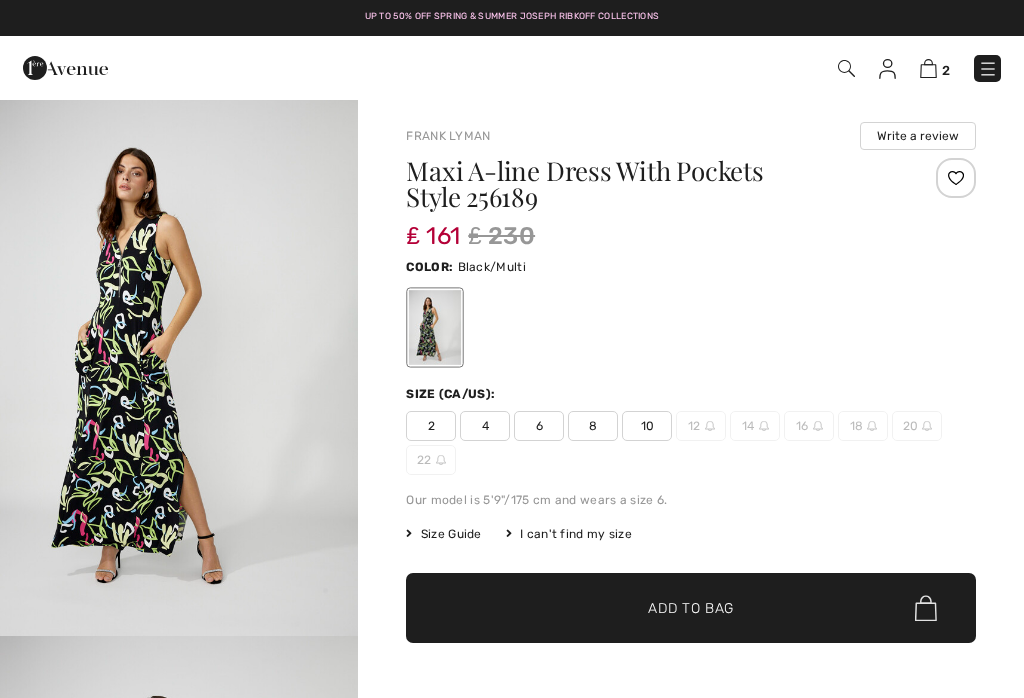 checkbox on "true" 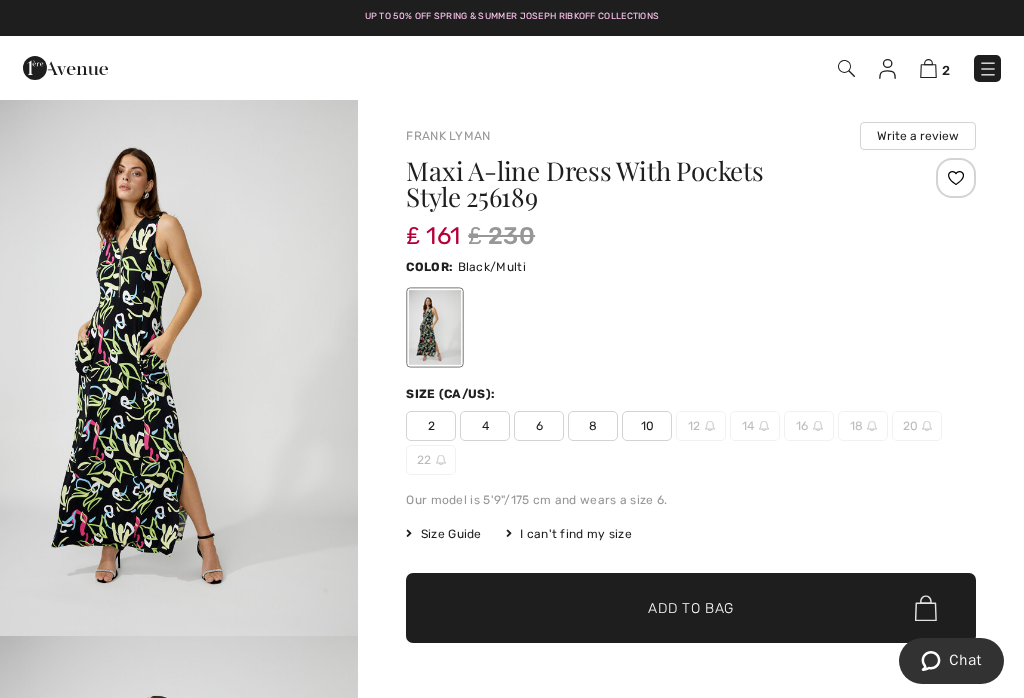 scroll, scrollTop: 0, scrollLeft: 0, axis: both 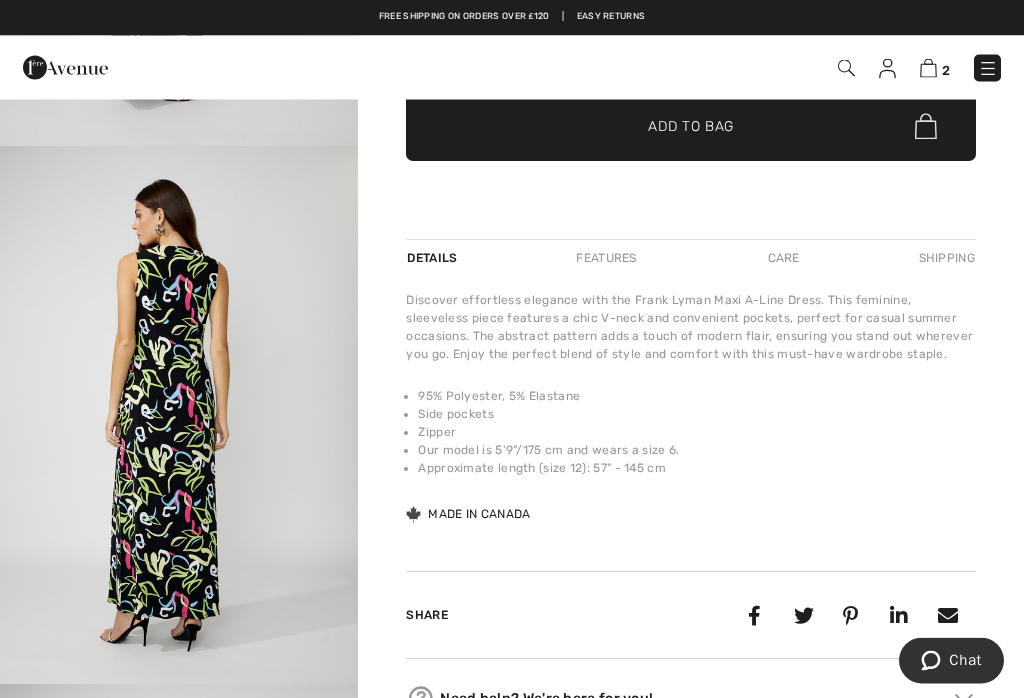click at bounding box center [179, 416] 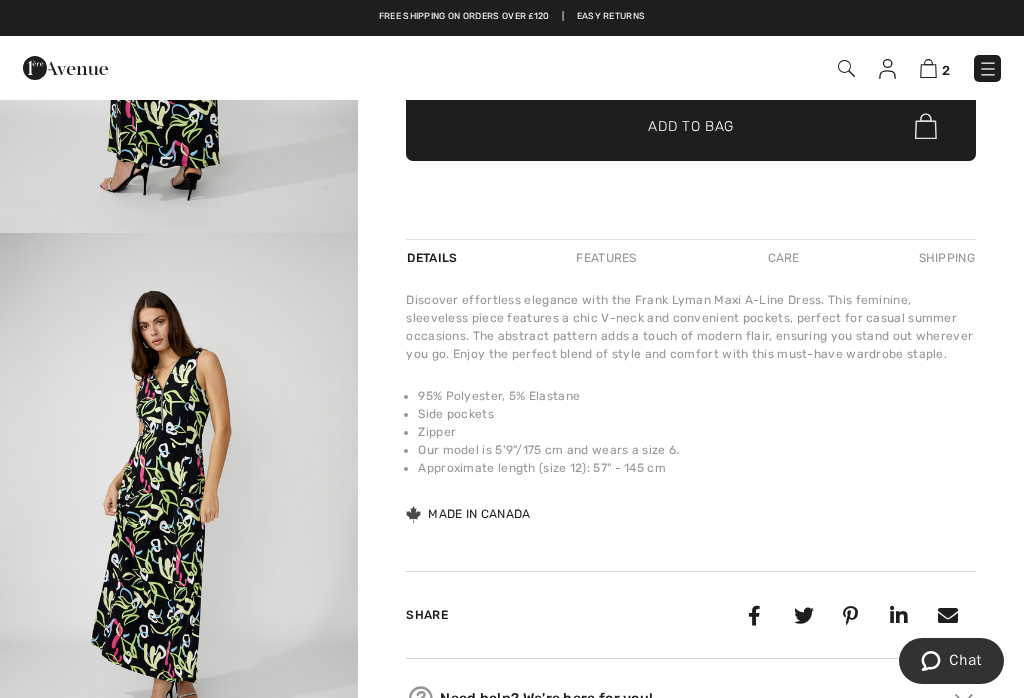 scroll, scrollTop: 1027, scrollLeft: 0, axis: vertical 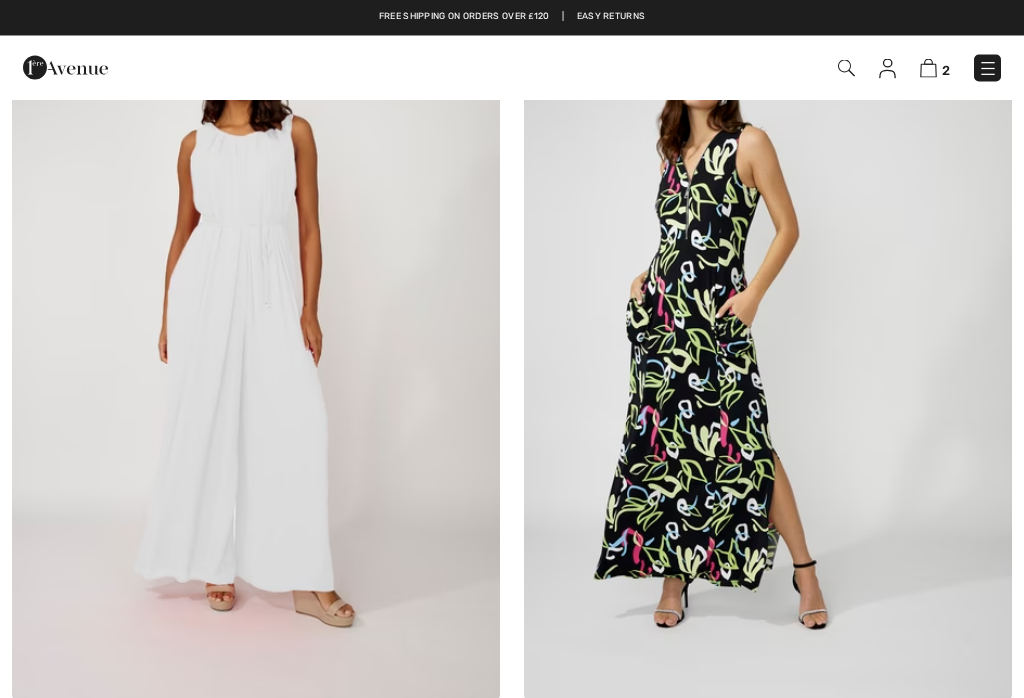 checkbox on "true" 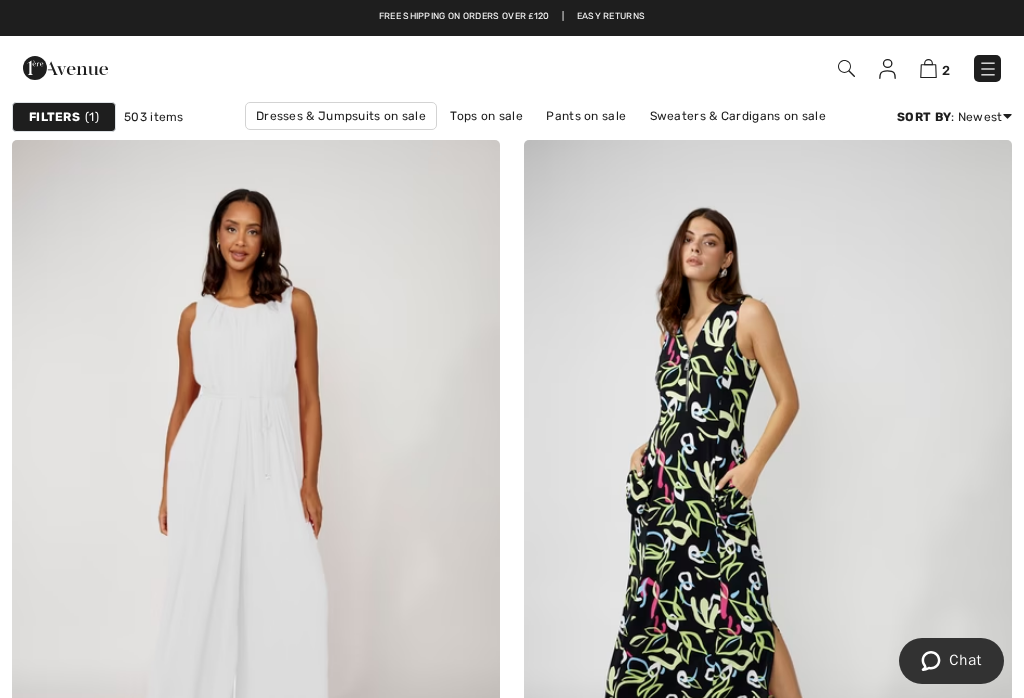 scroll, scrollTop: 0, scrollLeft: 0, axis: both 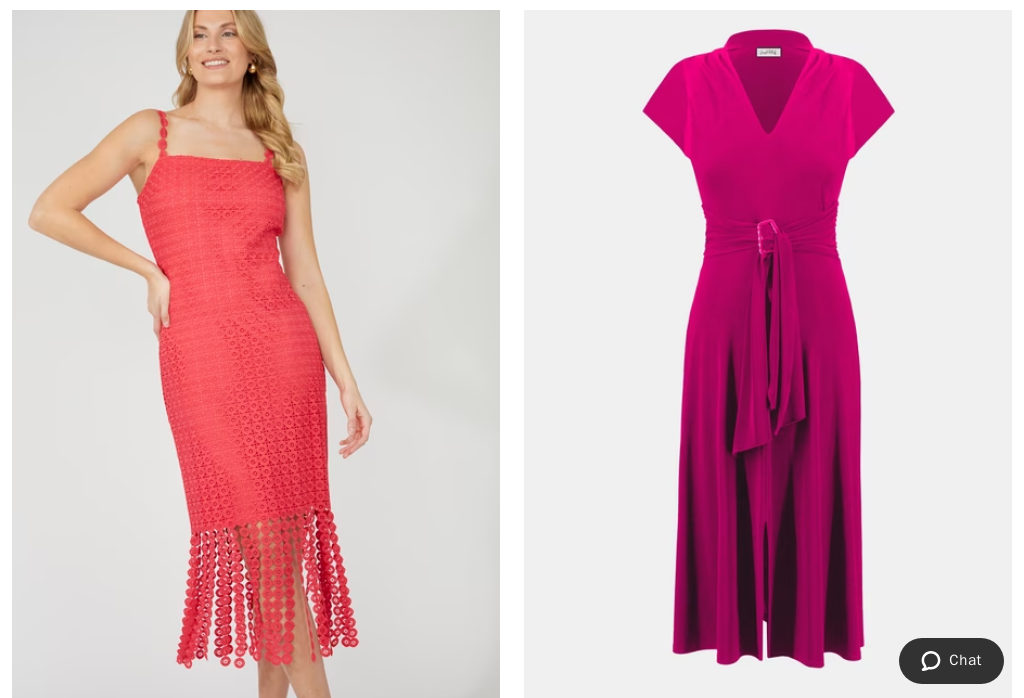 click at bounding box center [768, 358] 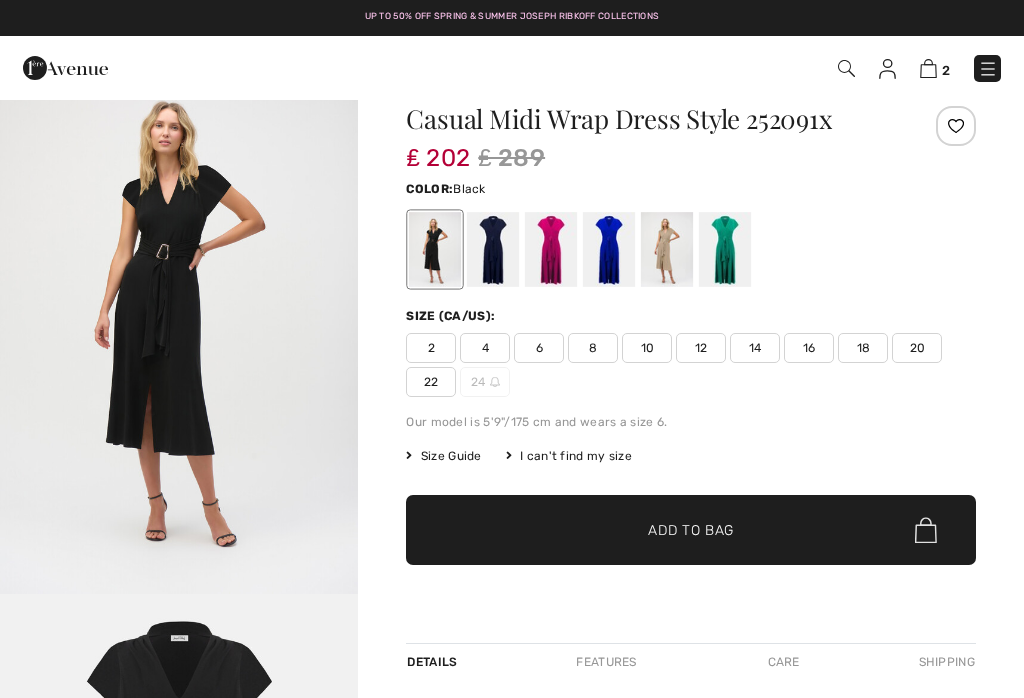scroll, scrollTop: 42, scrollLeft: 0, axis: vertical 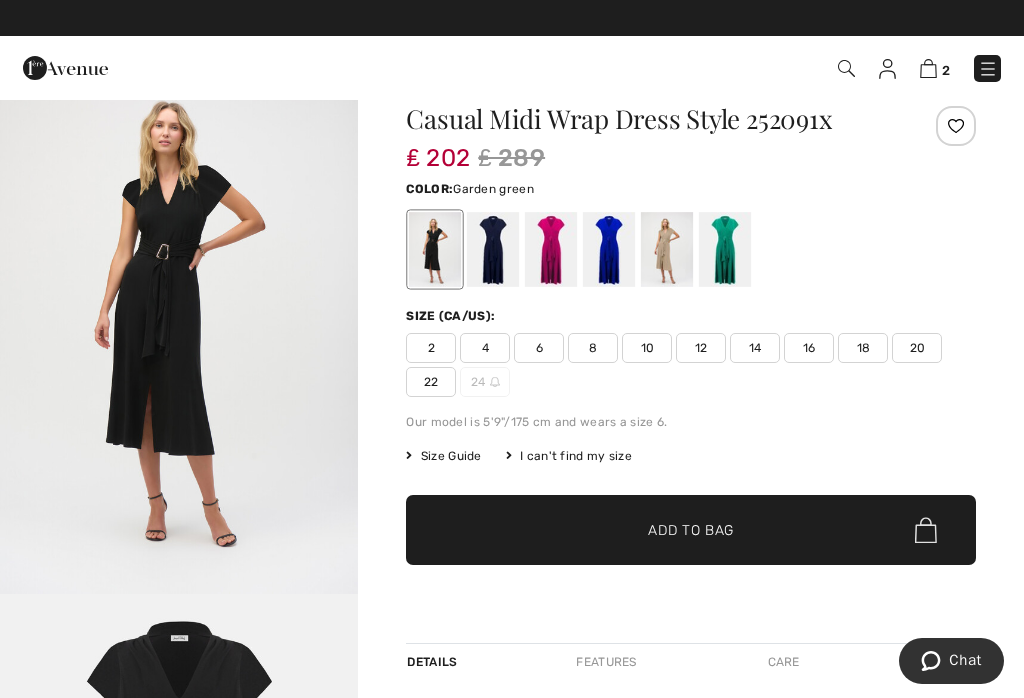 click at bounding box center (725, 249) 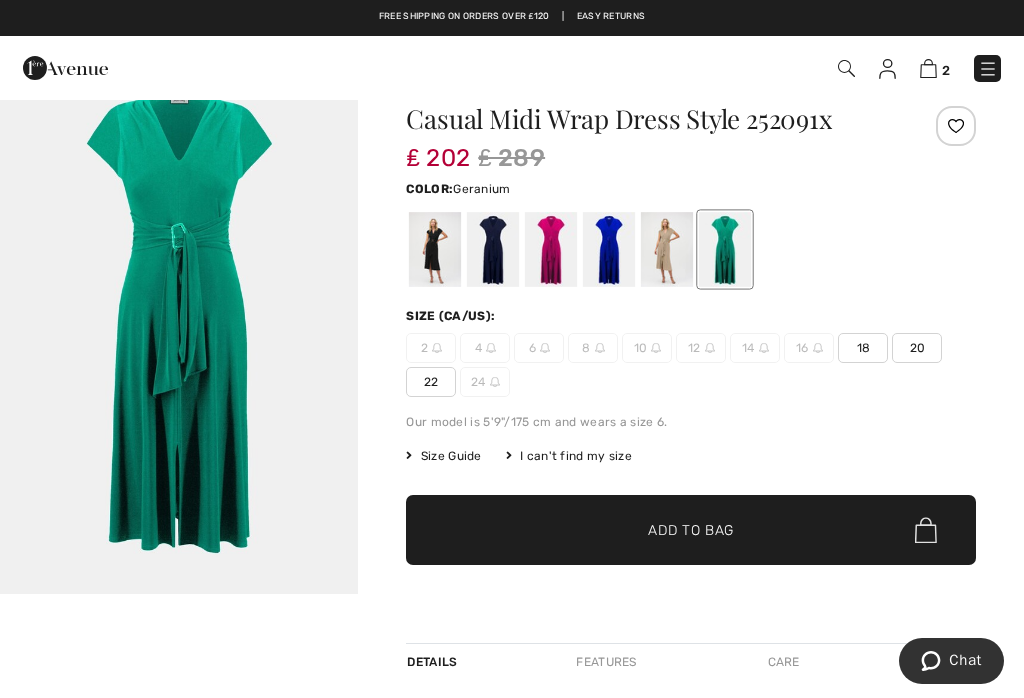 click at bounding box center (551, 249) 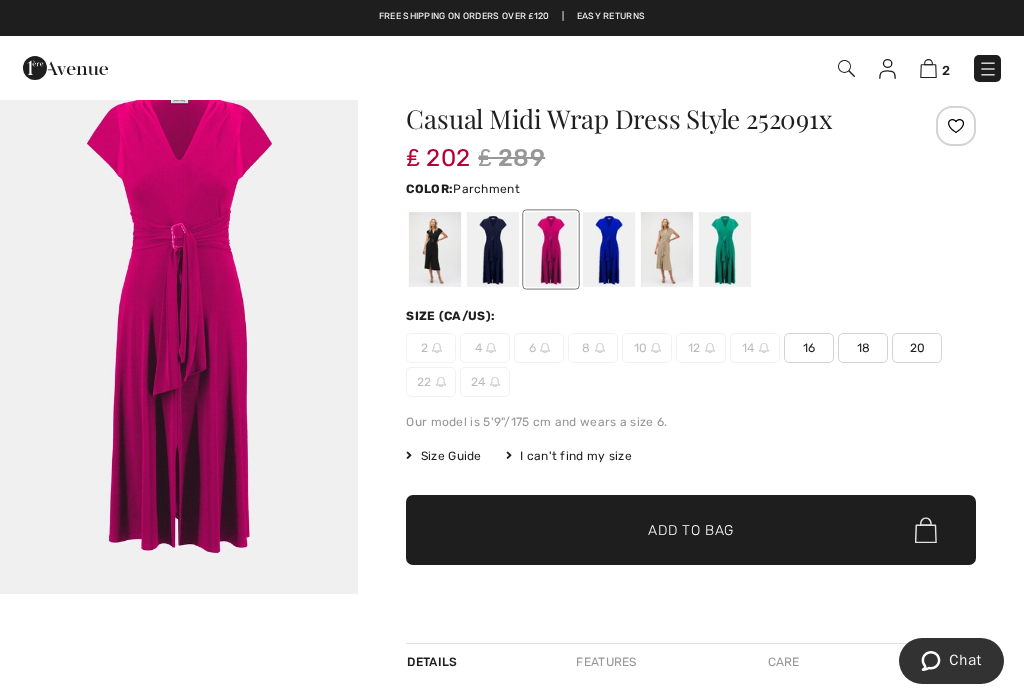 click at bounding box center [667, 249] 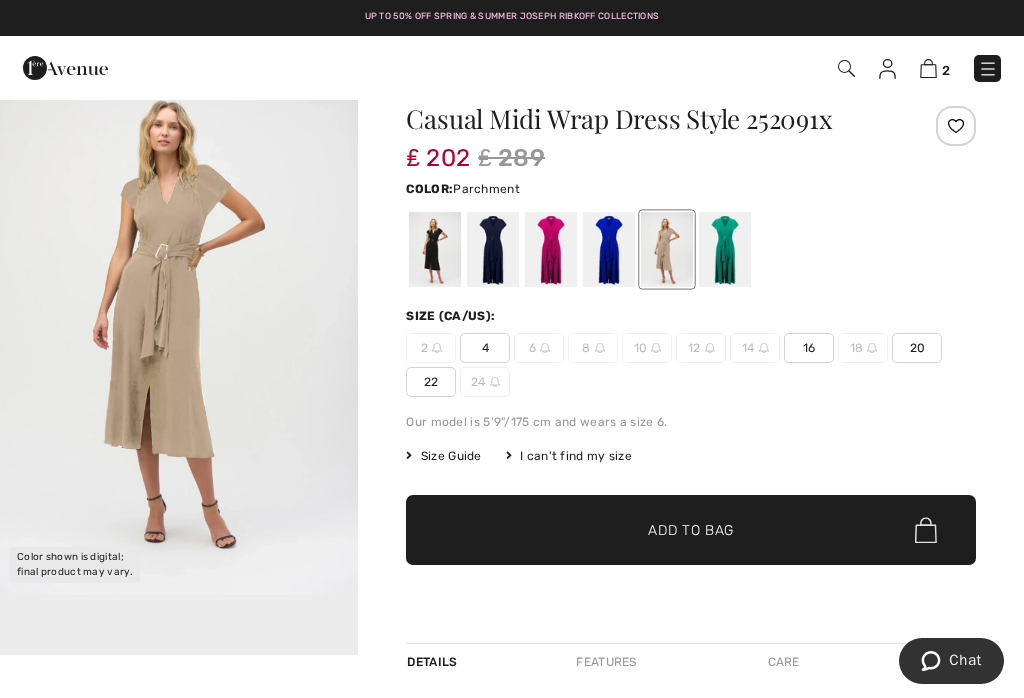 click at bounding box center [493, 249] 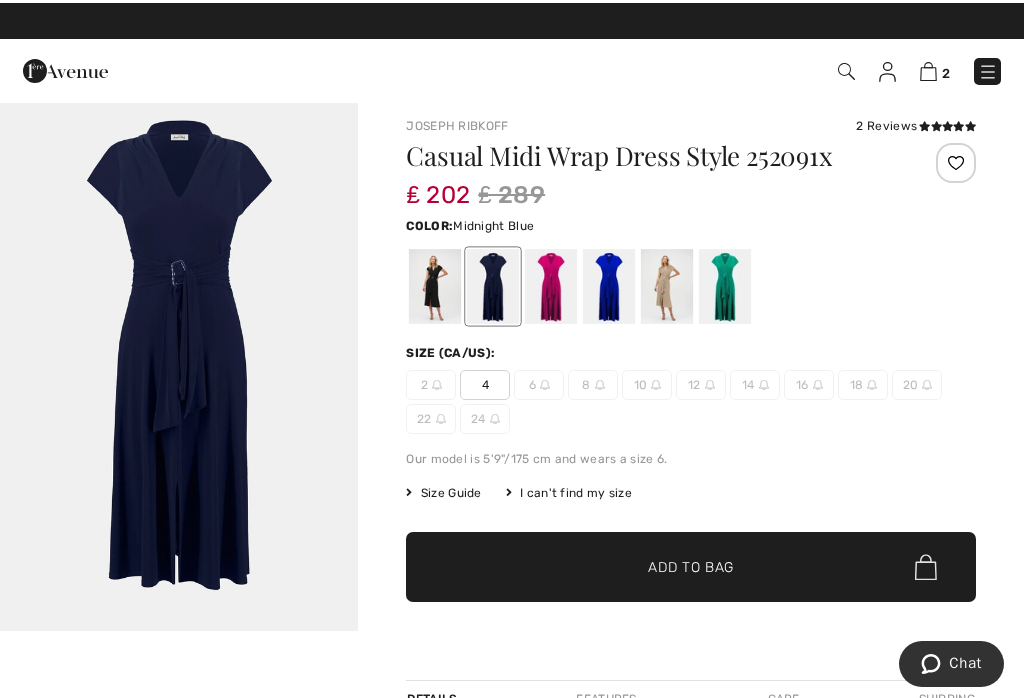 scroll, scrollTop: 0, scrollLeft: 0, axis: both 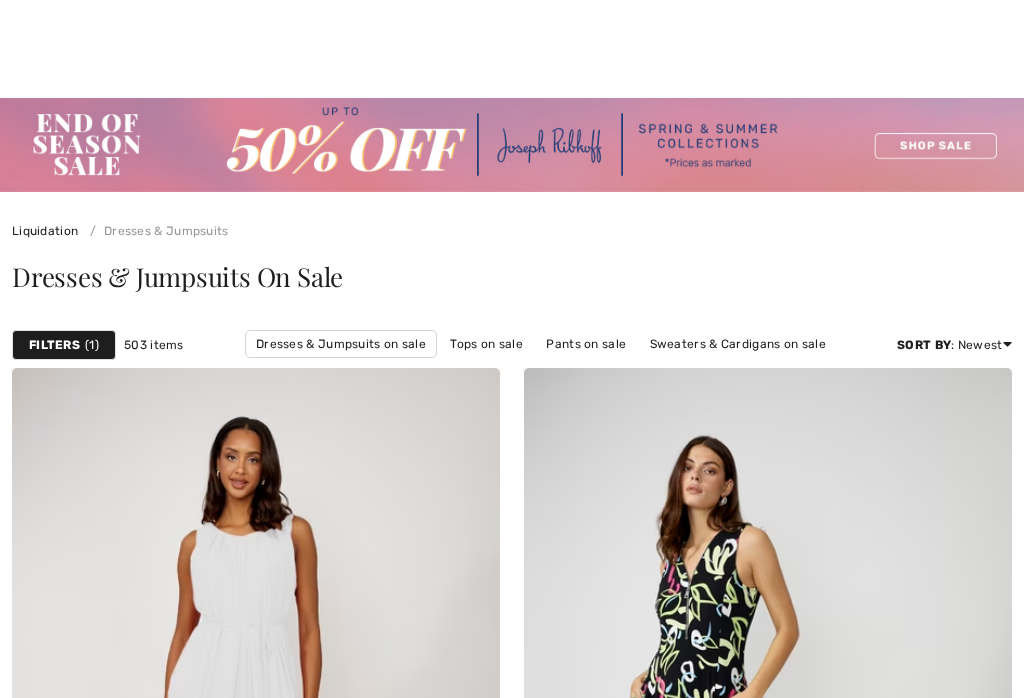 checkbox on "true" 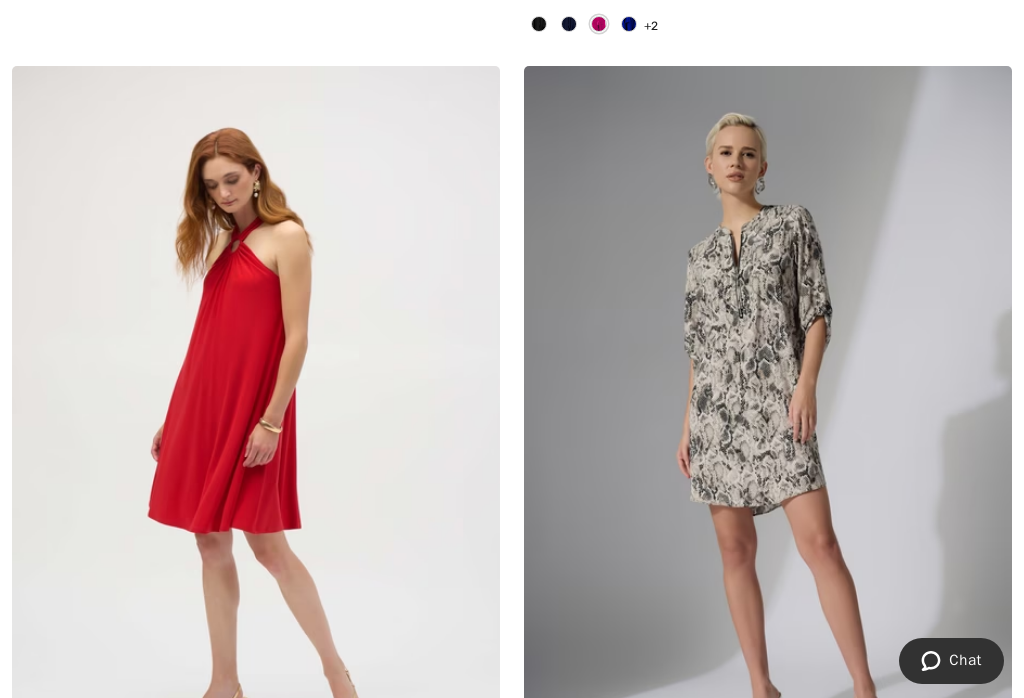 scroll, scrollTop: 6239, scrollLeft: 0, axis: vertical 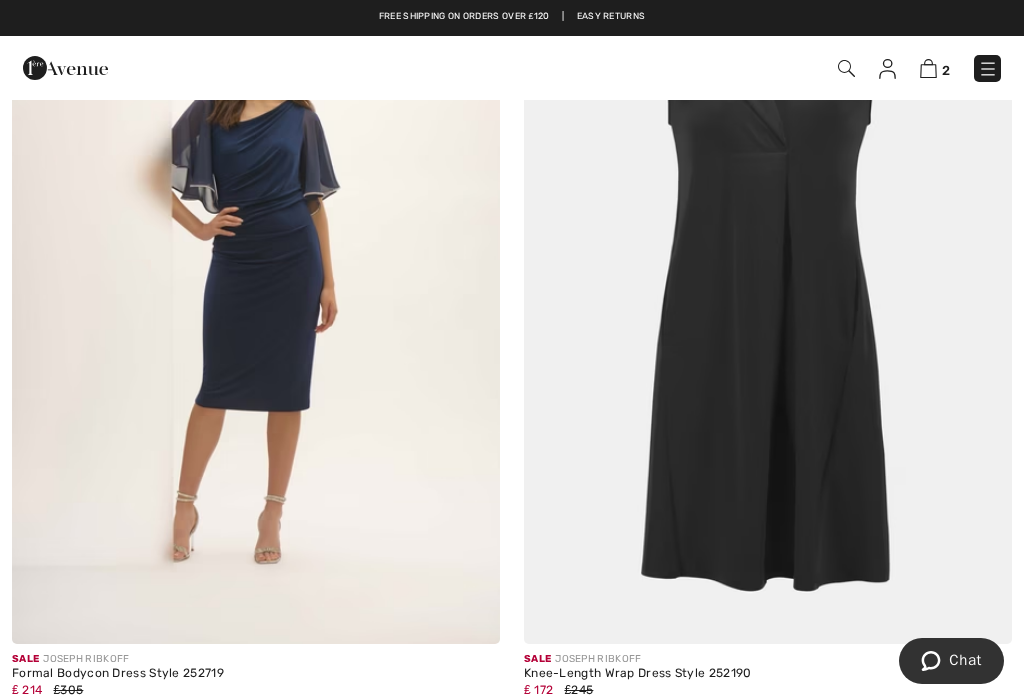 click at bounding box center [768, 278] 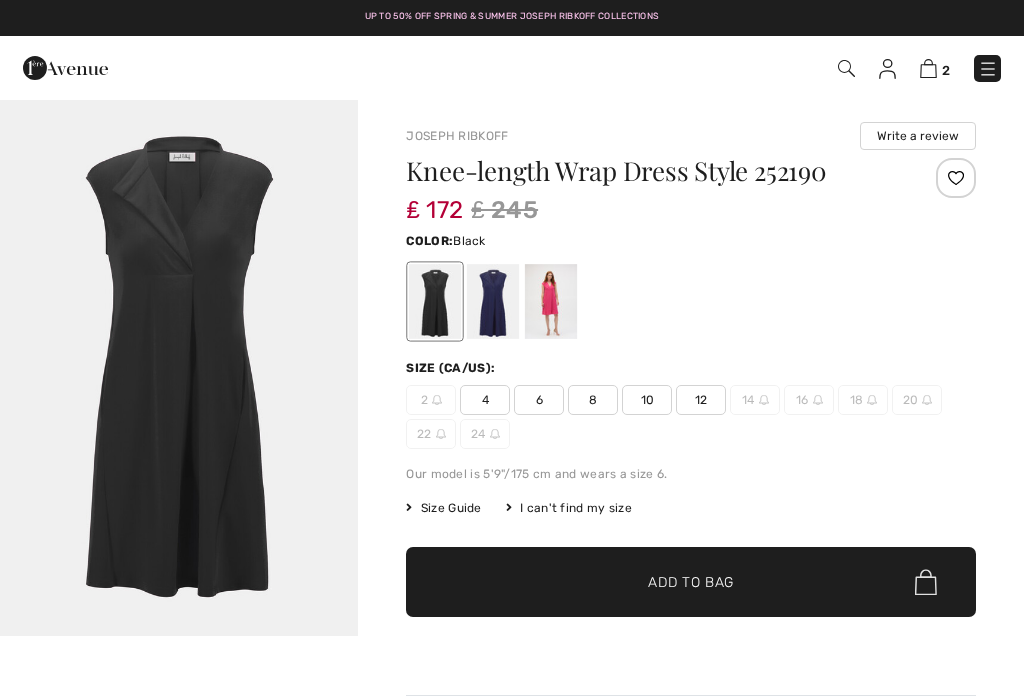 scroll, scrollTop: 0, scrollLeft: 0, axis: both 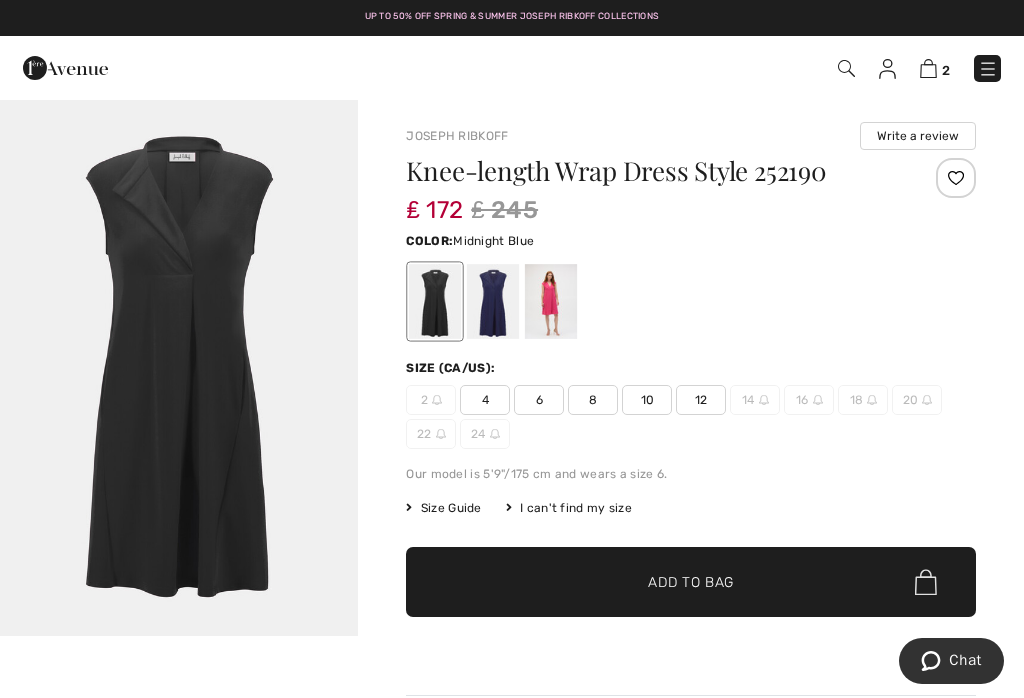 click at bounding box center [493, 301] 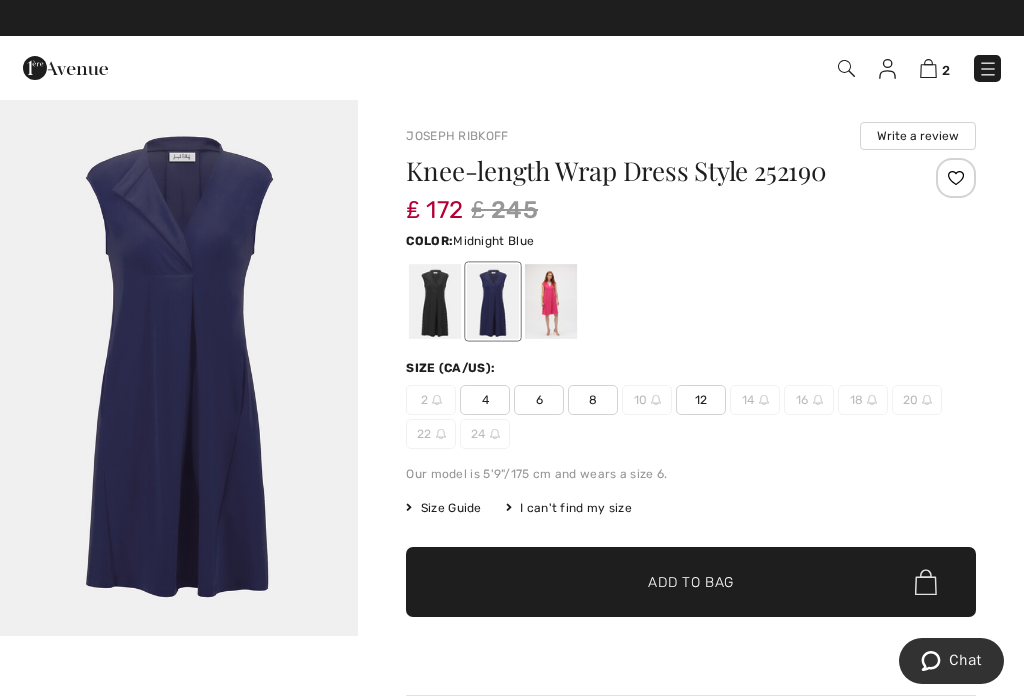 click at bounding box center (551, 301) 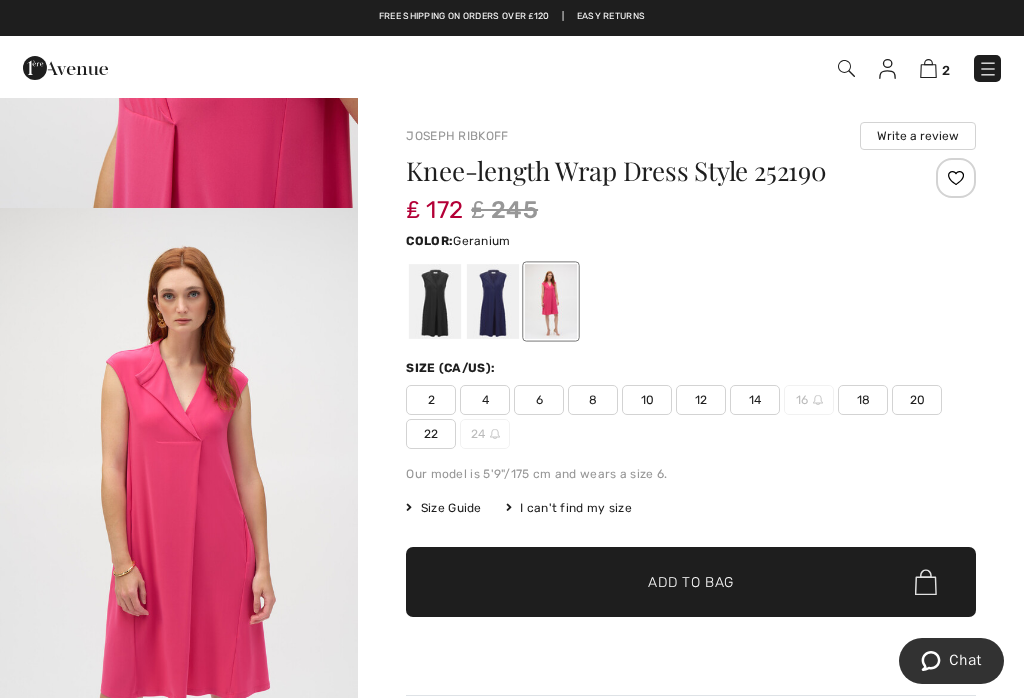scroll, scrollTop: 1015, scrollLeft: 0, axis: vertical 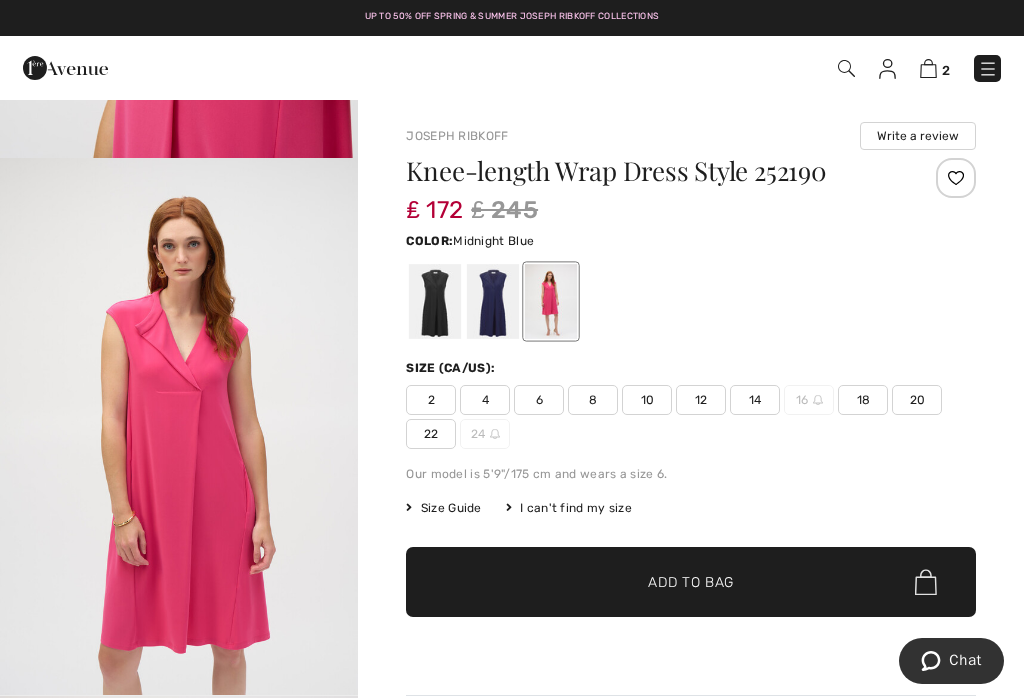 click at bounding box center [493, 301] 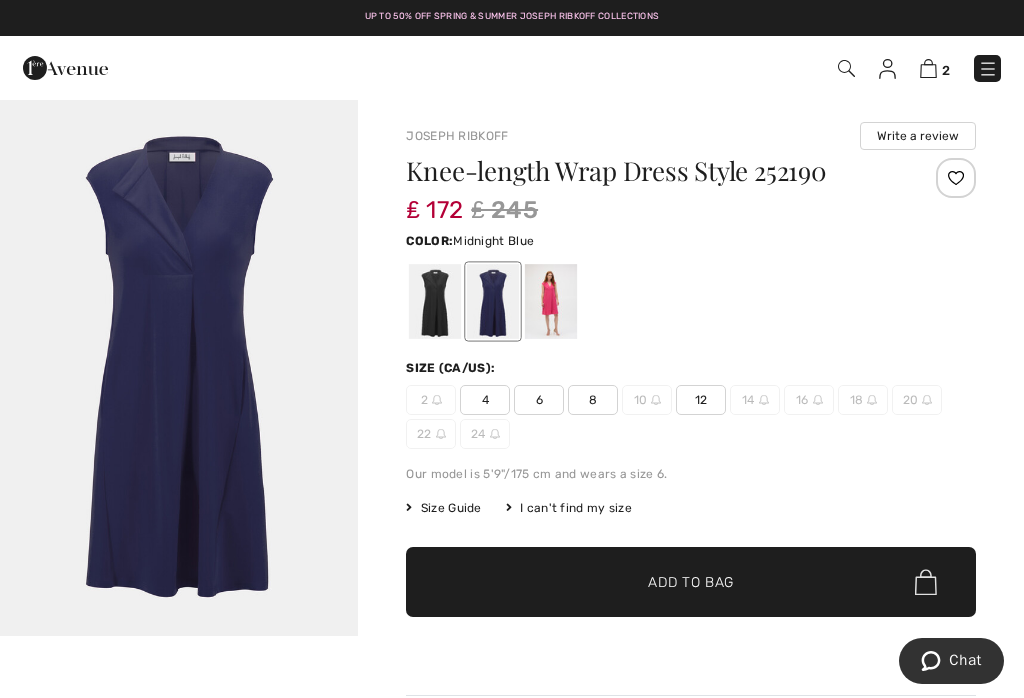 scroll, scrollTop: 0, scrollLeft: 0, axis: both 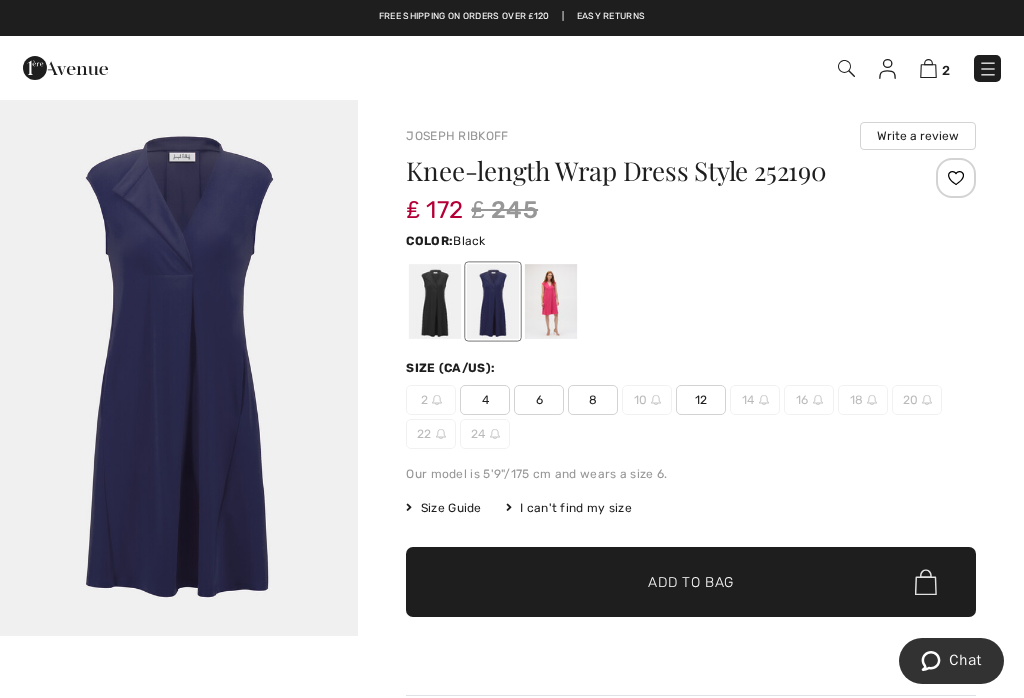 click at bounding box center [435, 301] 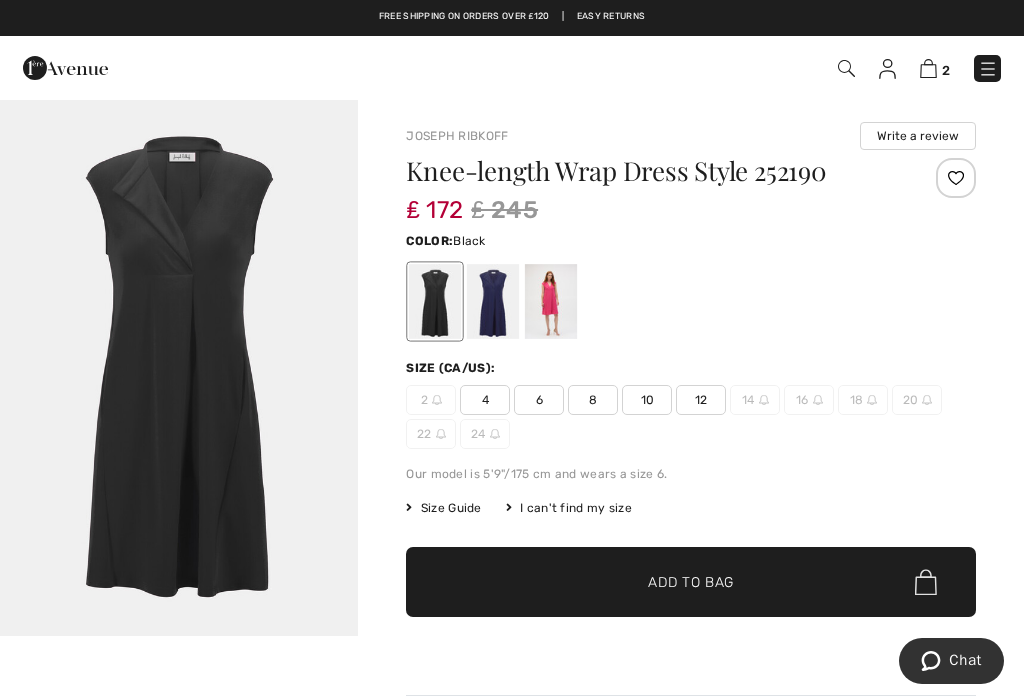 click at bounding box center [493, 301] 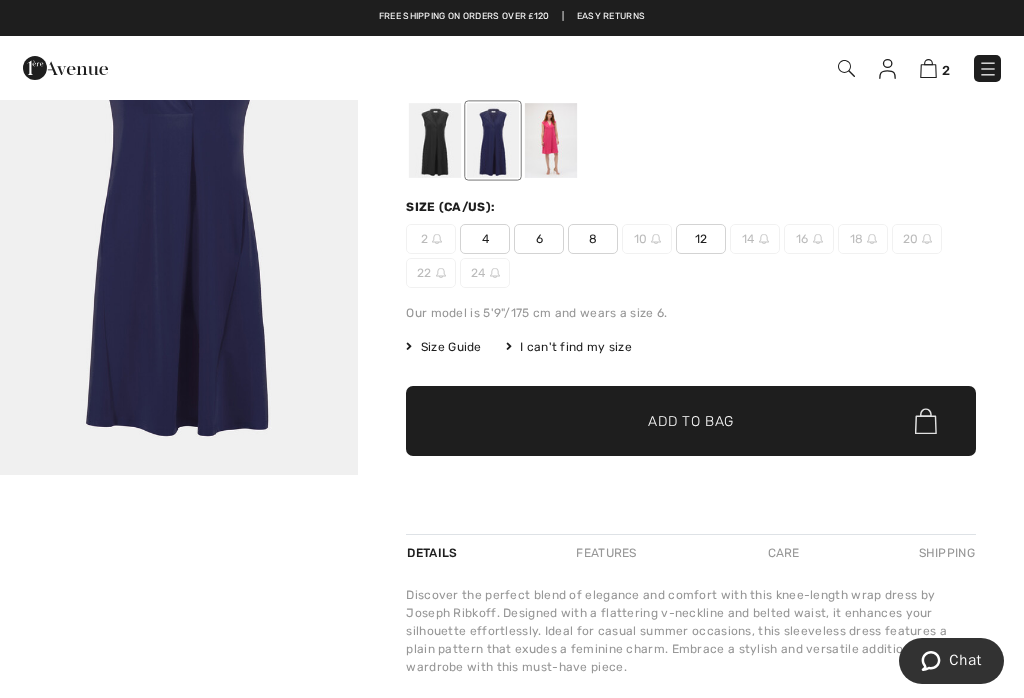scroll, scrollTop: 0, scrollLeft: 0, axis: both 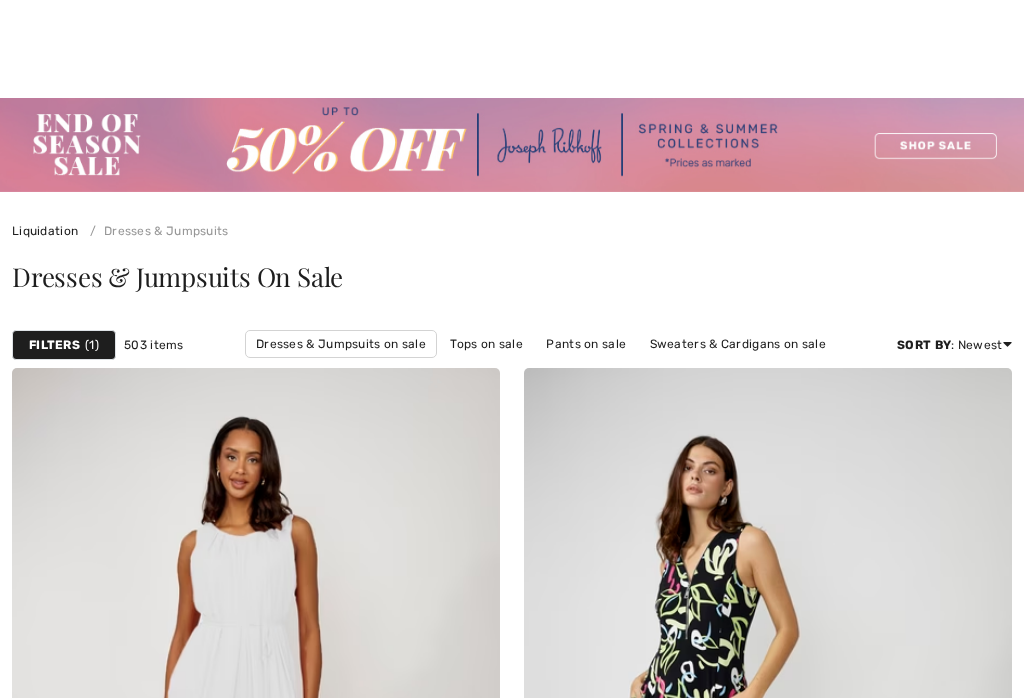 checkbox on "true" 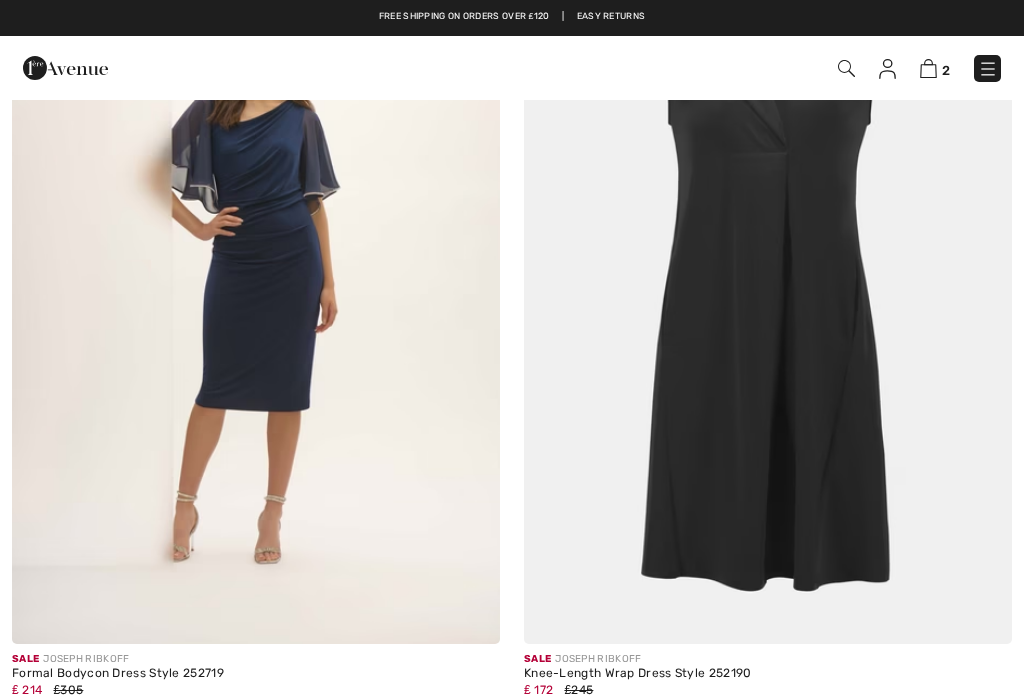 scroll, scrollTop: 8115, scrollLeft: 0, axis: vertical 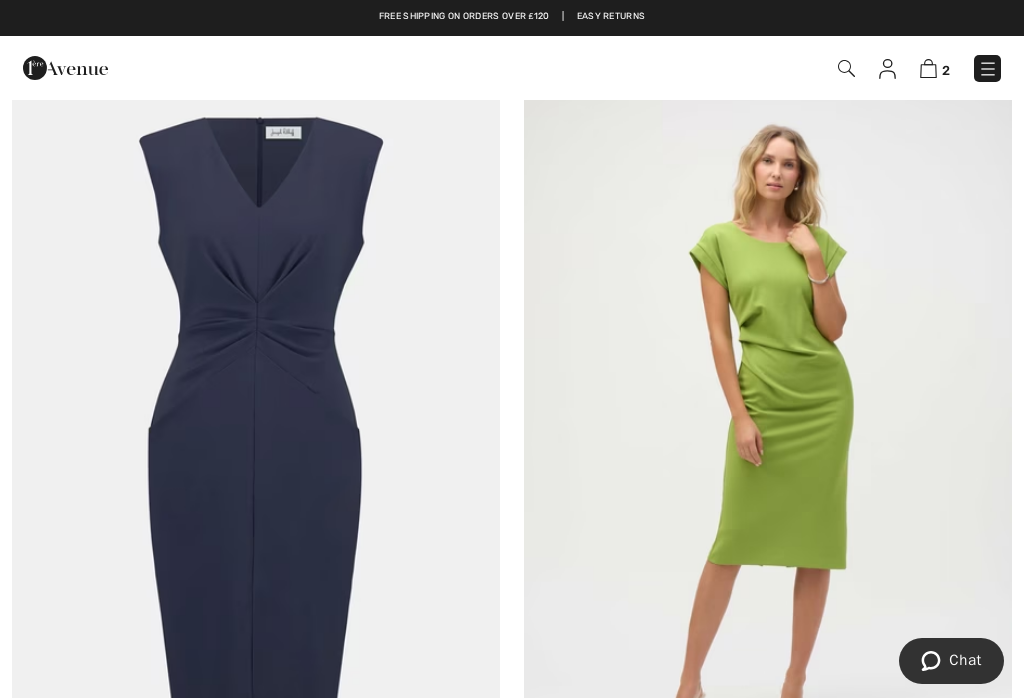 click at bounding box center (256, 426) 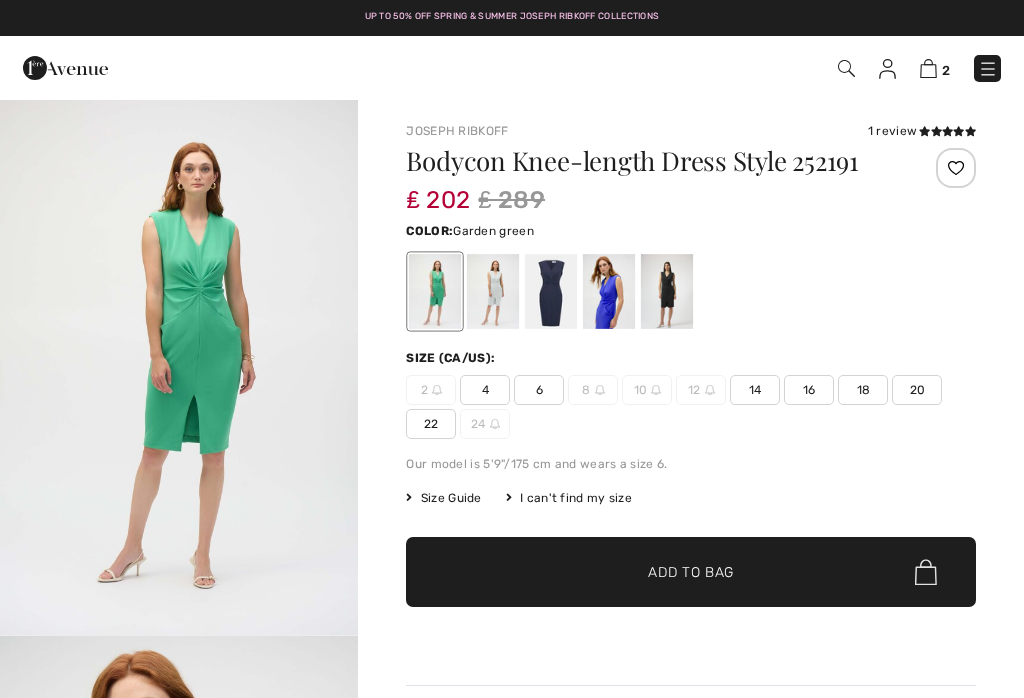 scroll, scrollTop: 0, scrollLeft: 0, axis: both 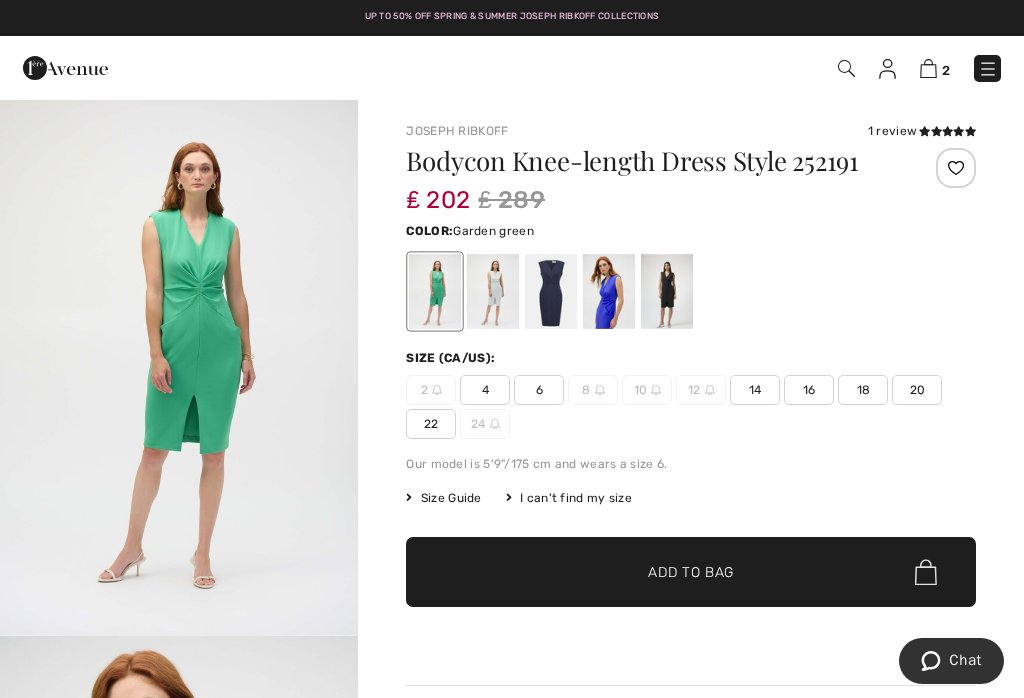 click at bounding box center [551, 291] 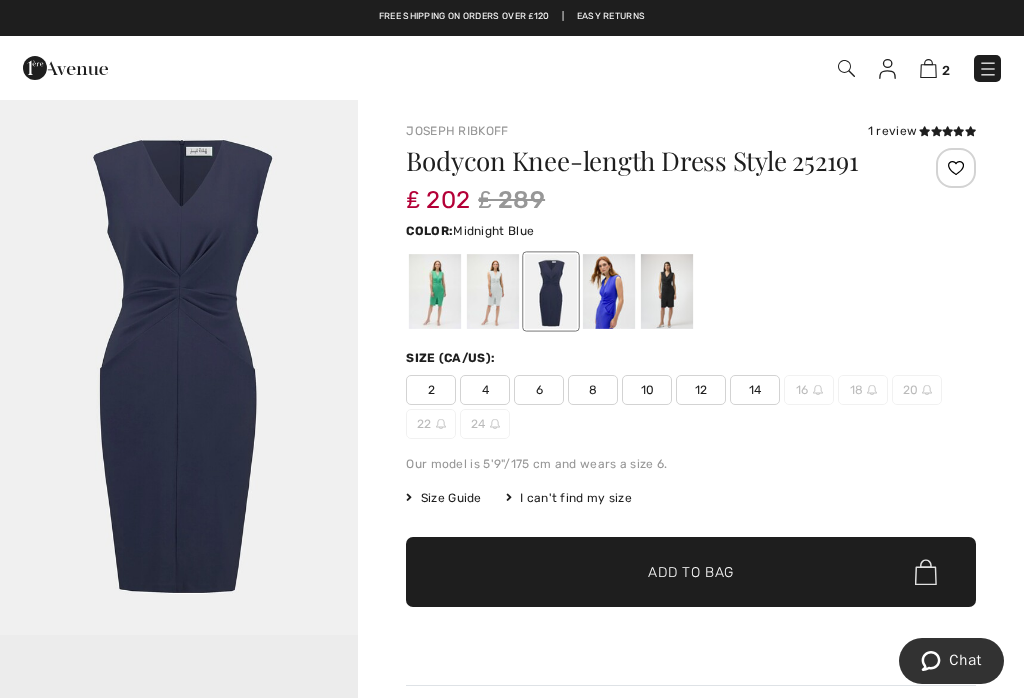 scroll, scrollTop: 75, scrollLeft: 0, axis: vertical 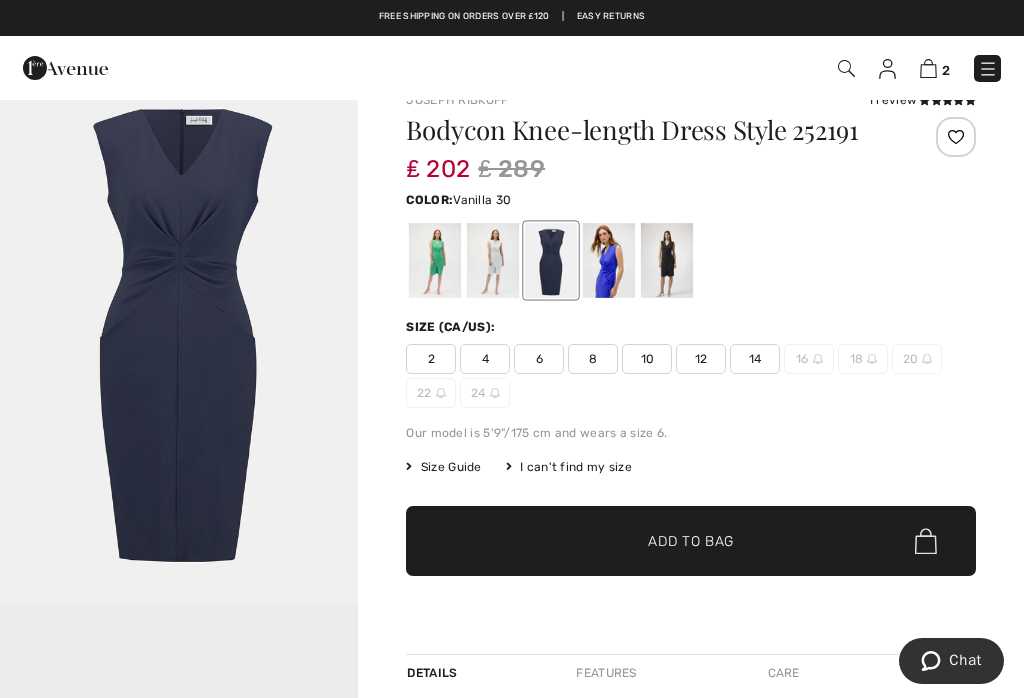 click at bounding box center [493, 260] 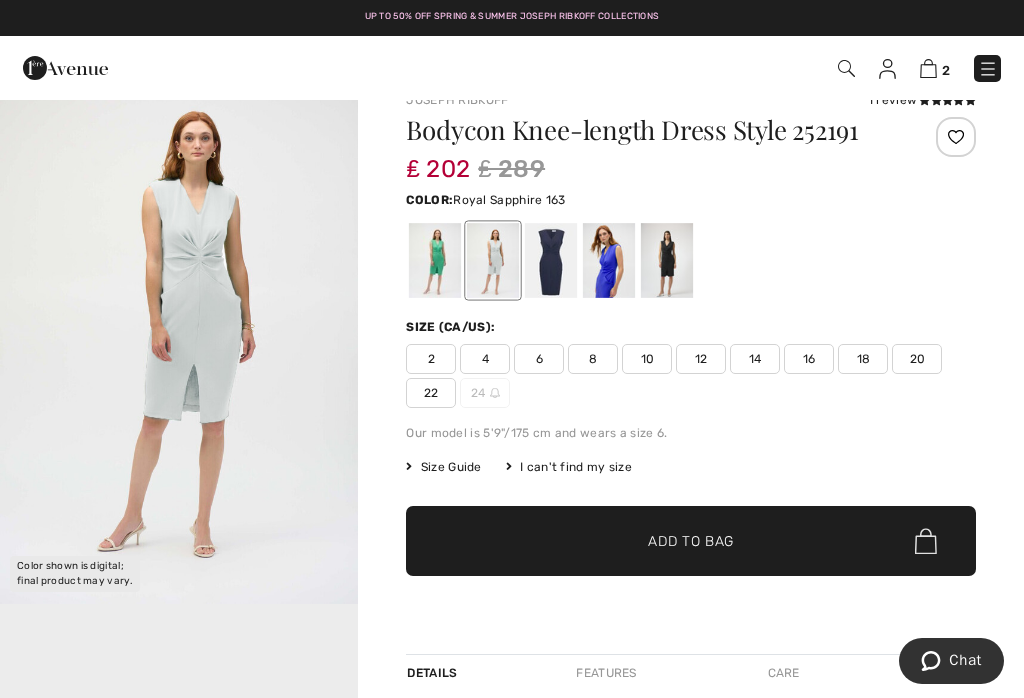 click at bounding box center (609, 260) 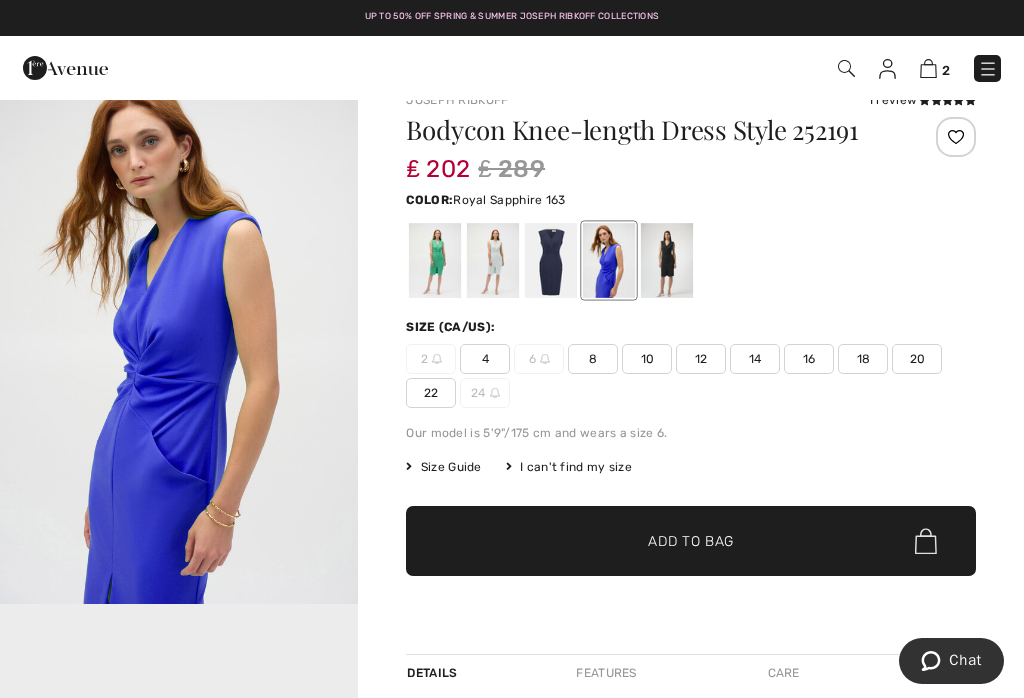 scroll, scrollTop: 75, scrollLeft: 0, axis: vertical 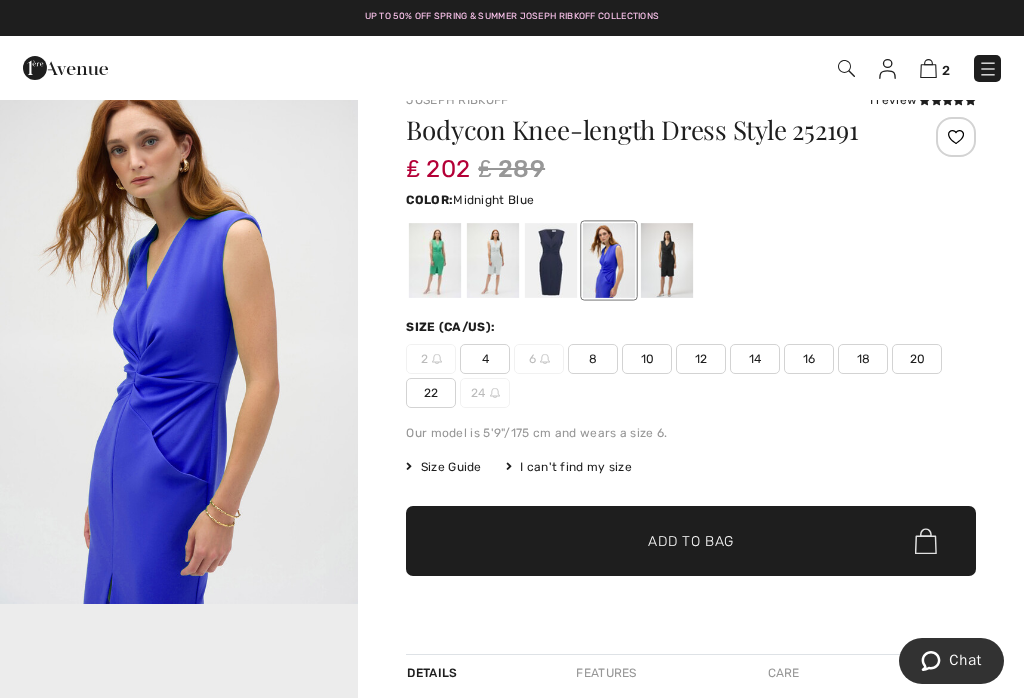 click at bounding box center (551, 260) 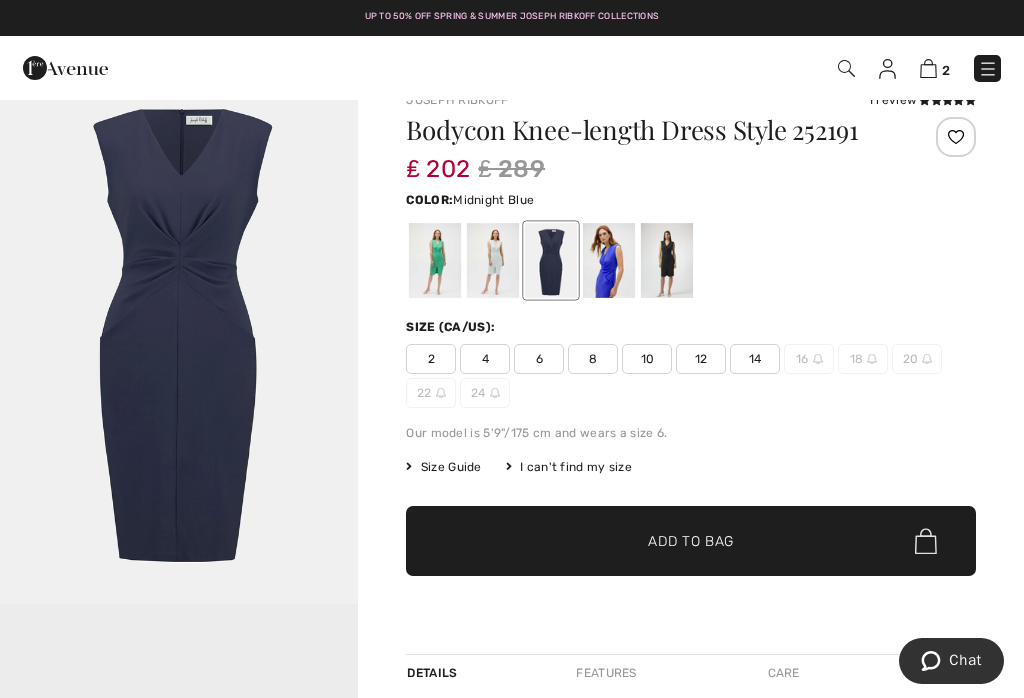 scroll, scrollTop: 0, scrollLeft: 0, axis: both 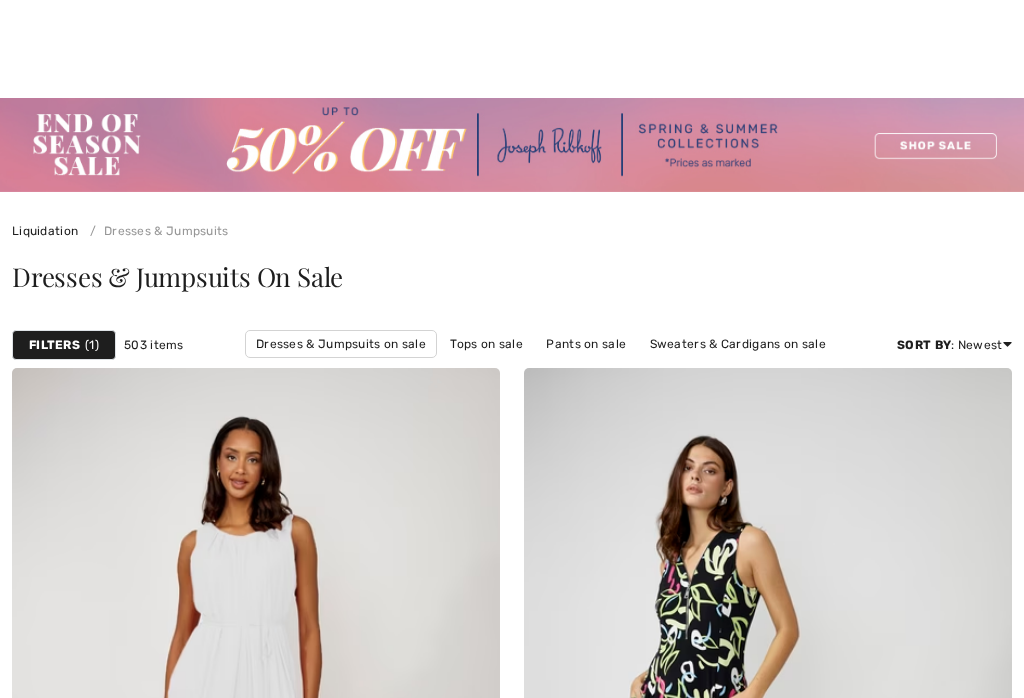 checkbox on "true" 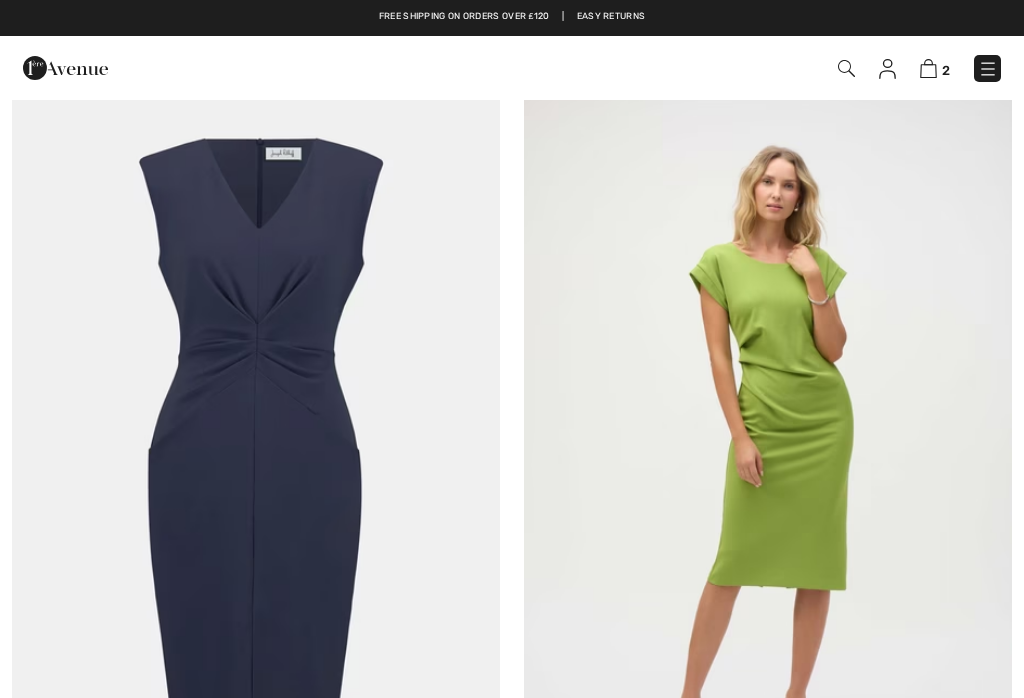 scroll, scrollTop: 8791, scrollLeft: 0, axis: vertical 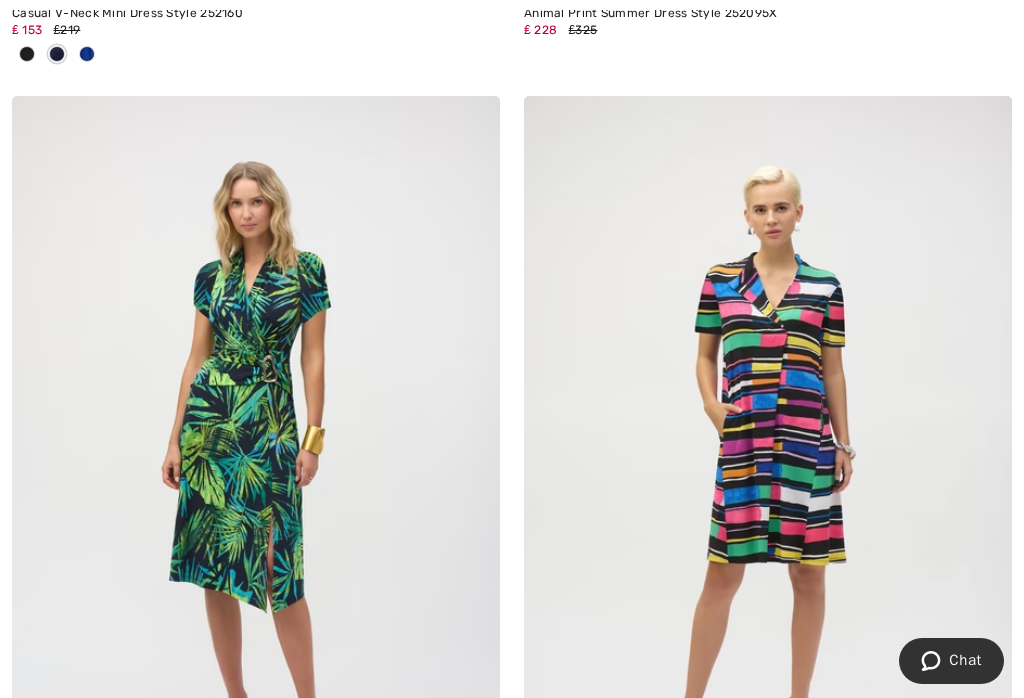 click at bounding box center (768, 462) 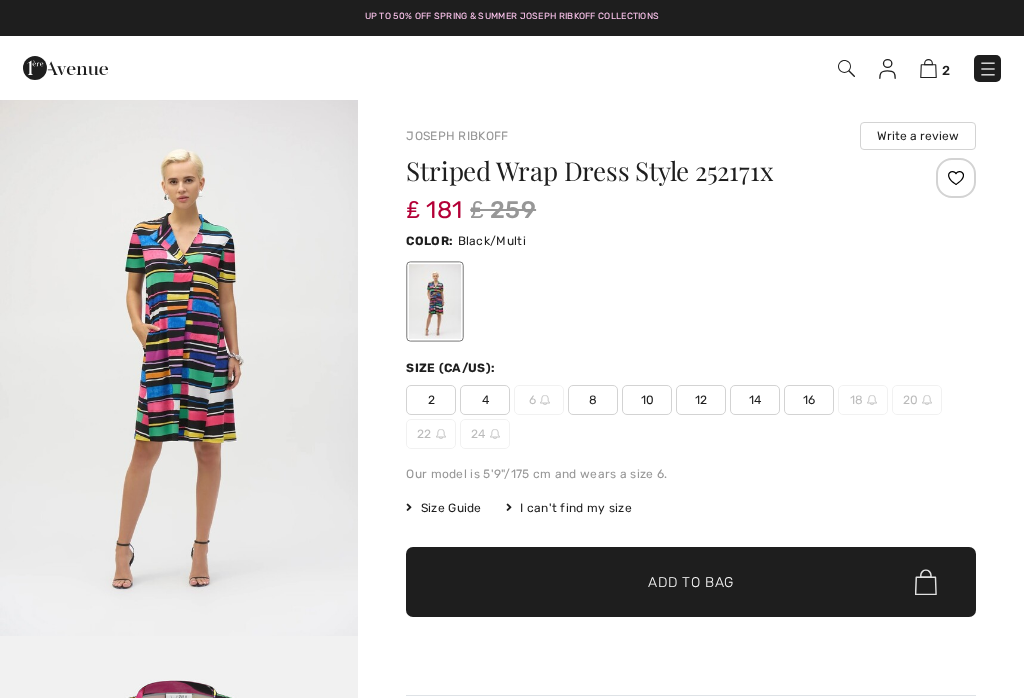 scroll, scrollTop: 0, scrollLeft: 0, axis: both 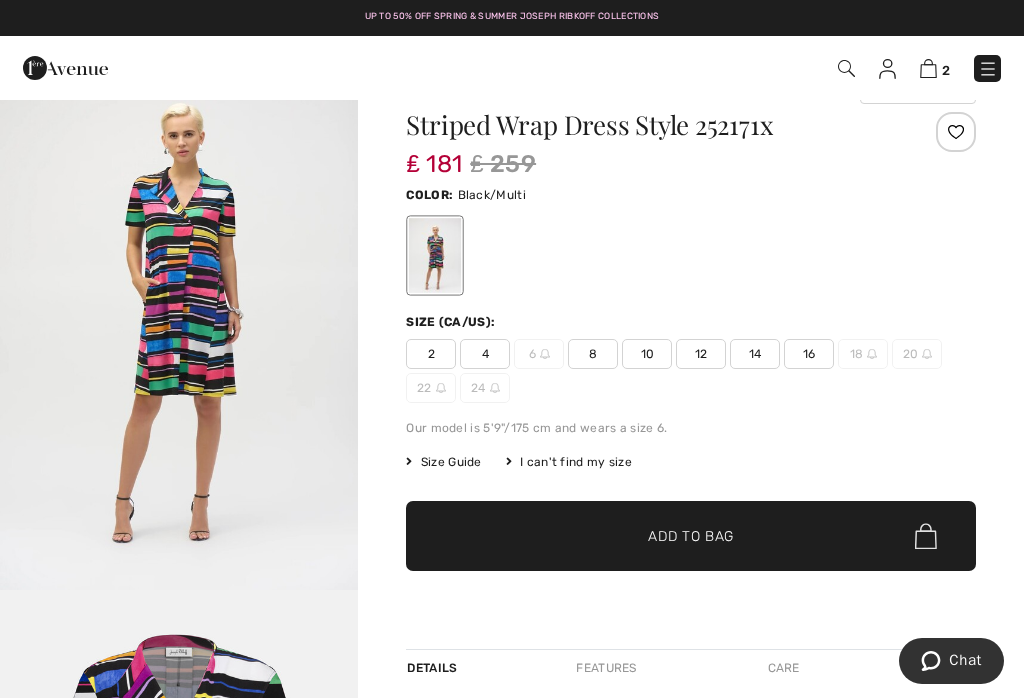 click at bounding box center (179, 321) 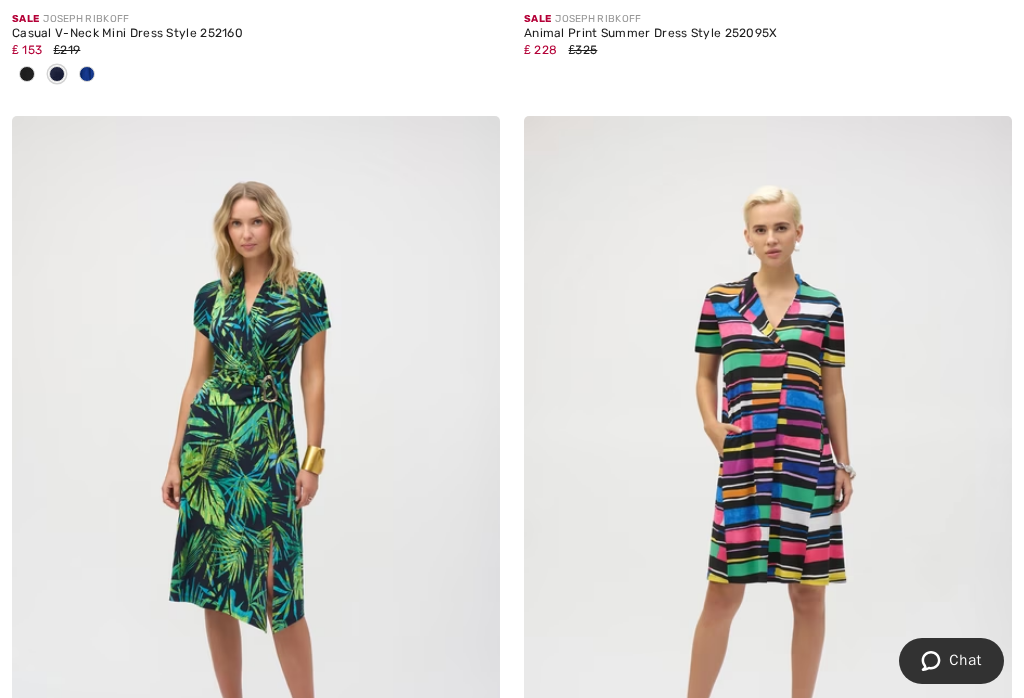 scroll, scrollTop: 13135, scrollLeft: 0, axis: vertical 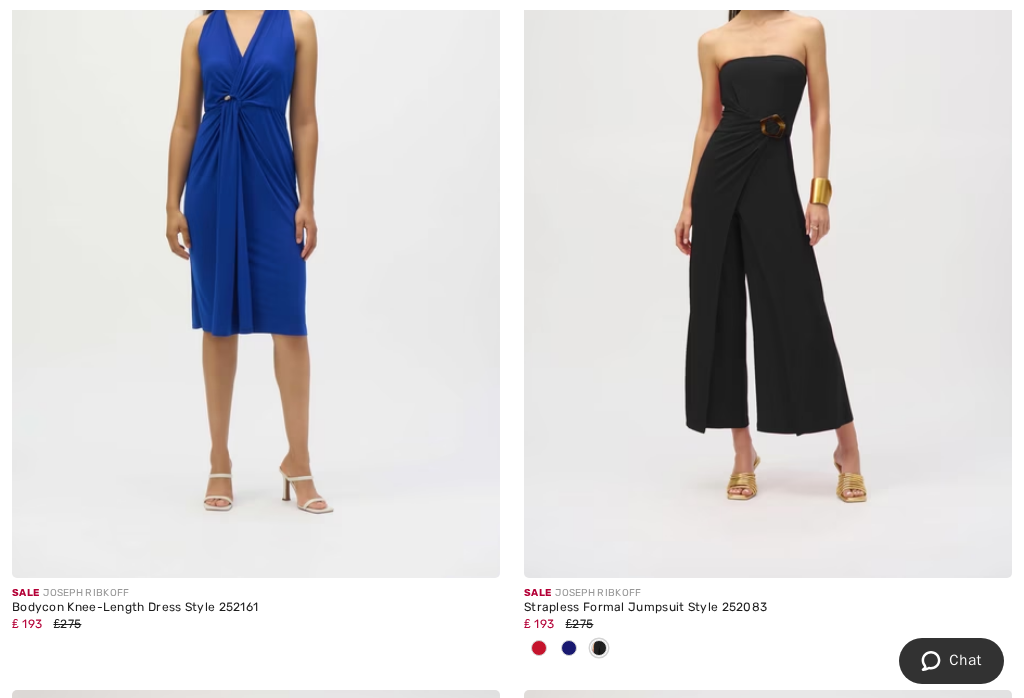 click at bounding box center (768, 212) 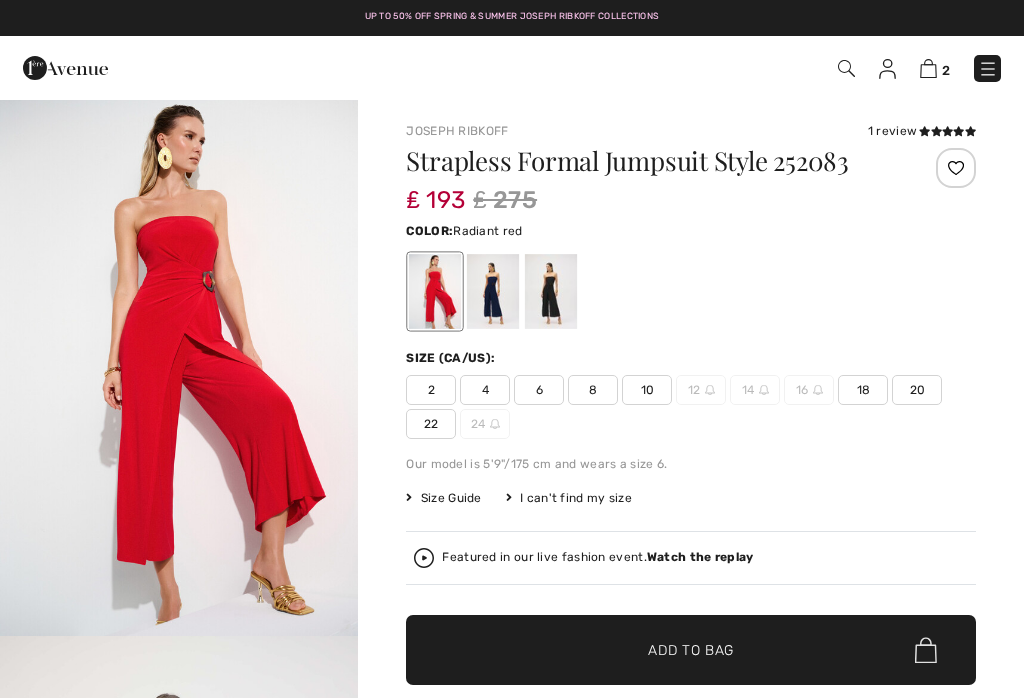 scroll, scrollTop: 0, scrollLeft: 0, axis: both 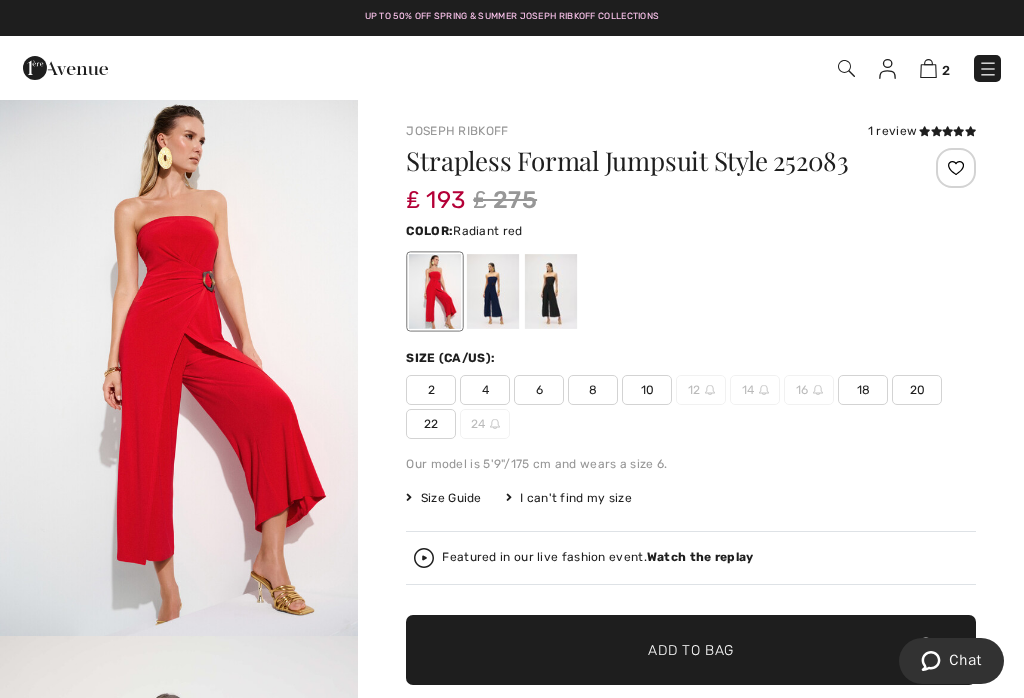 click at bounding box center [493, 291] 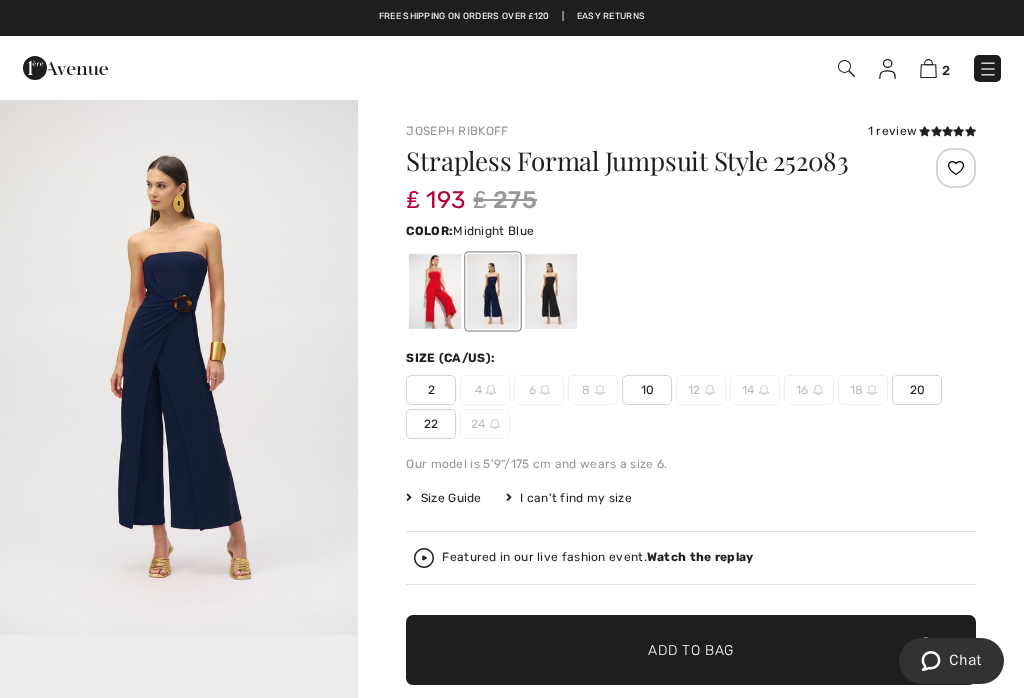 click at bounding box center [435, 291] 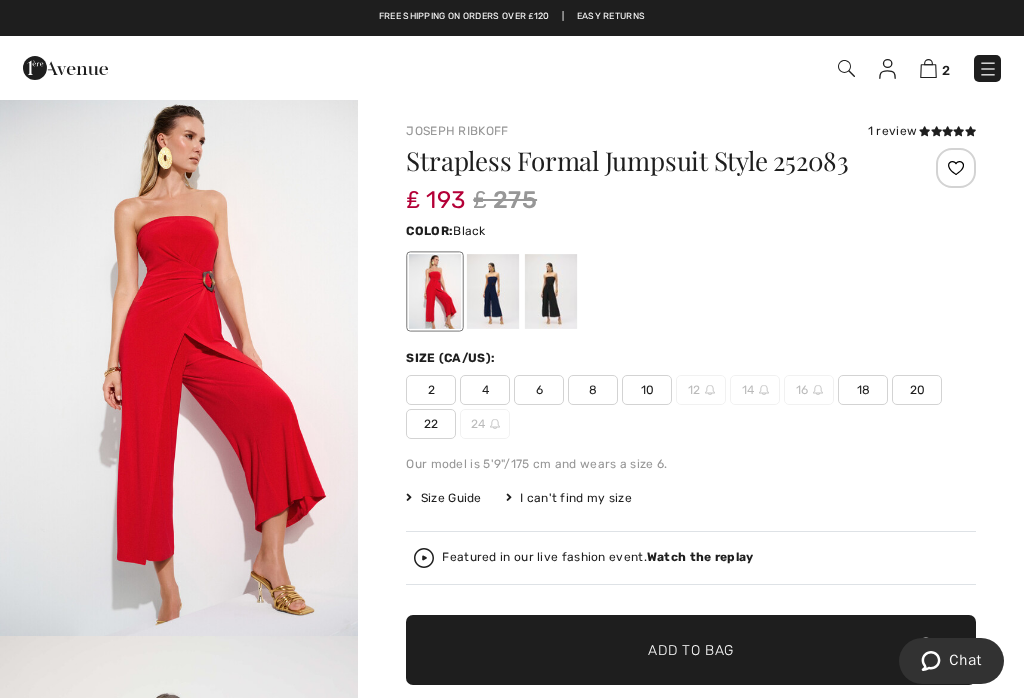 click at bounding box center [551, 291] 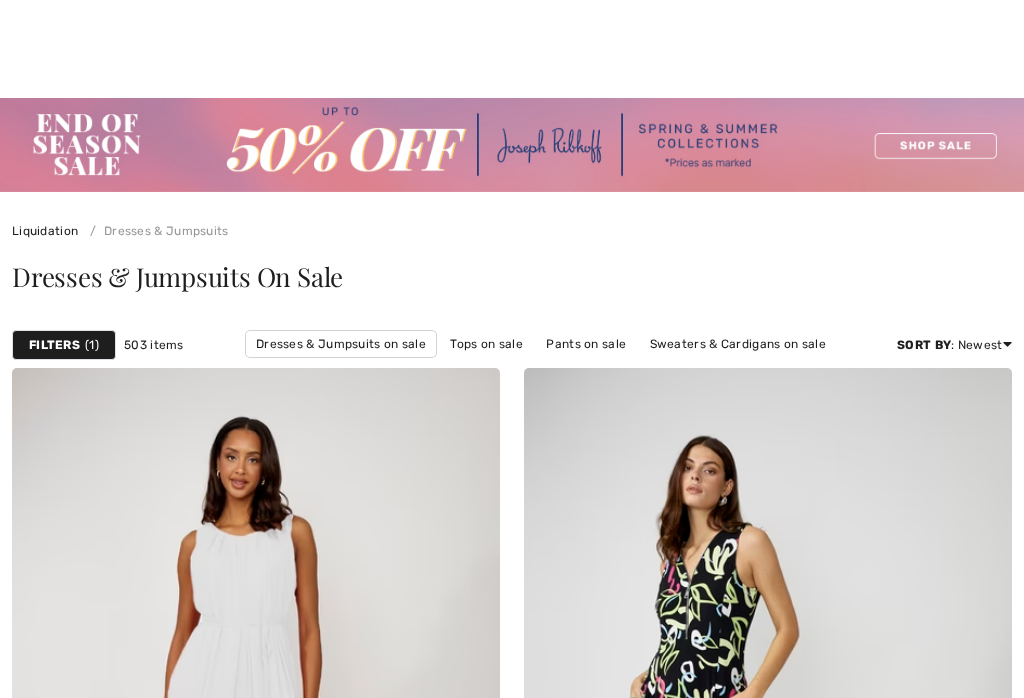 checkbox on "true" 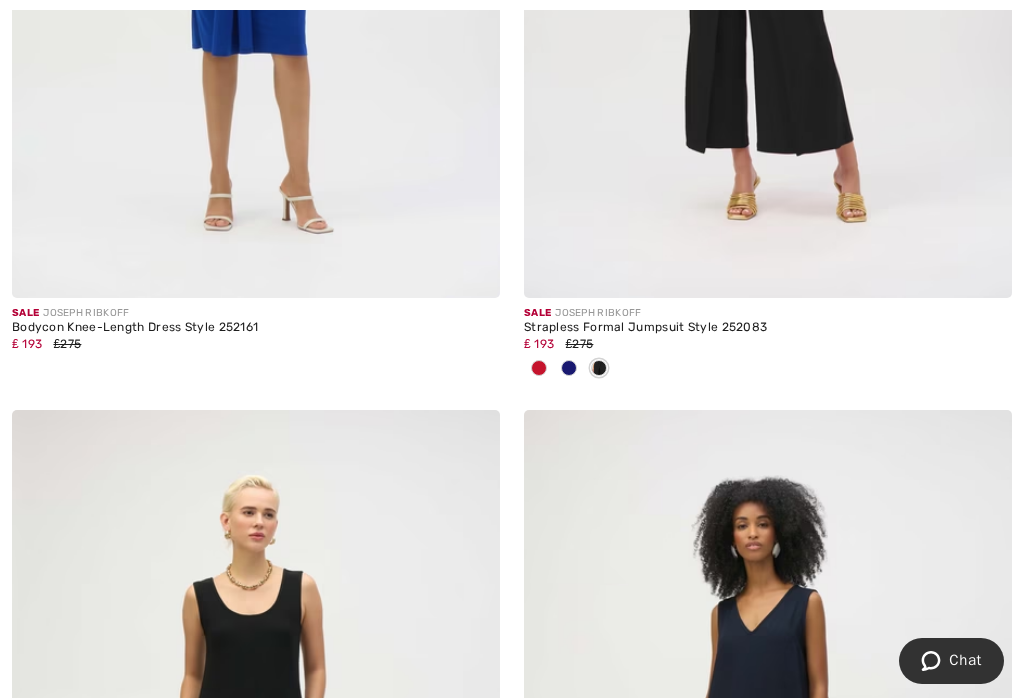 scroll, scrollTop: 0, scrollLeft: 0, axis: both 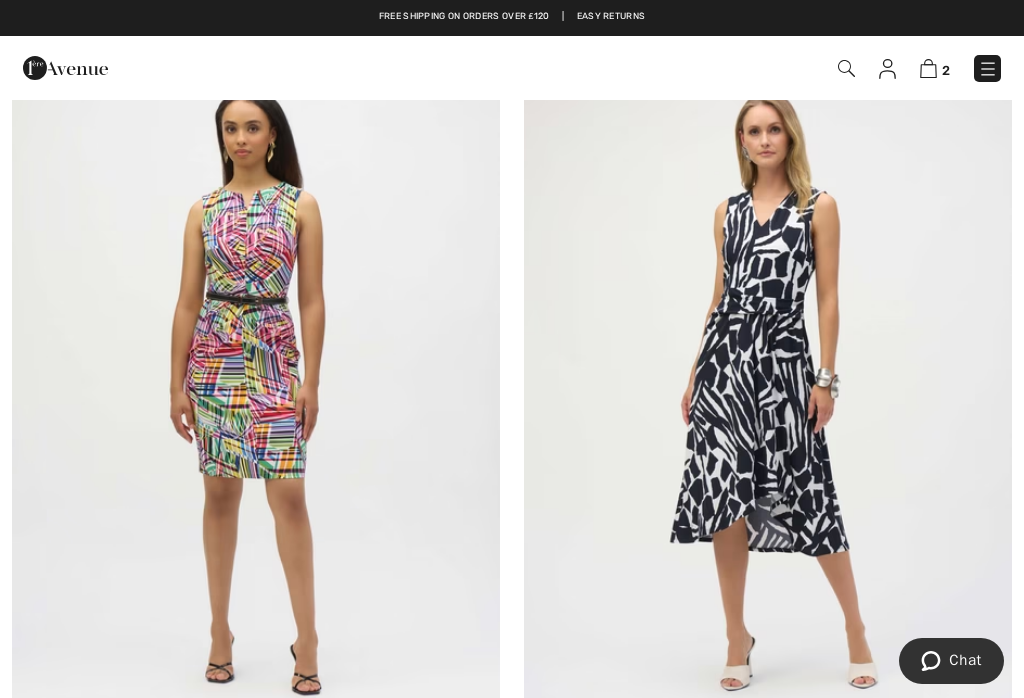 click at bounding box center (768, 388) 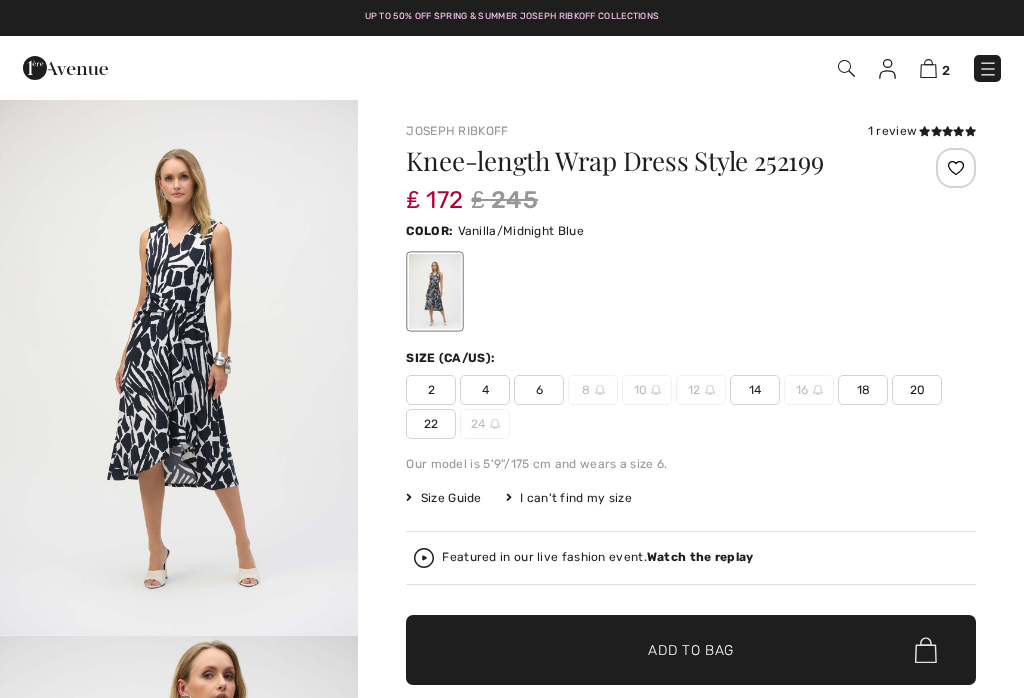 scroll, scrollTop: 0, scrollLeft: 0, axis: both 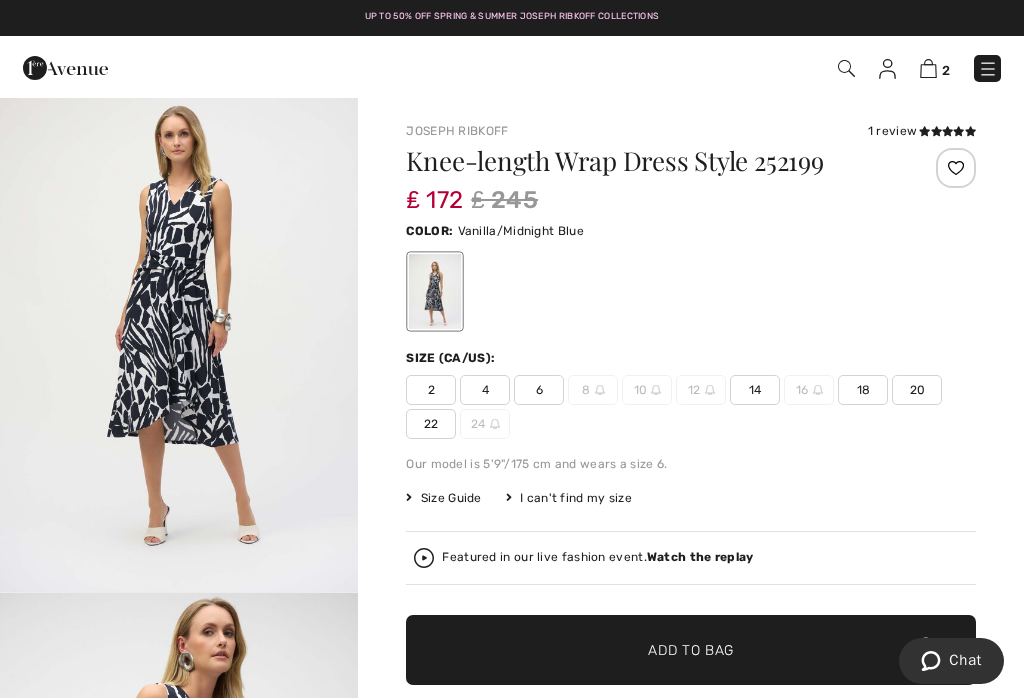 click at bounding box center (179, 323) 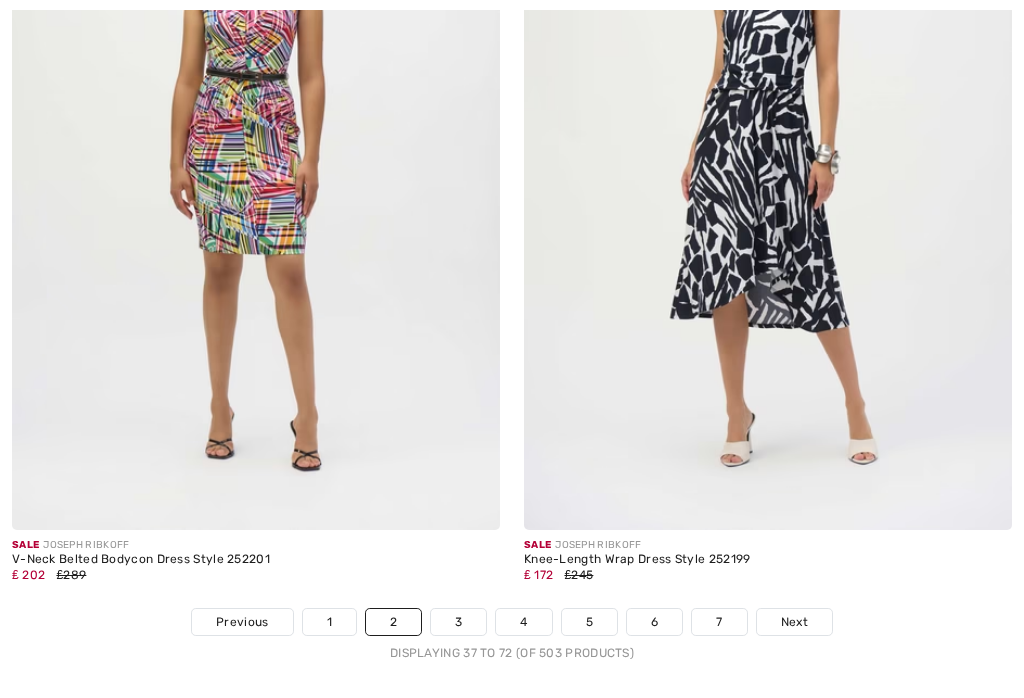 checkbox on "true" 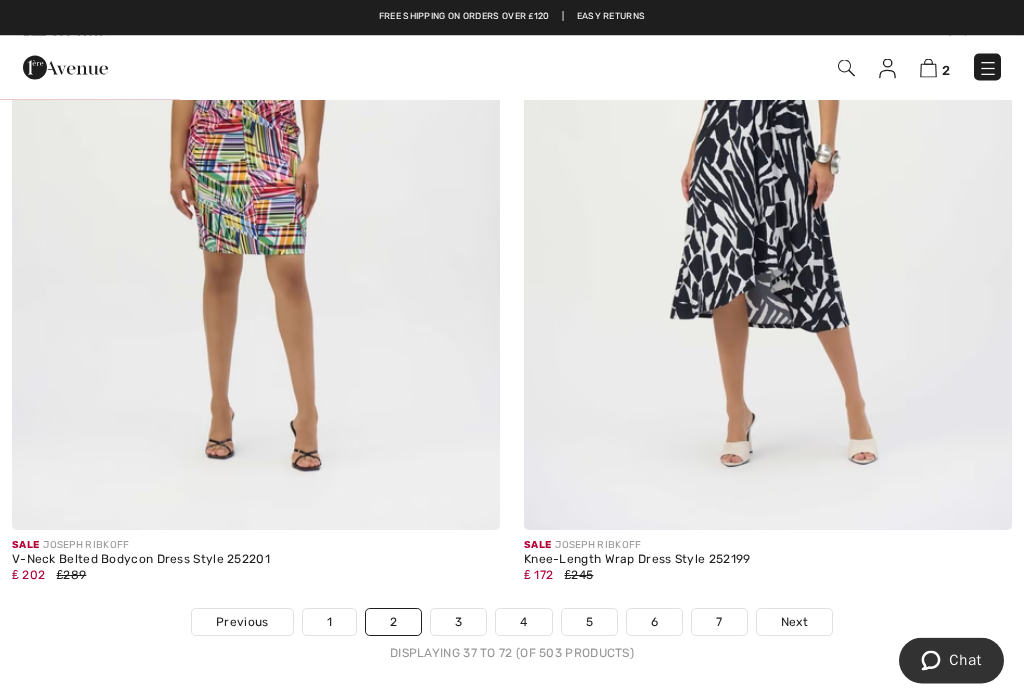 scroll, scrollTop: 14807, scrollLeft: 0, axis: vertical 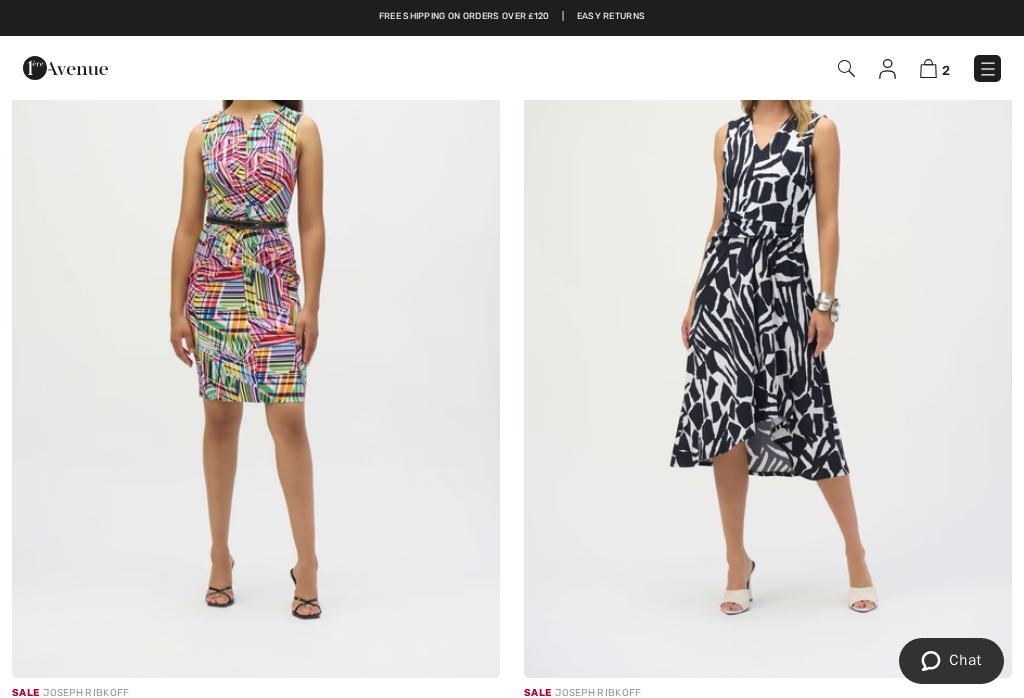 click at bounding box center [928, 68] 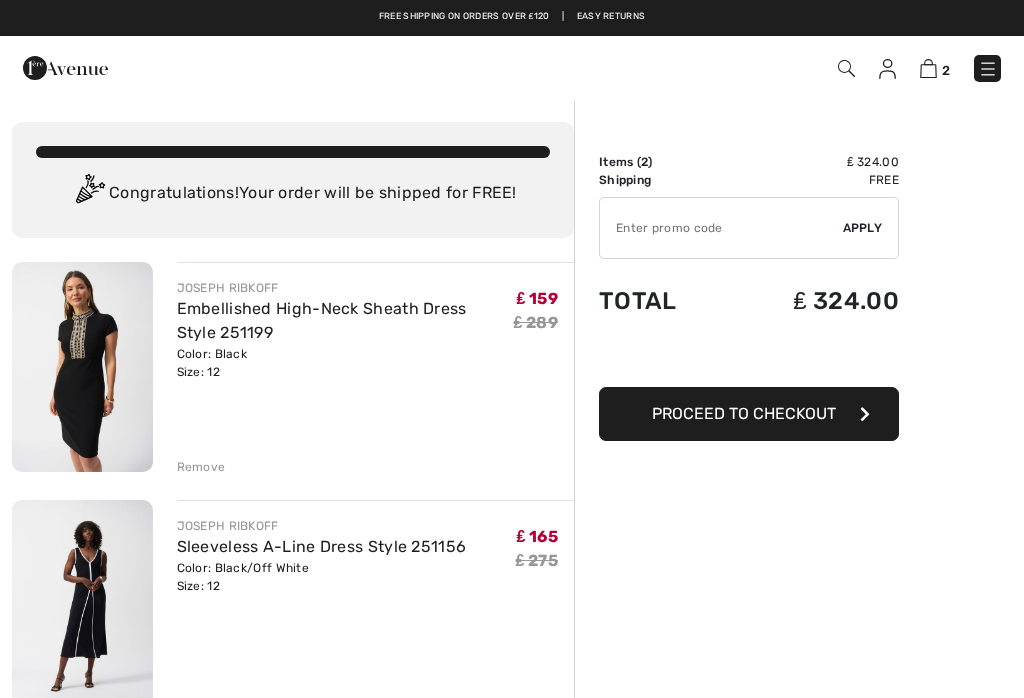 scroll, scrollTop: 0, scrollLeft: 0, axis: both 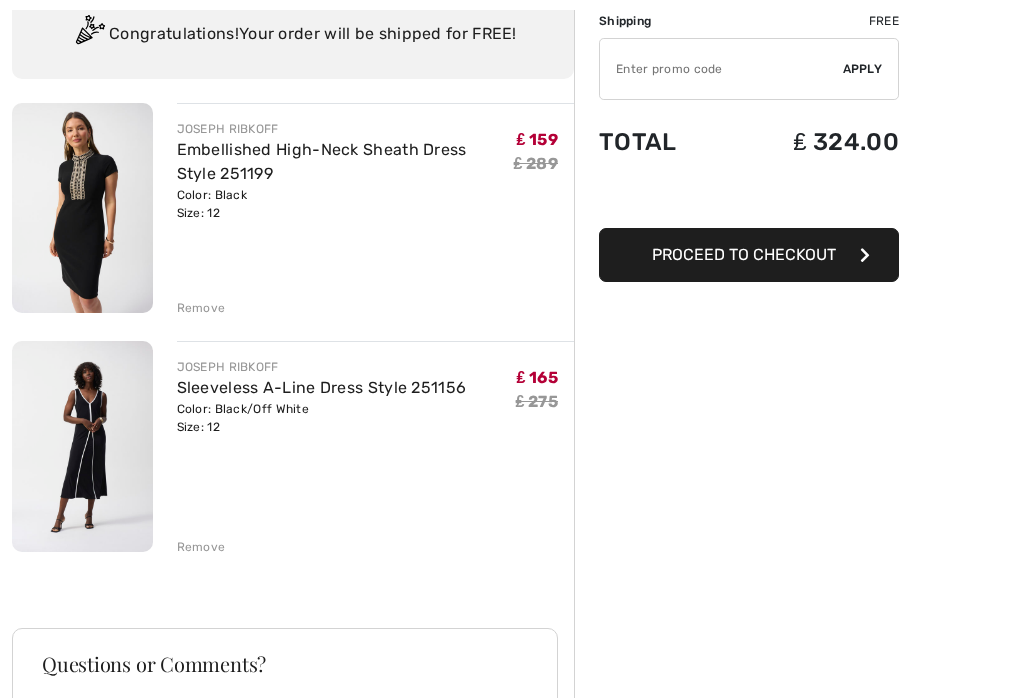 click at bounding box center [82, 208] 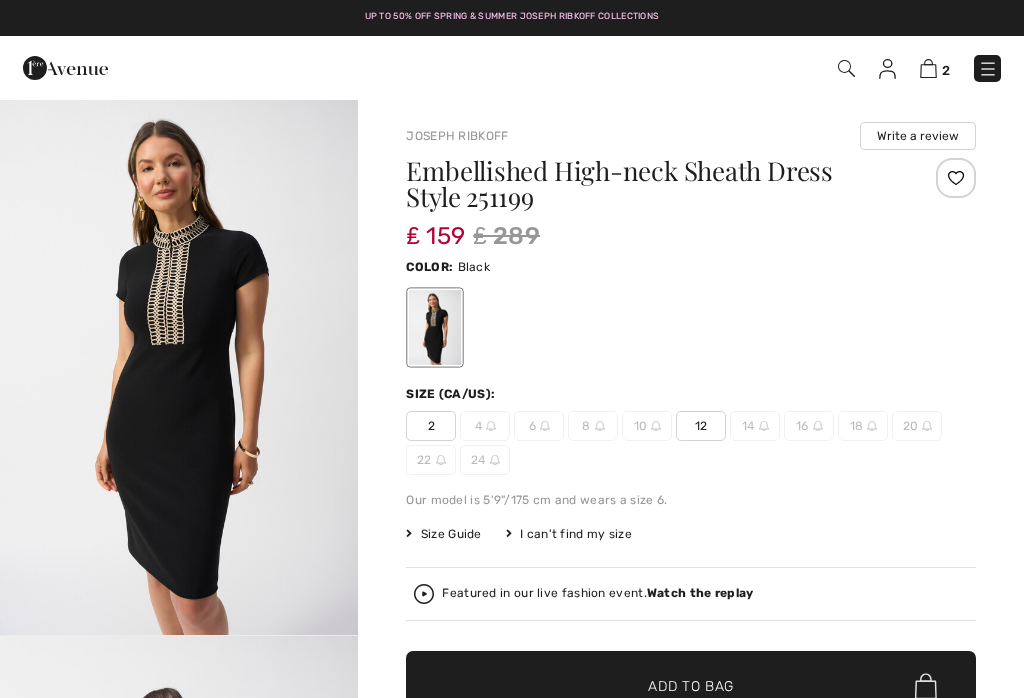 checkbox on "true" 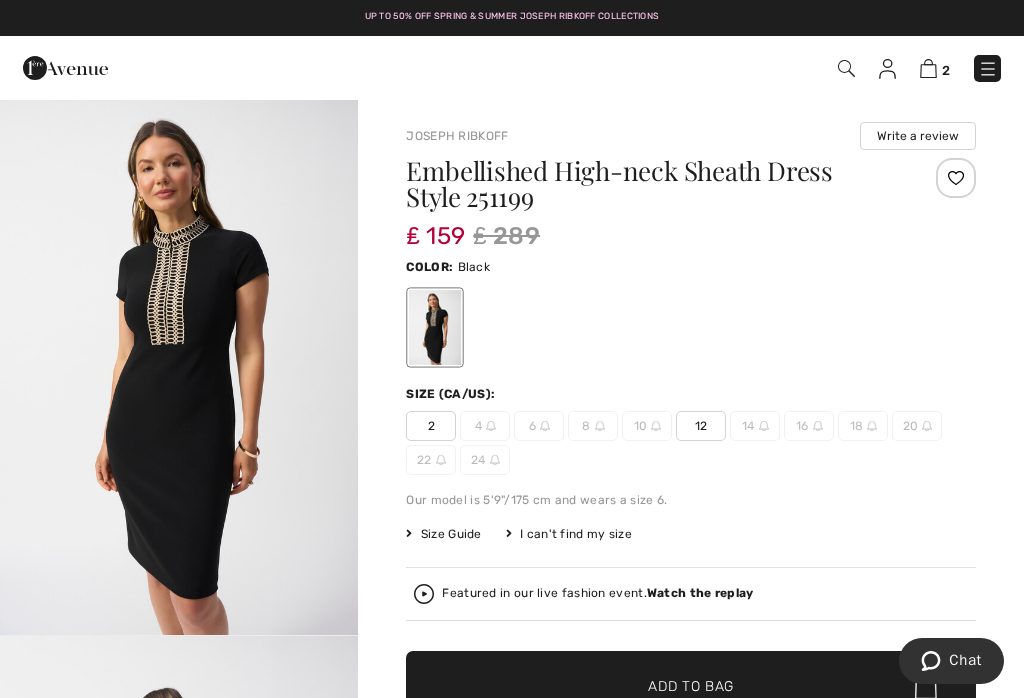 scroll, scrollTop: 0, scrollLeft: 0, axis: both 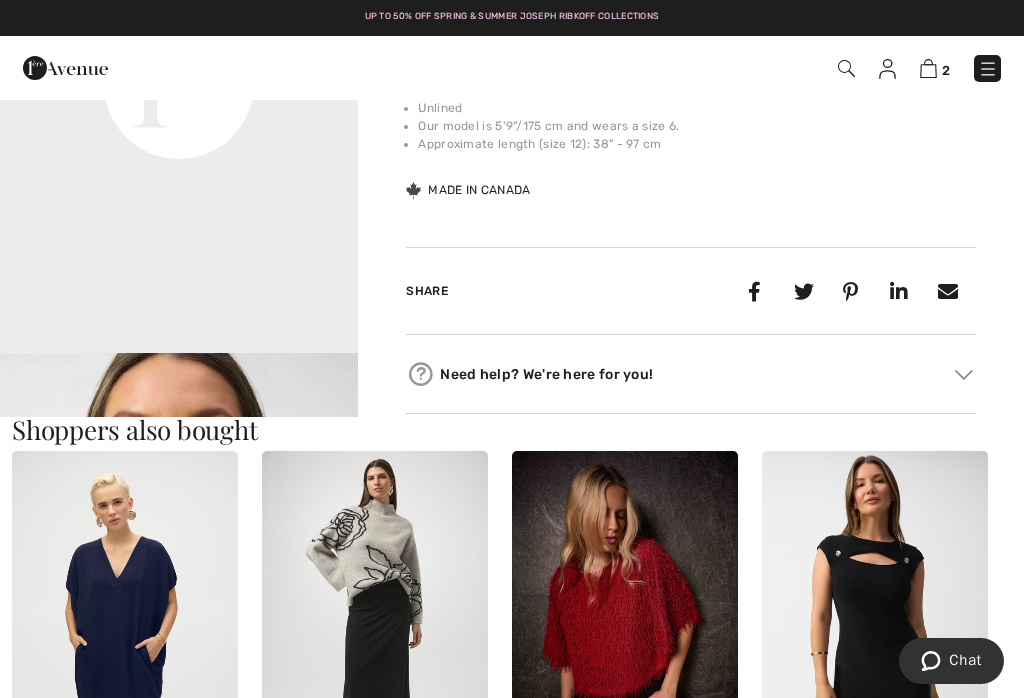 click on "Your browser does not support the video tag." at bounding box center (179, -96) 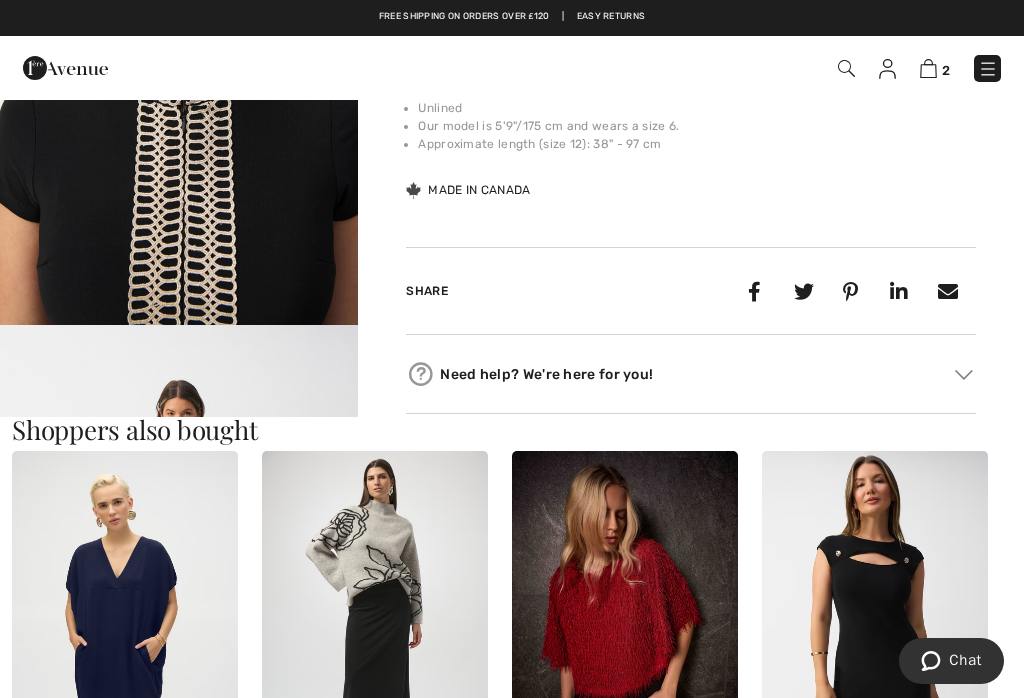 scroll, scrollTop: 1005, scrollLeft: 0, axis: vertical 